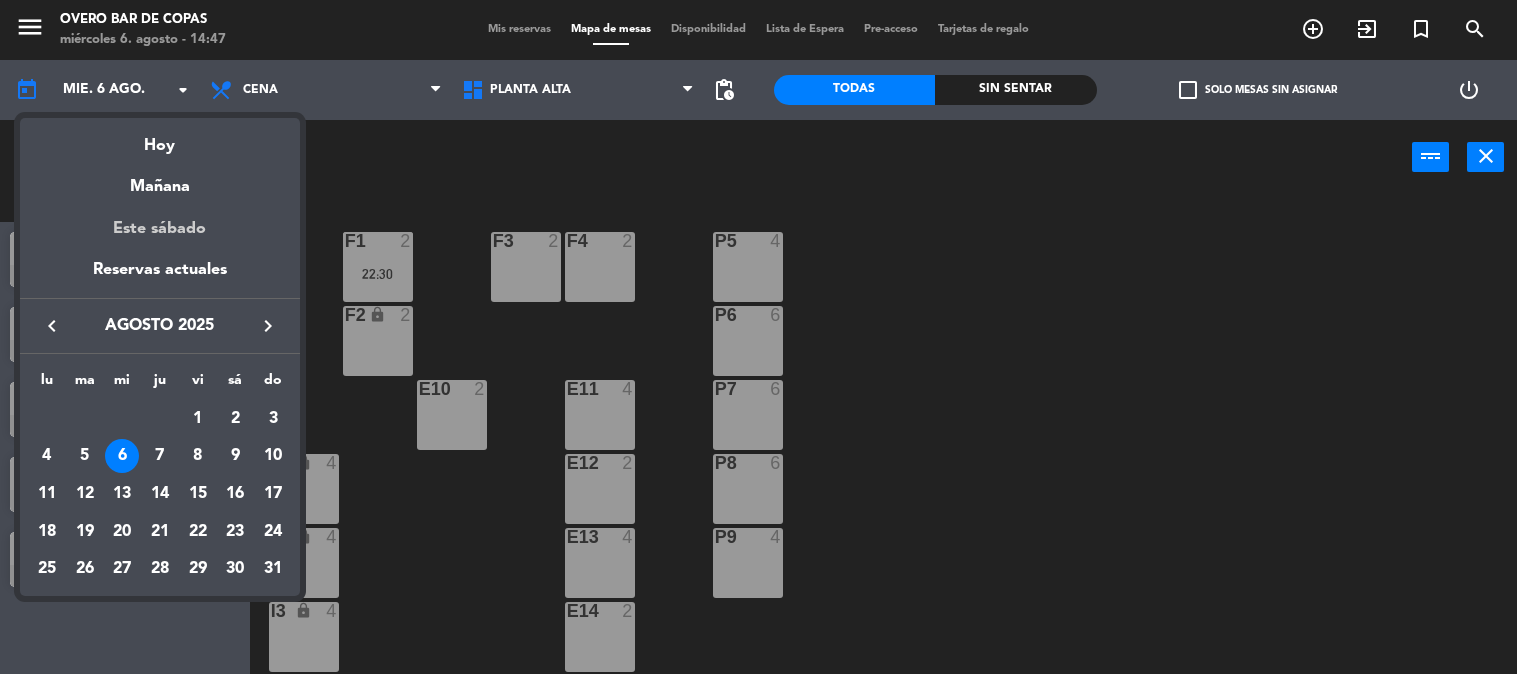scroll, scrollTop: 0, scrollLeft: 0, axis: both 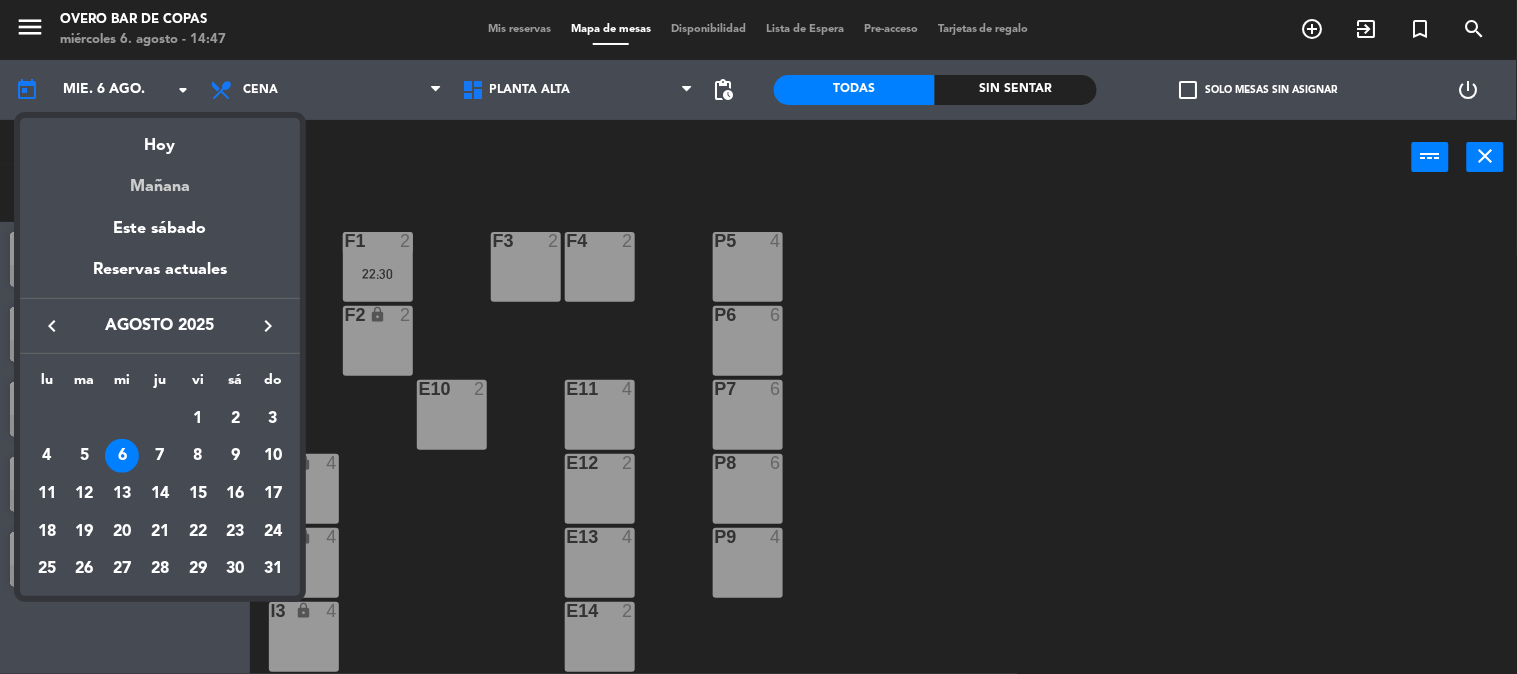 click on "Mañana" at bounding box center (160, 179) 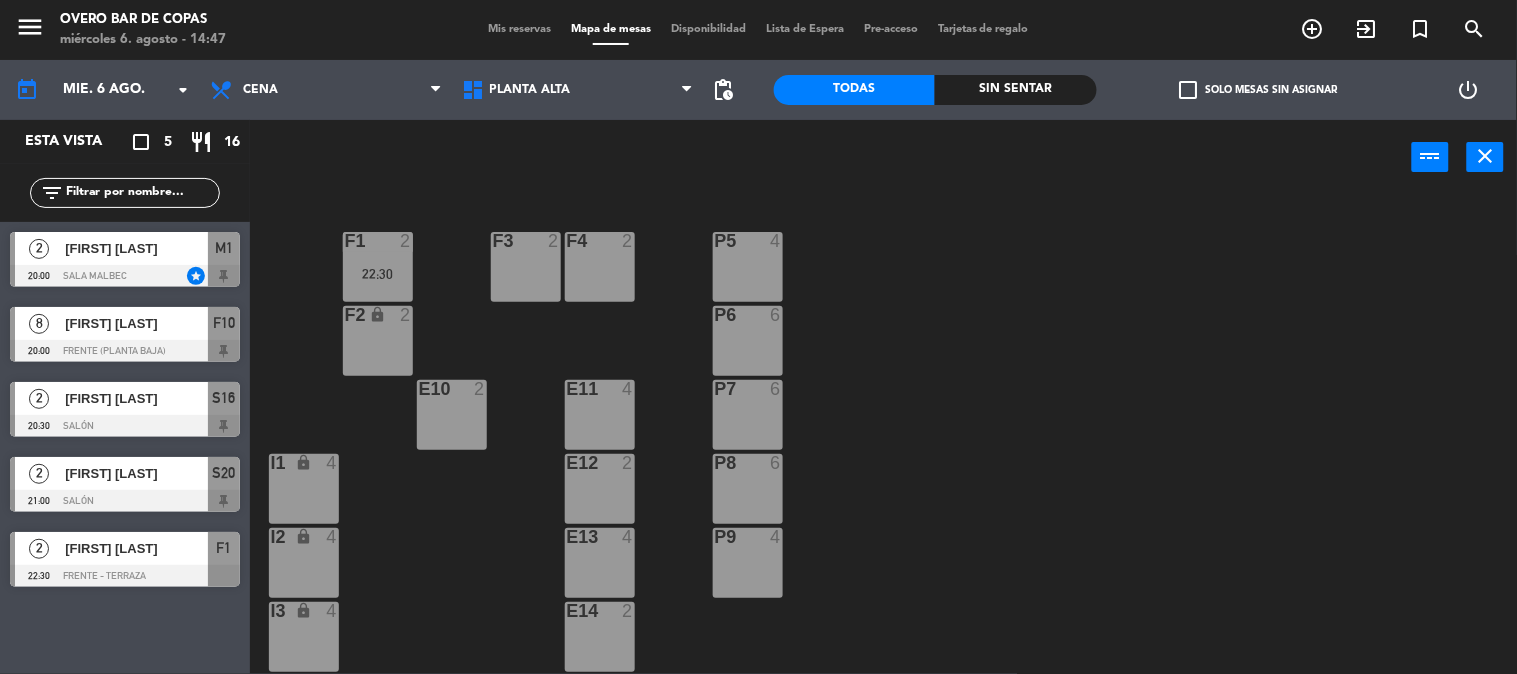 type on "jue. 7 ago." 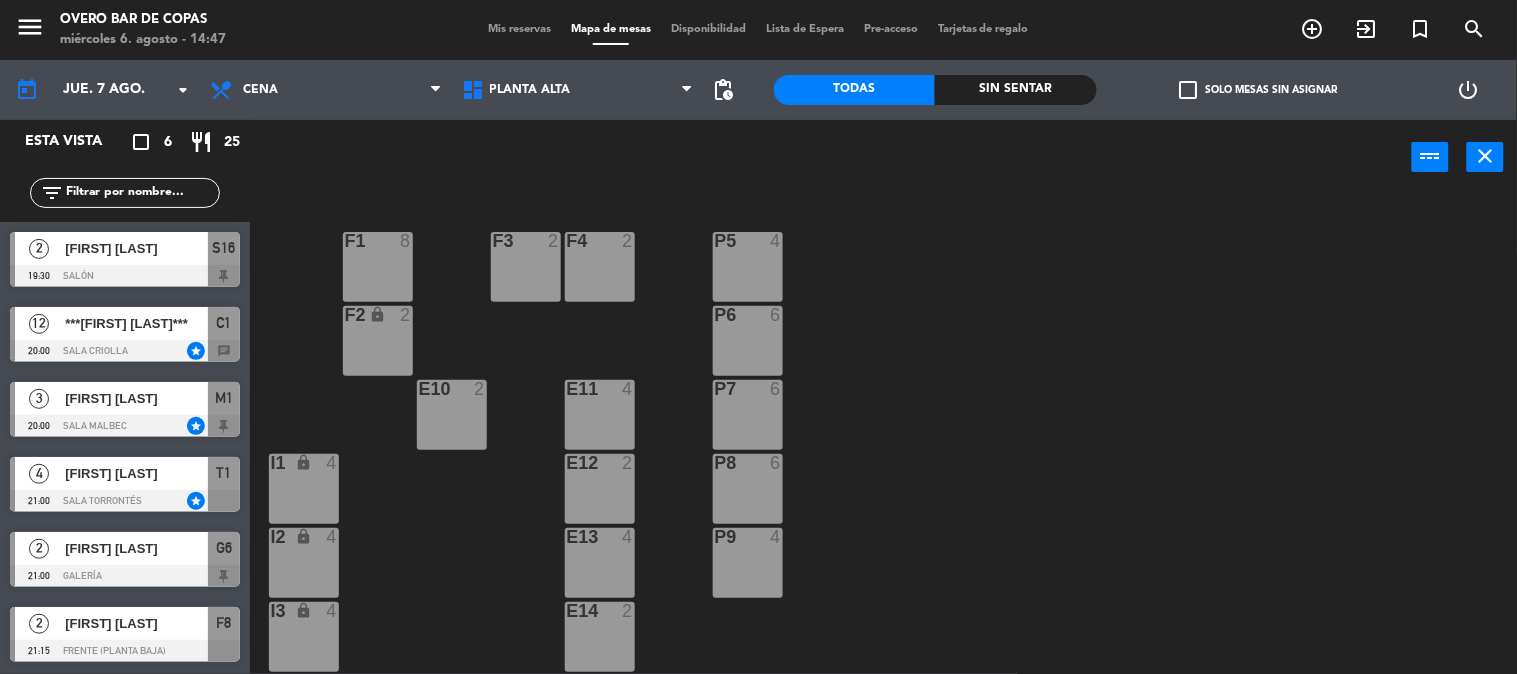 click 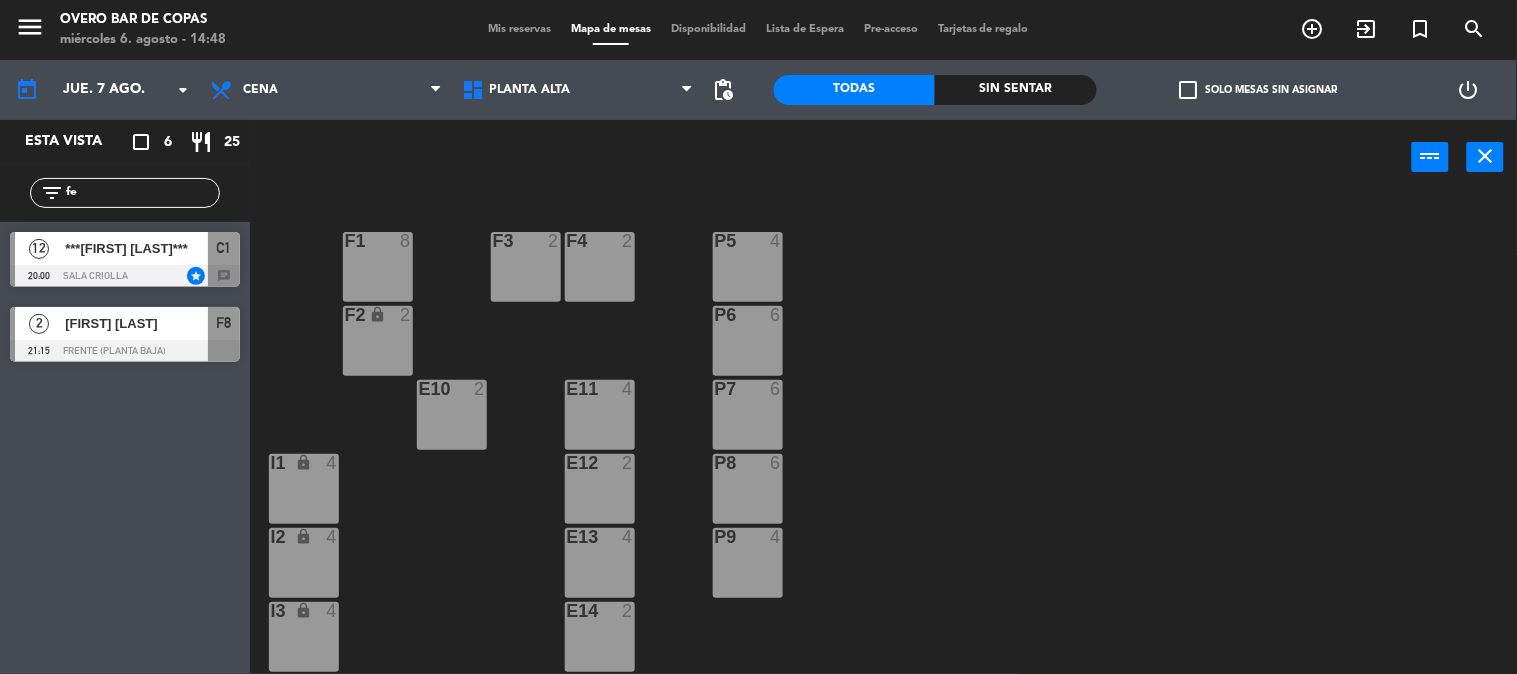 type on "fe" 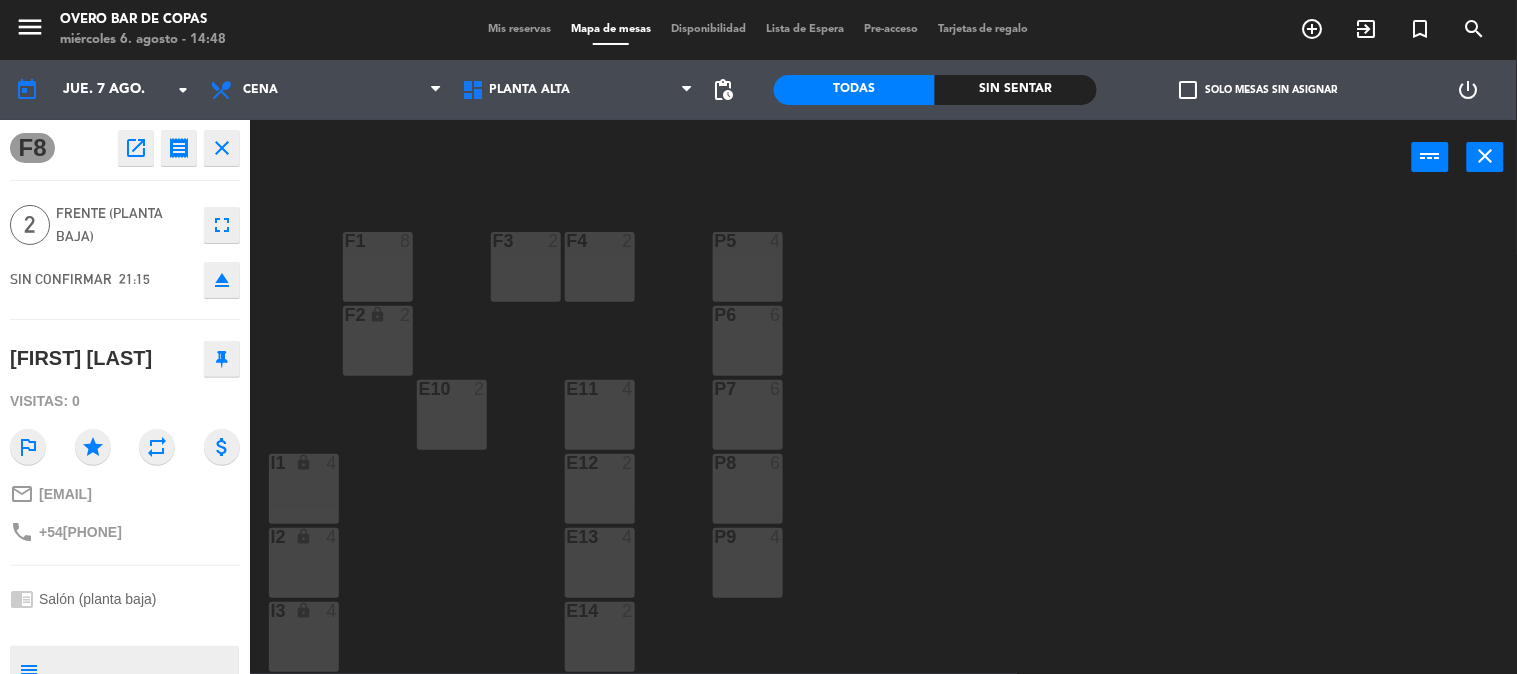 click on "open_in_new" 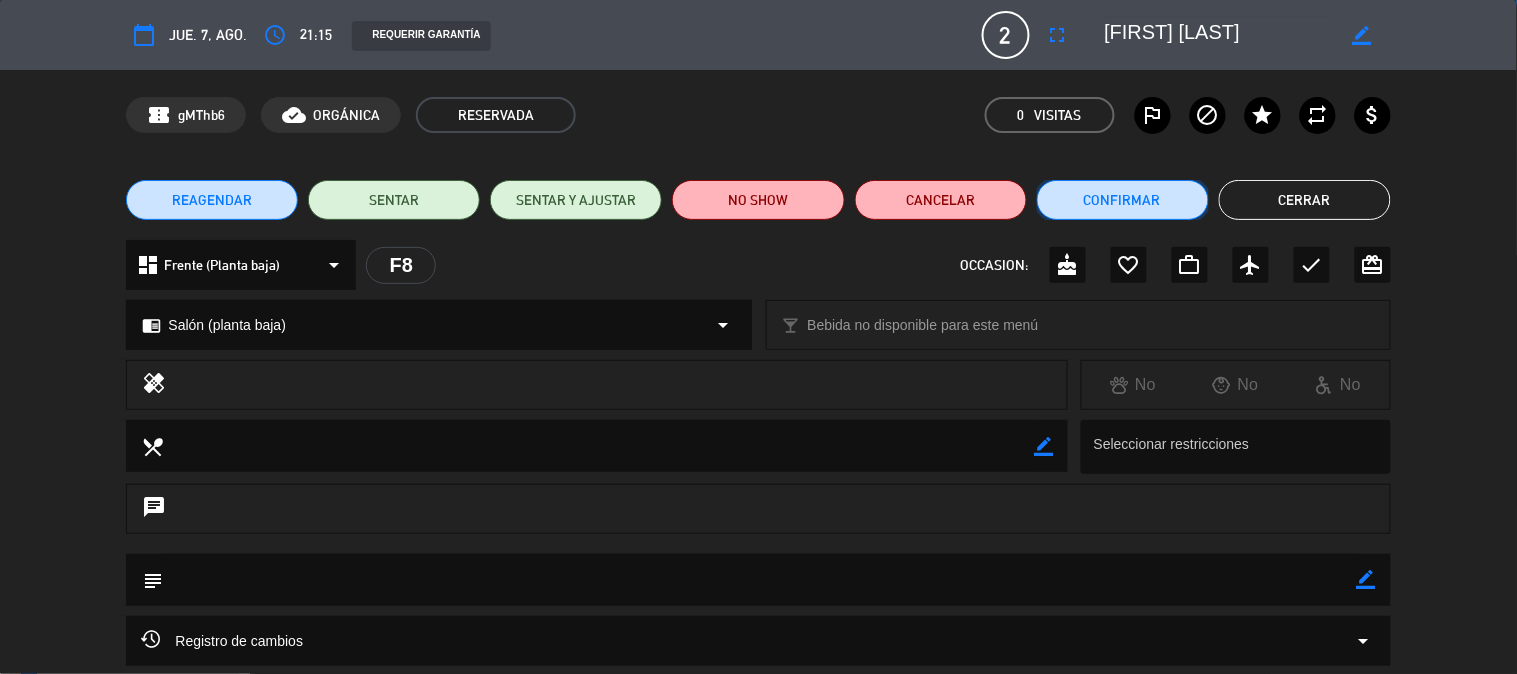 click on "Confirmar" 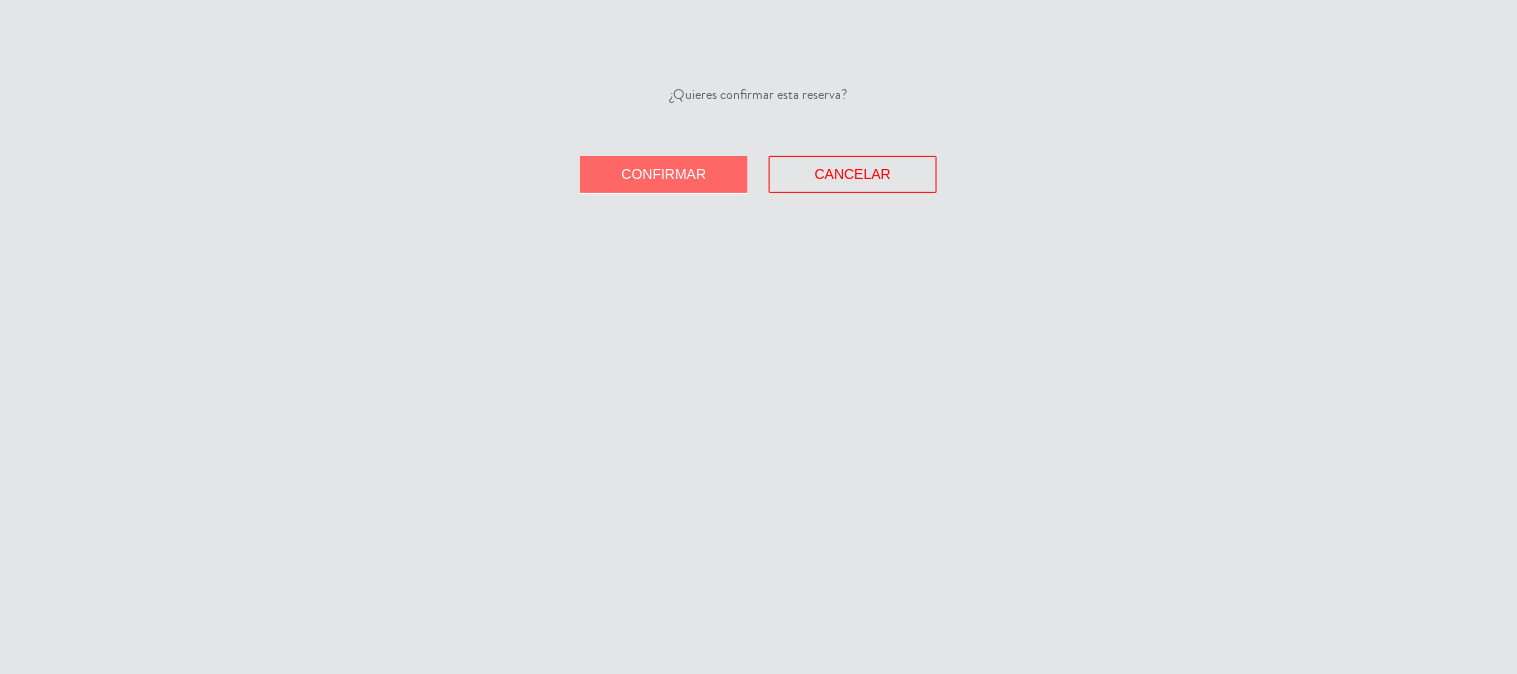 click on "Confirmar" 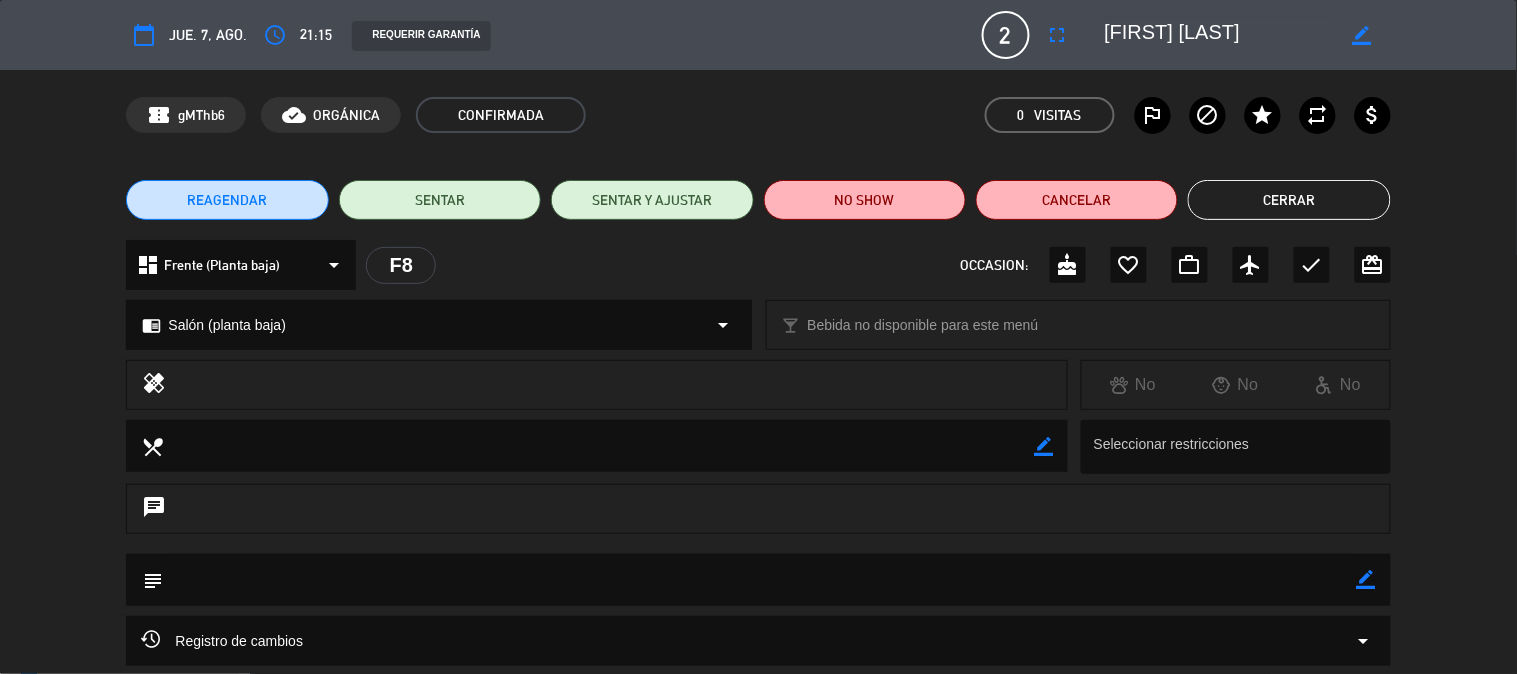 click on "Cerrar" 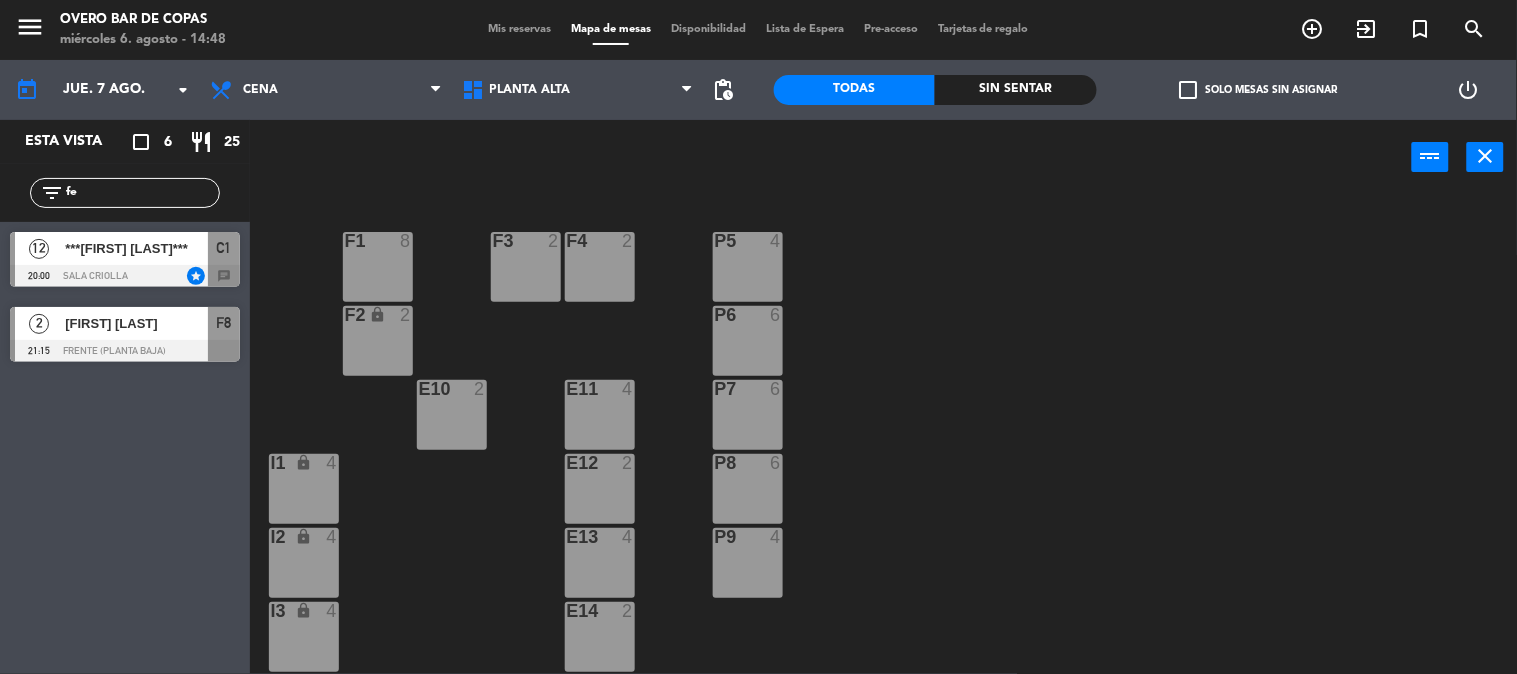 drag, startPoint x: 92, startPoint y: 198, endPoint x: 42, endPoint y: 191, distance: 50.48762 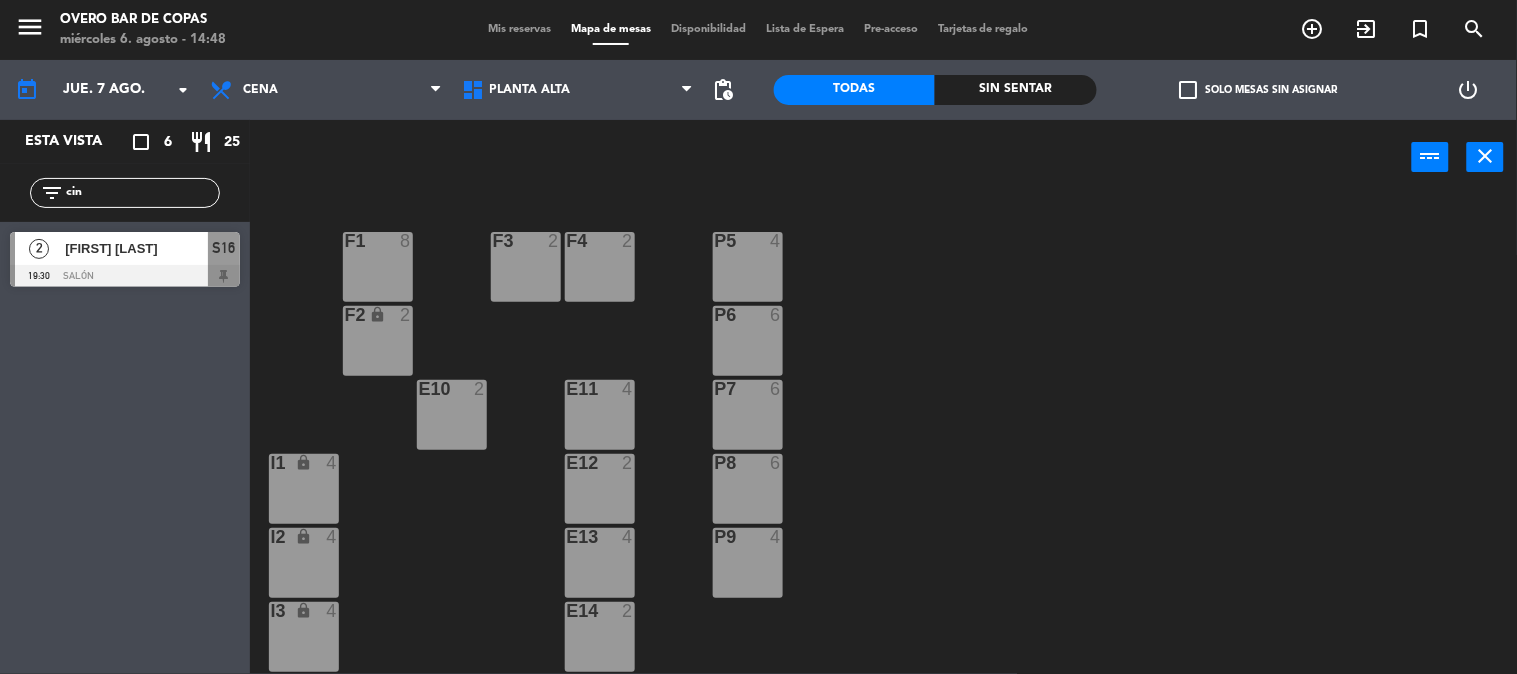 type on "cin" 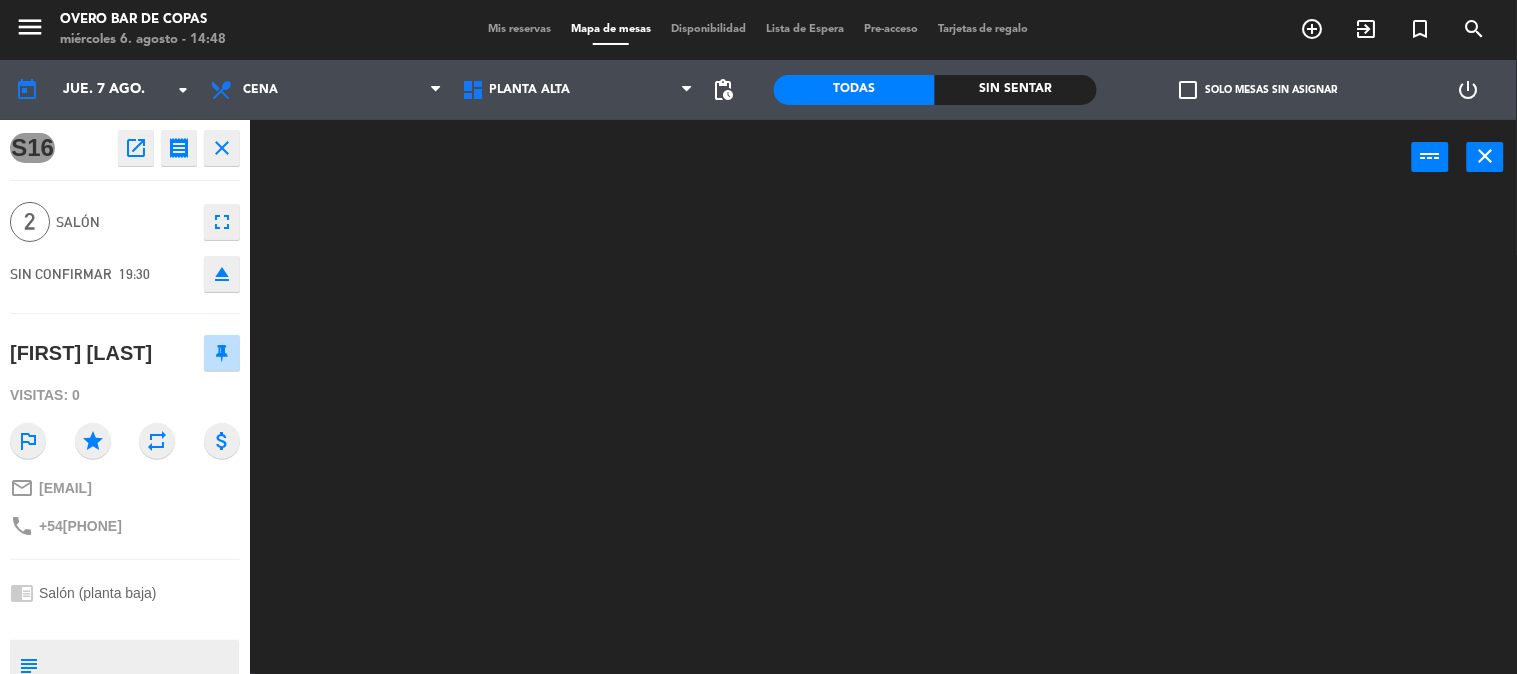 click on "open_in_new" 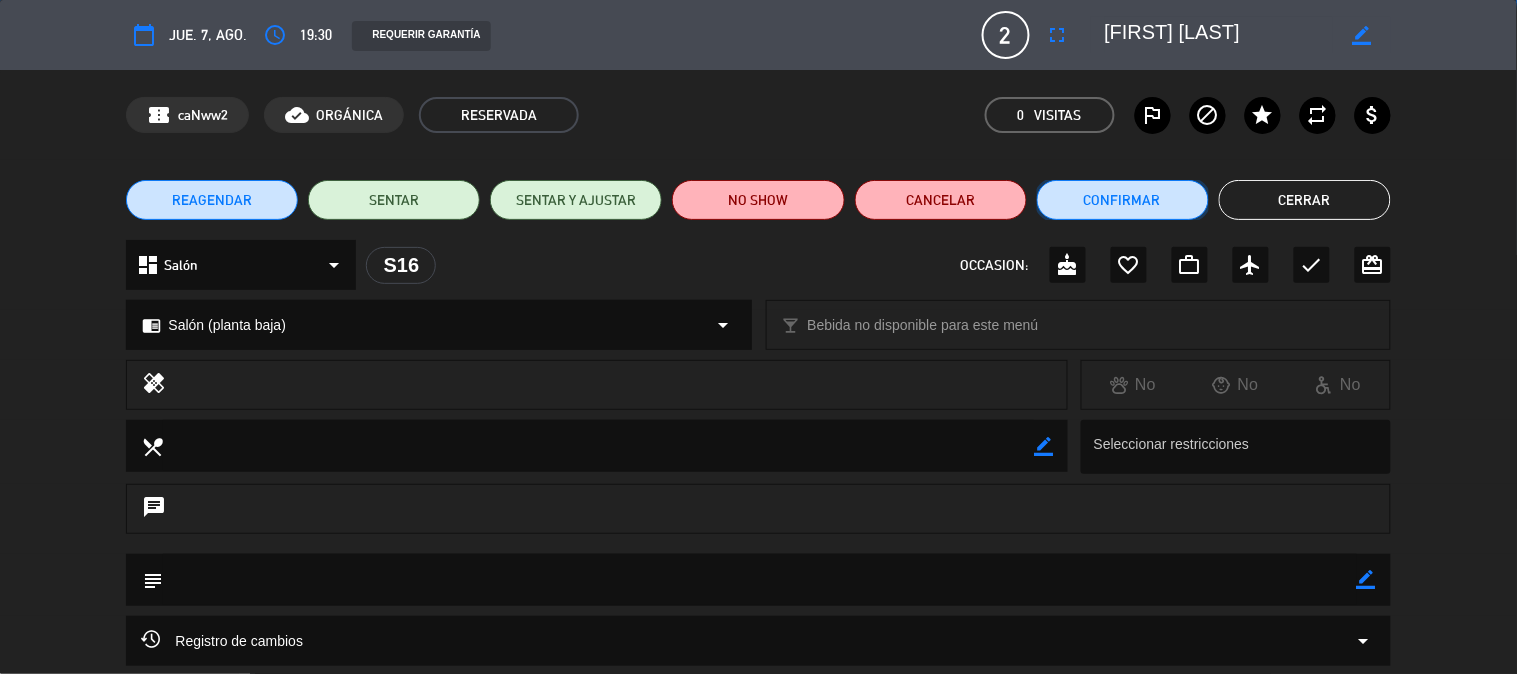 click on "Confirmar" 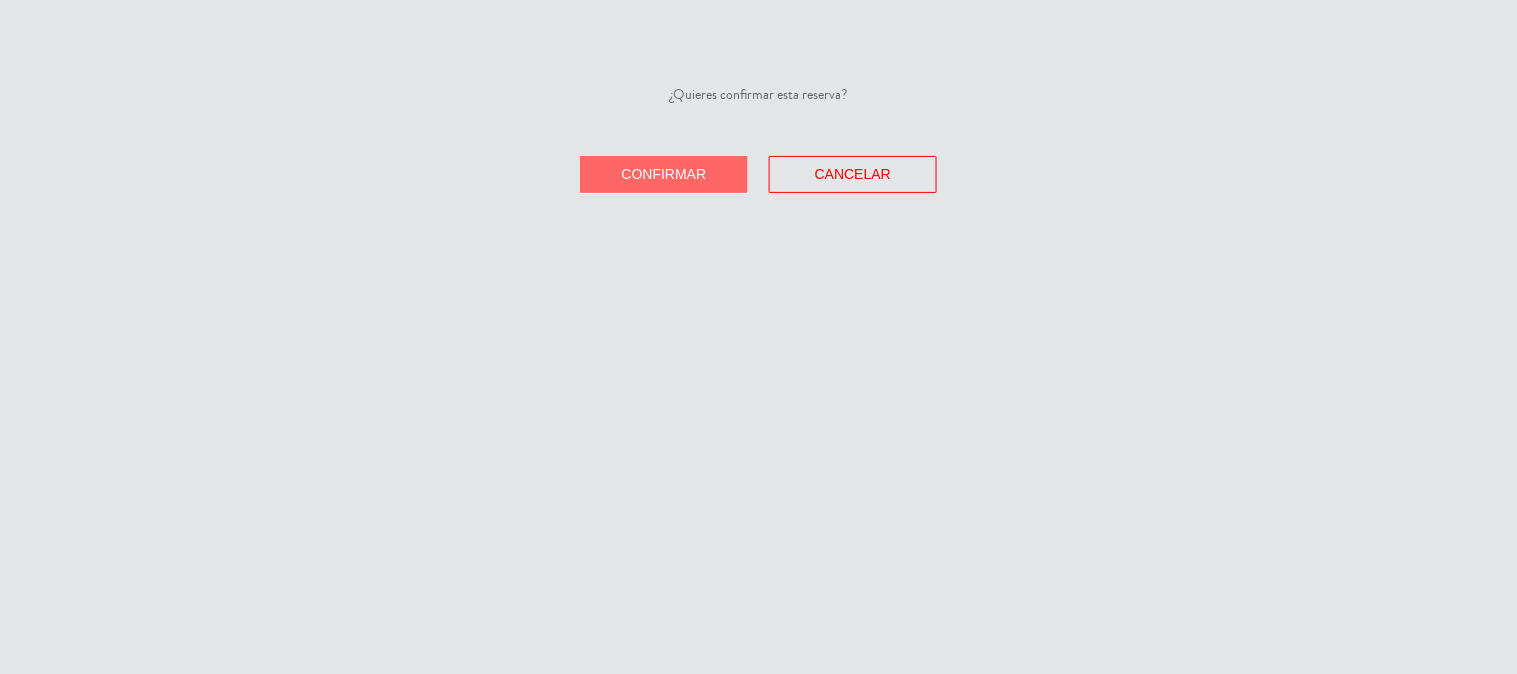 click on "Confirmar" 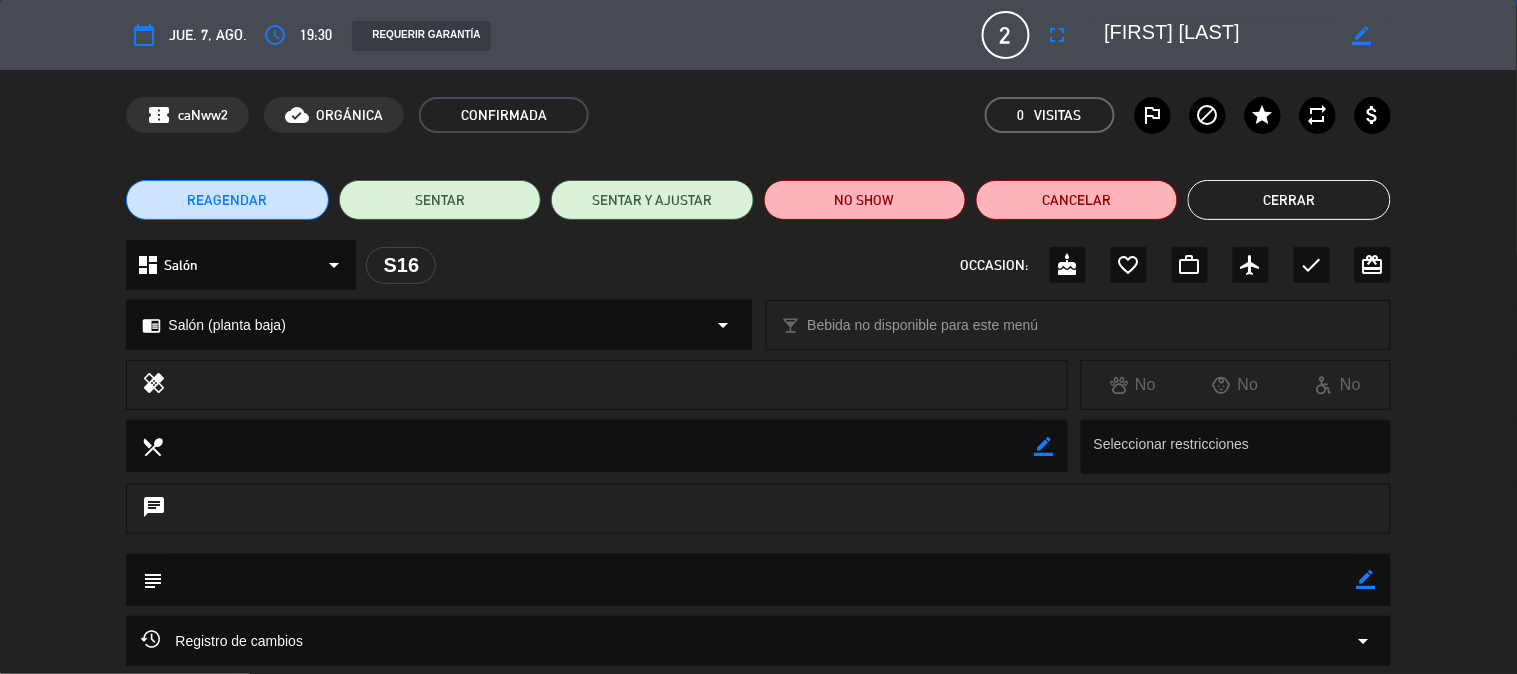 click on "Cerrar" 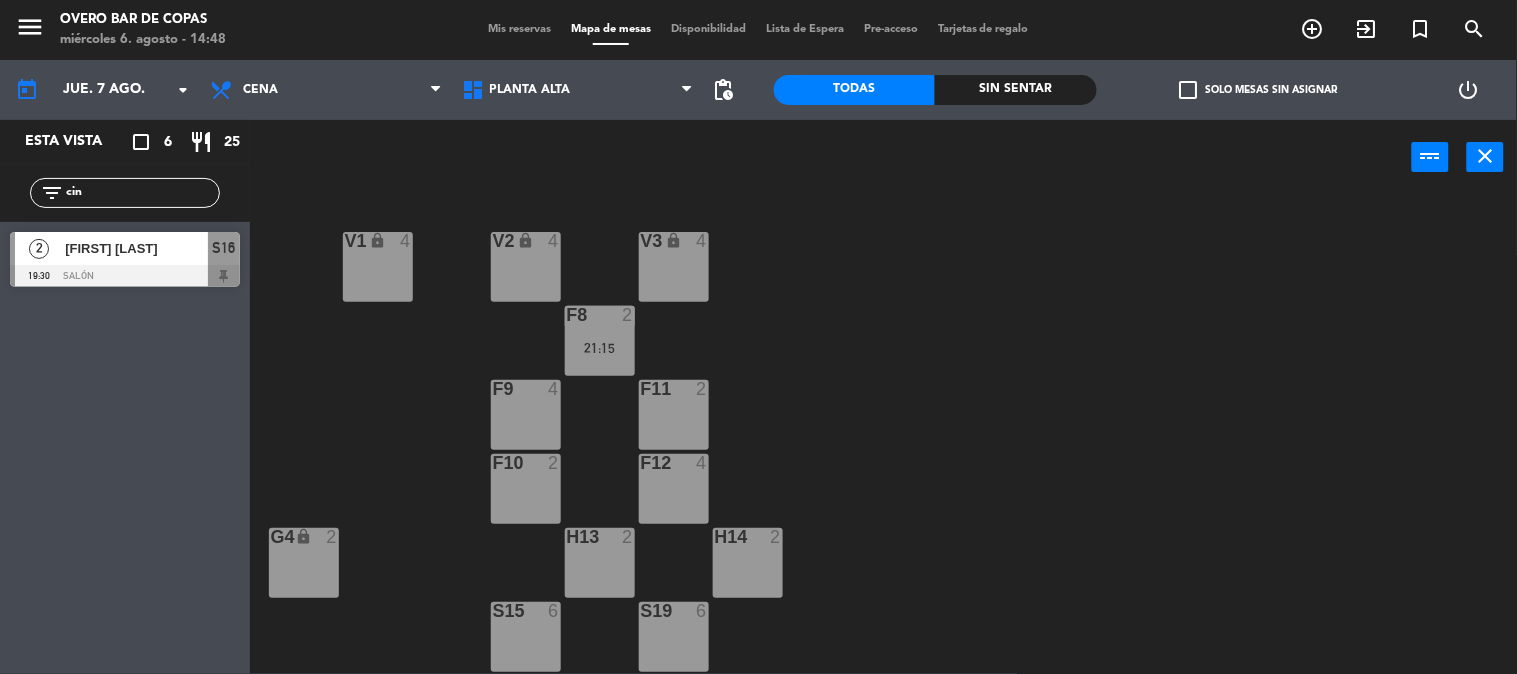 click on "cin" 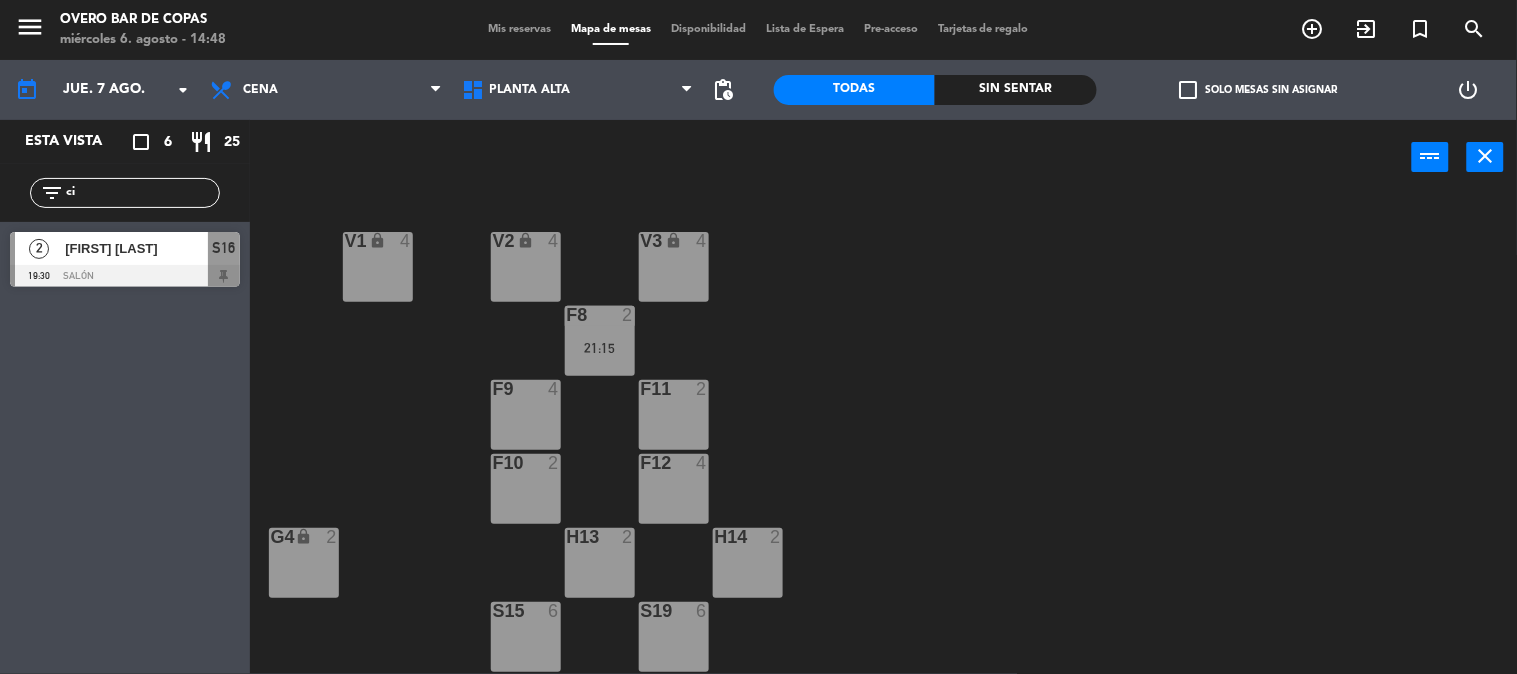 type on "c" 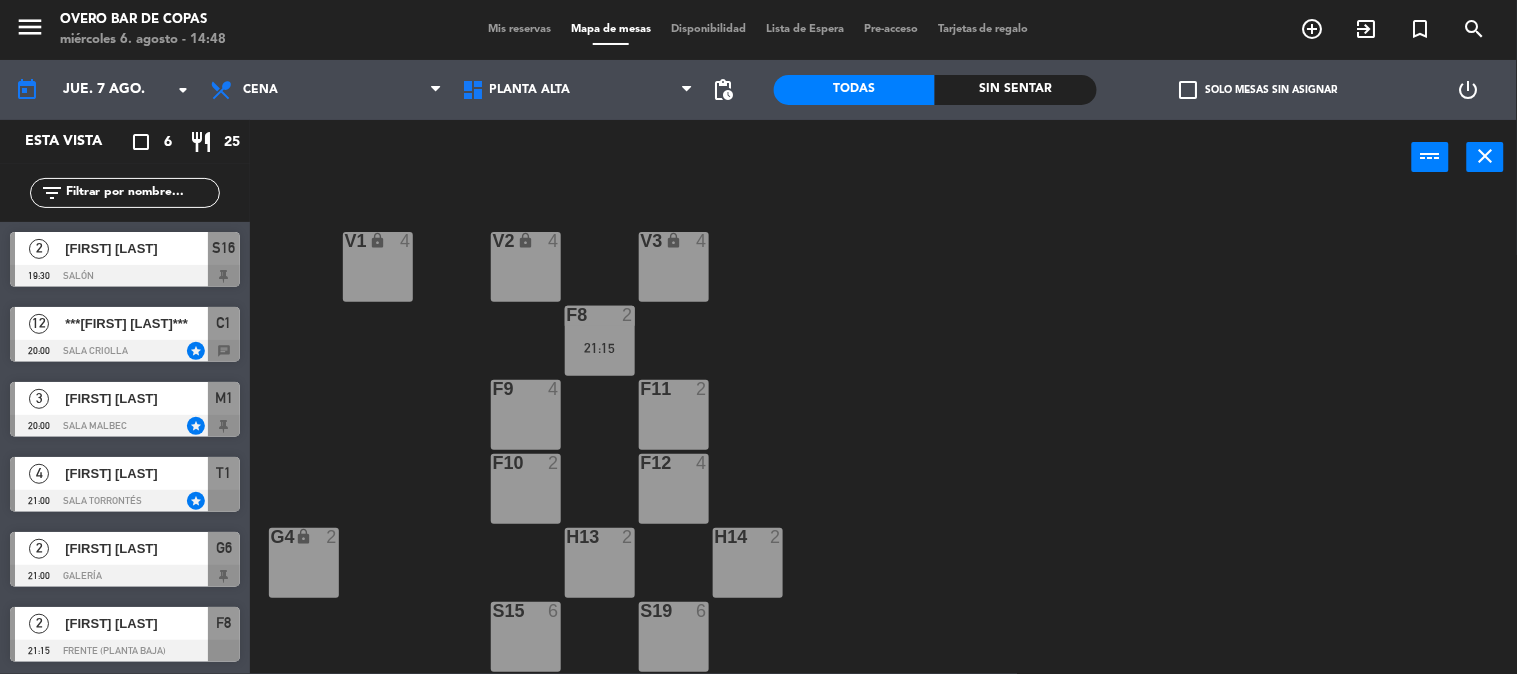 type 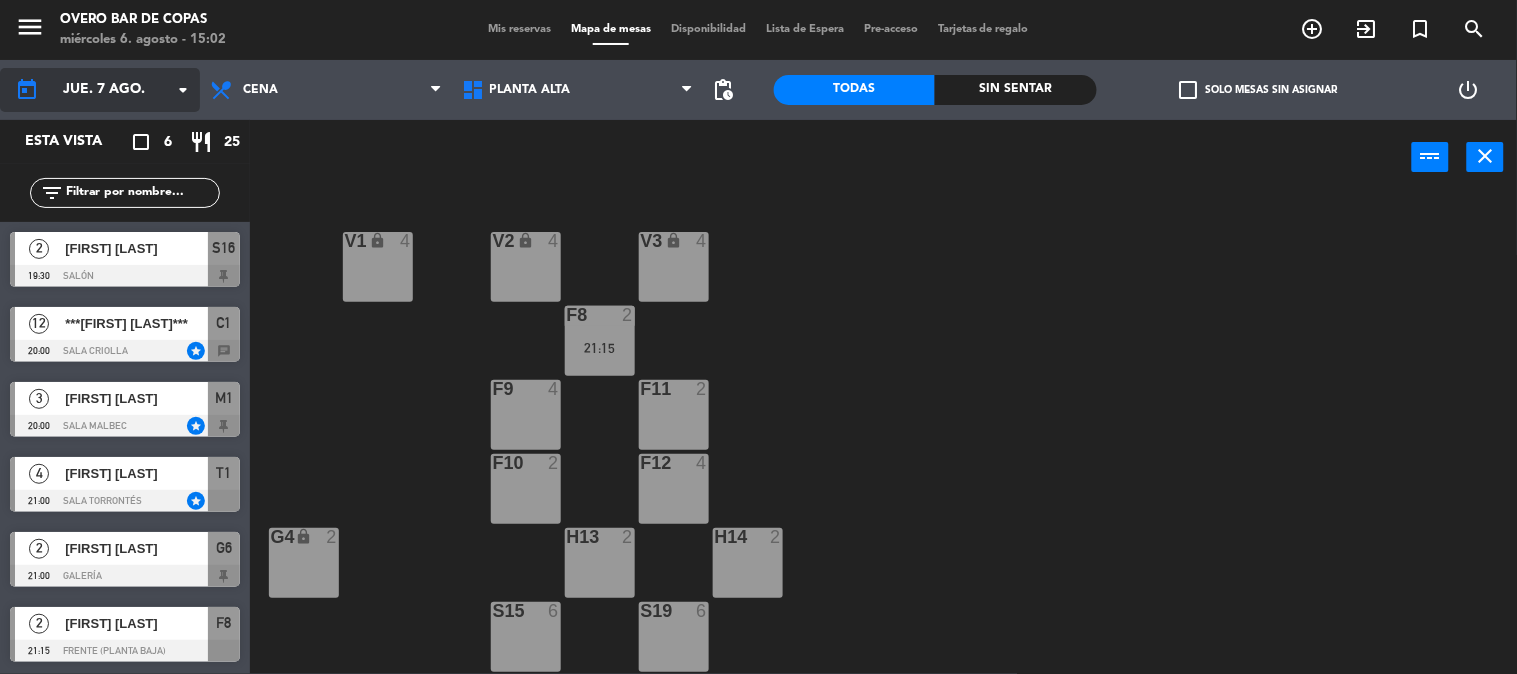 click on "jue. 7 ago." 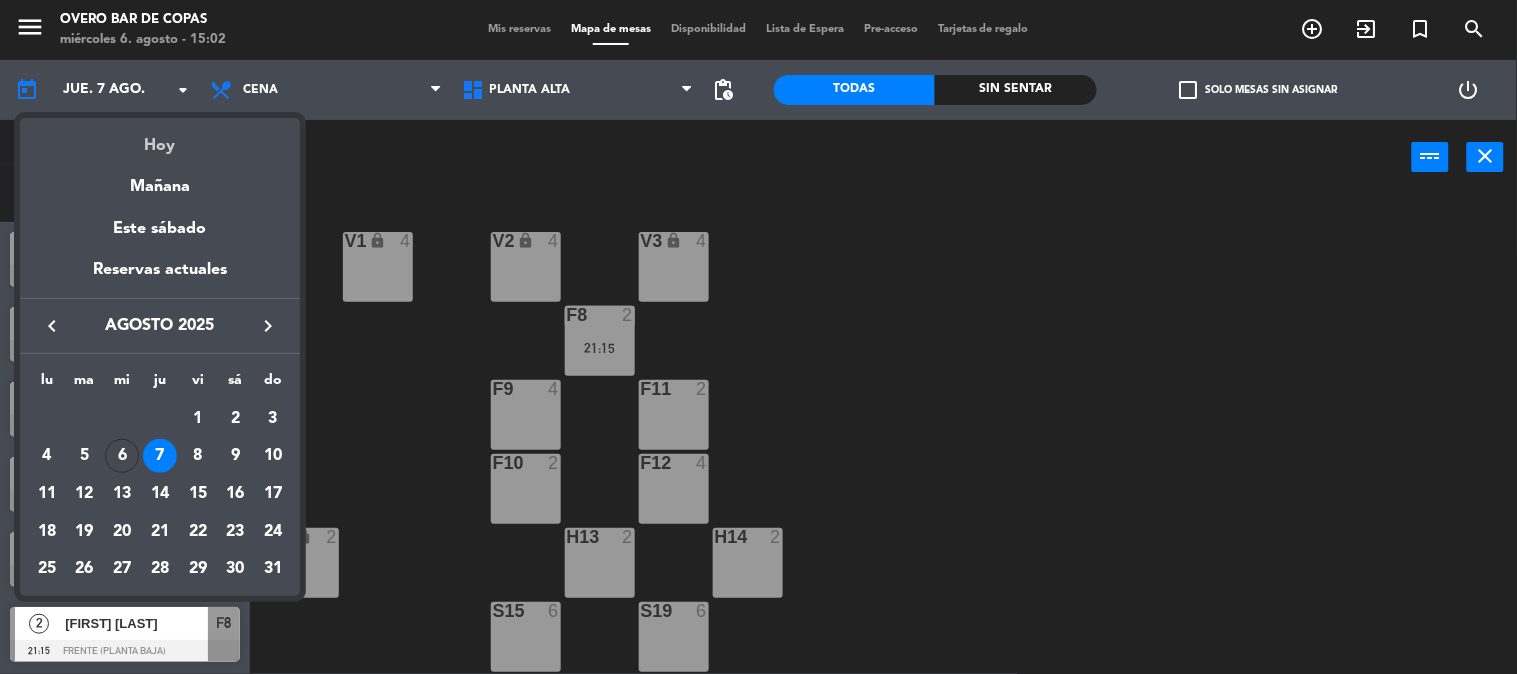 click on "Hoy" at bounding box center (160, 138) 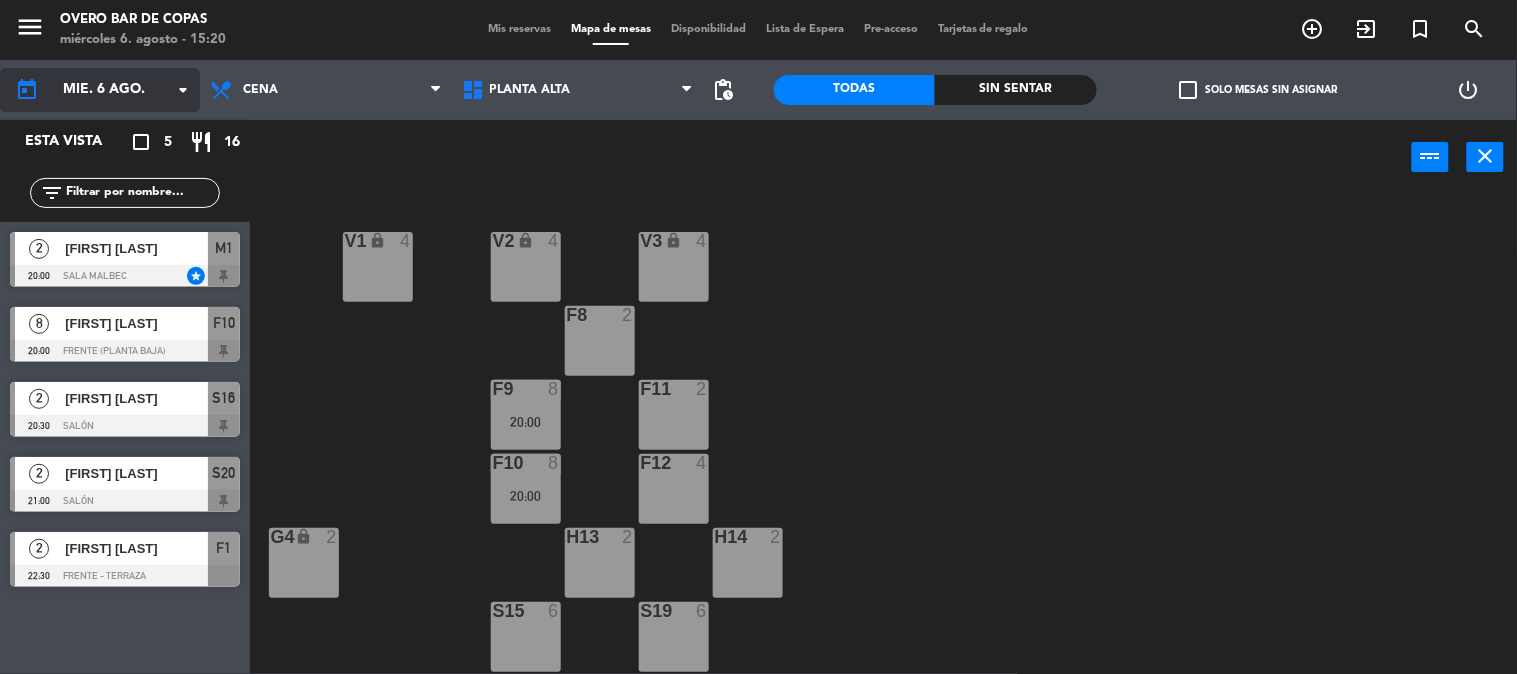 click on "mié. 6 ago." 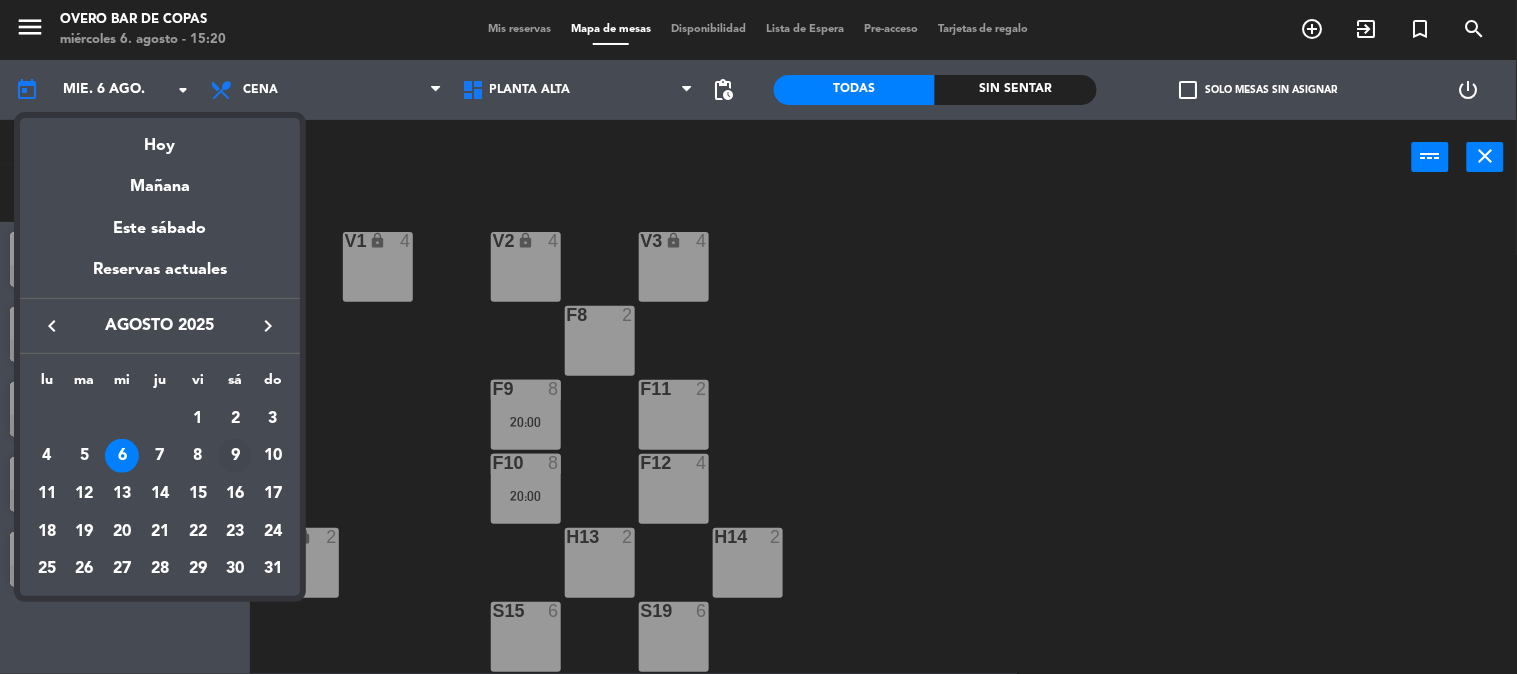 click on "9" at bounding box center (235, 456) 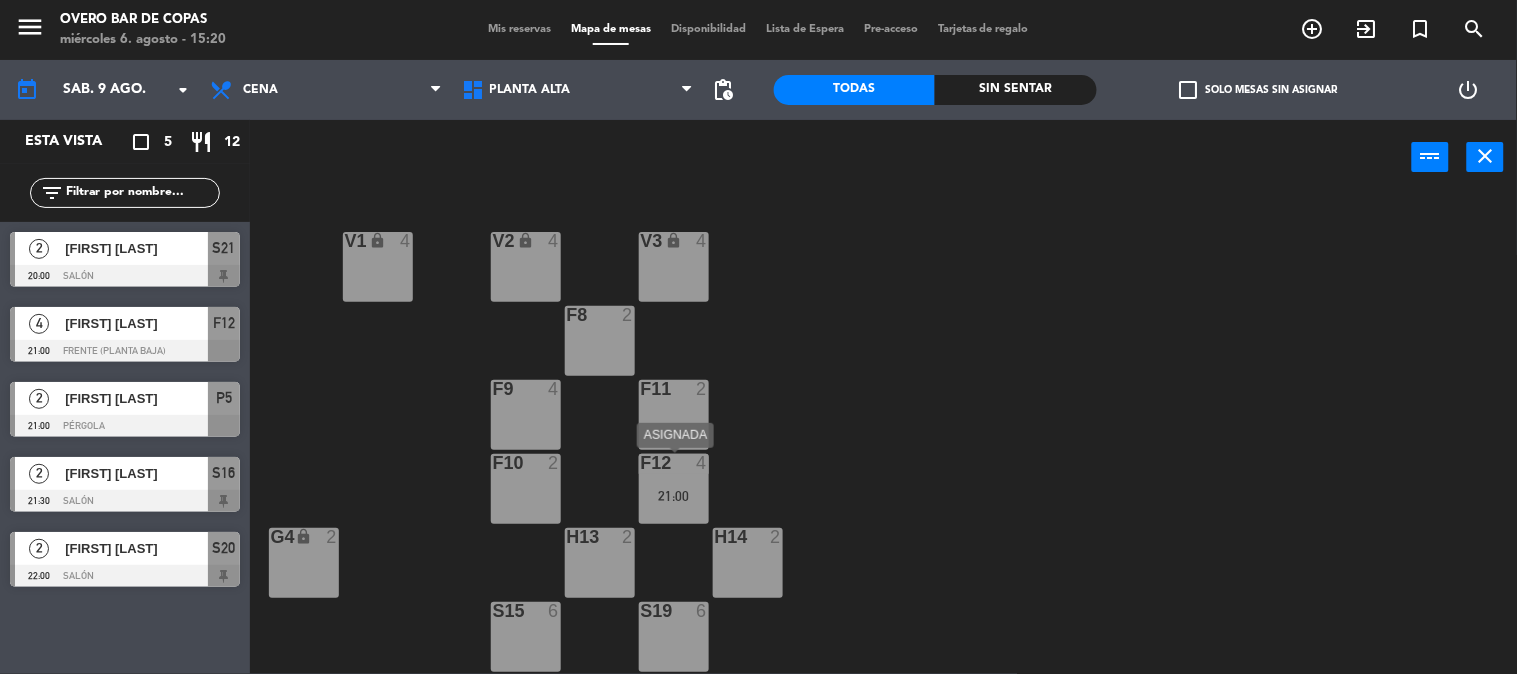 click on "F12  4   21:00" at bounding box center (674, 489) 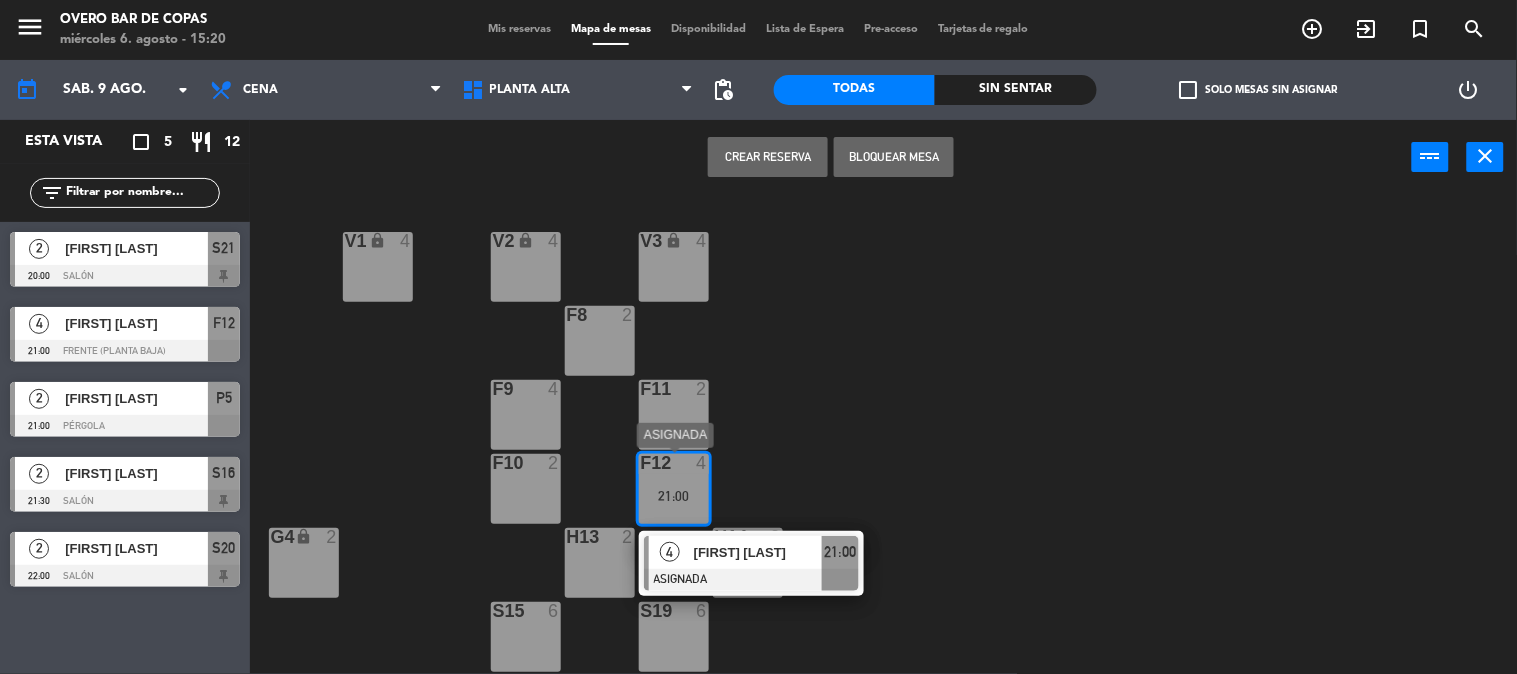 click on "[FIRST] [LAST]" at bounding box center (757, 552) 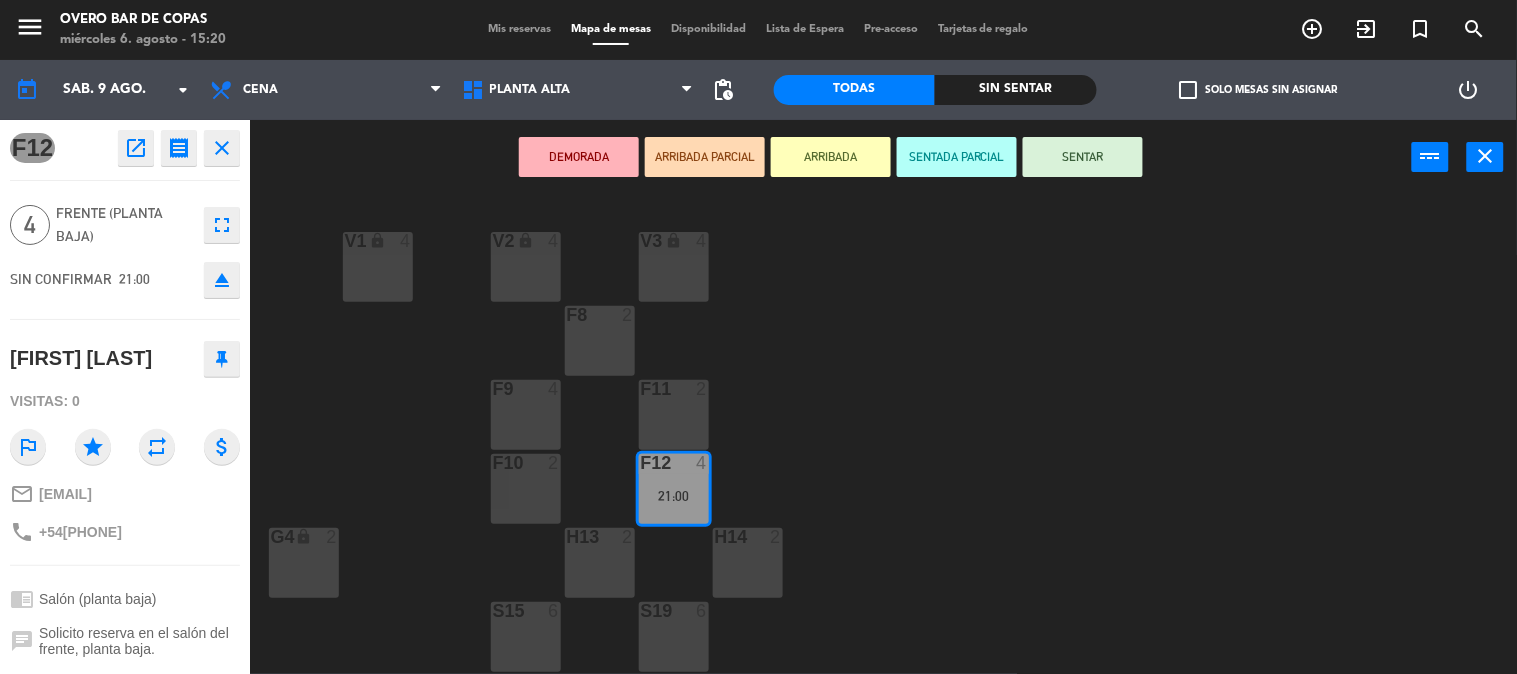 click on "F11  2" at bounding box center [674, 415] 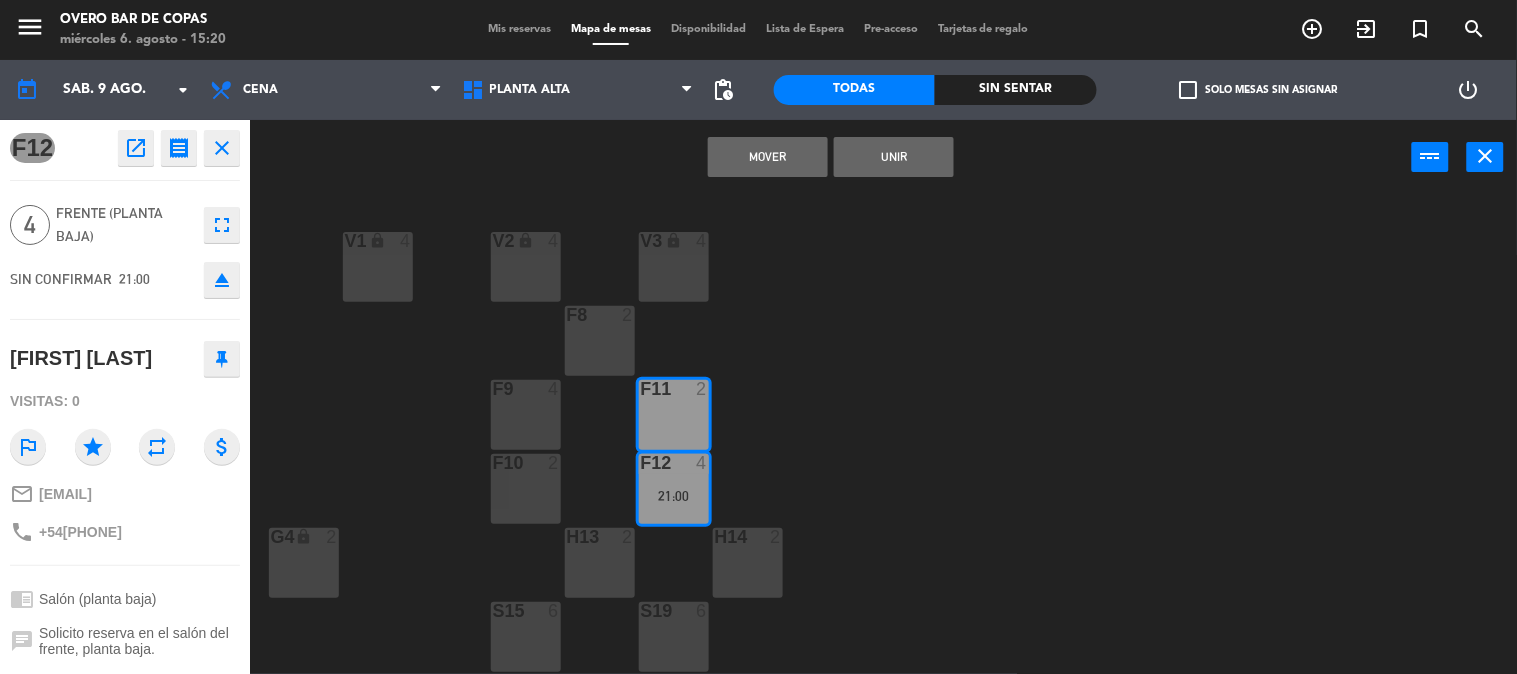 click on "Unir" at bounding box center [894, 157] 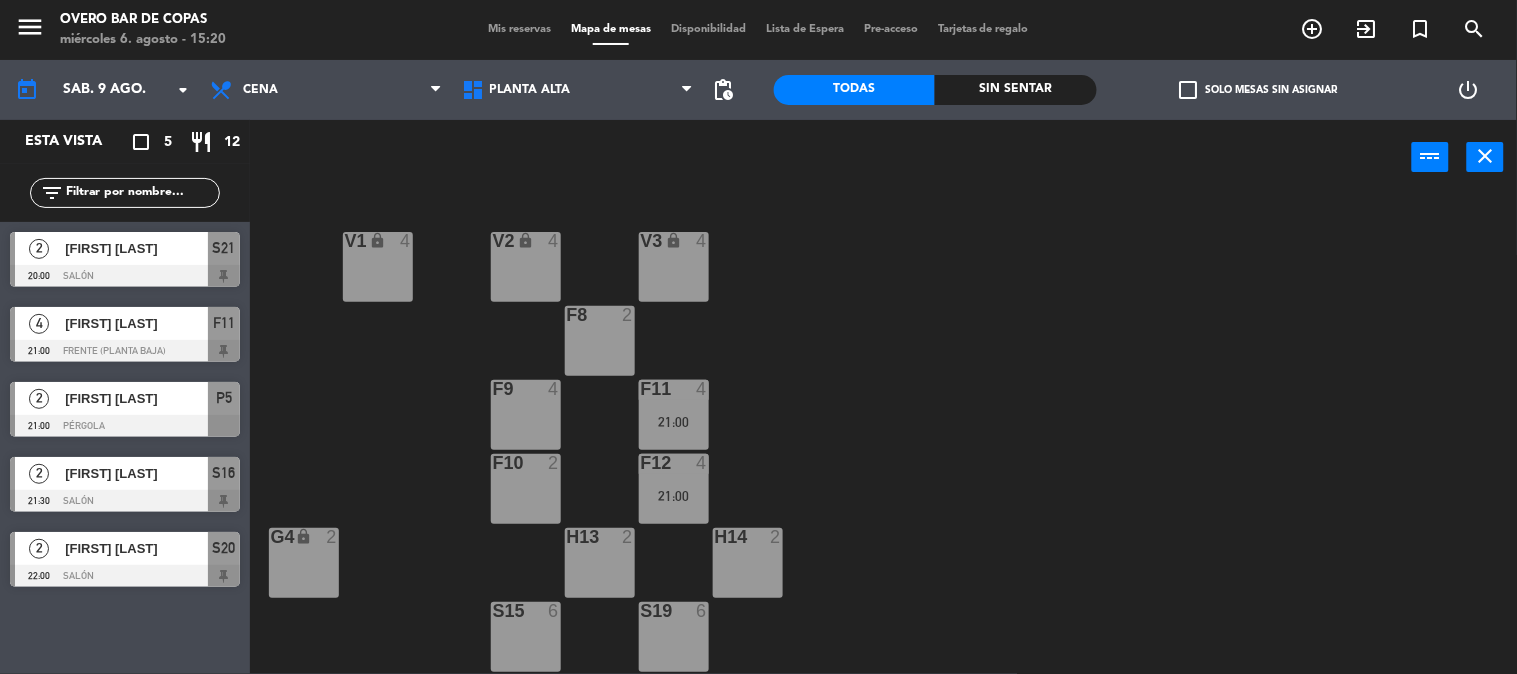 click at bounding box center (125, 351) 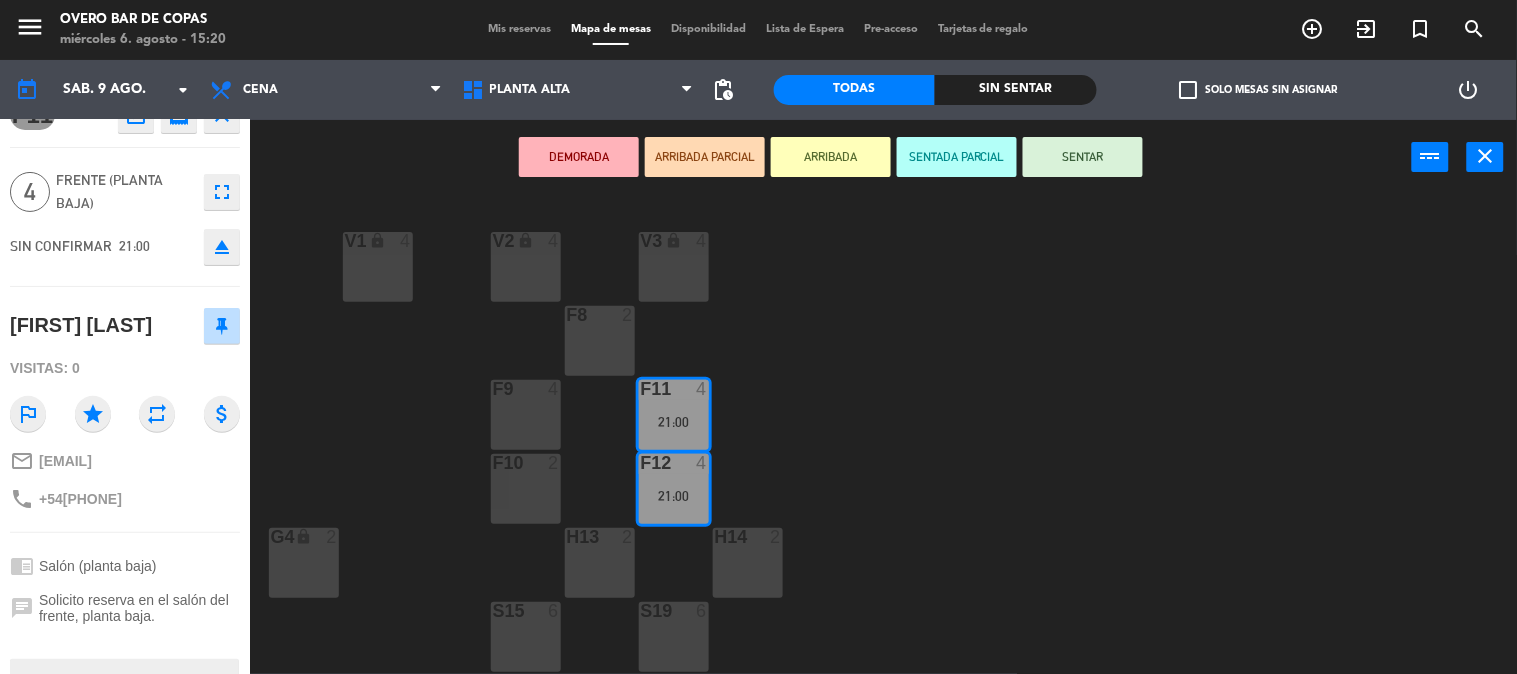 scroll, scrollTop: 0, scrollLeft: 0, axis: both 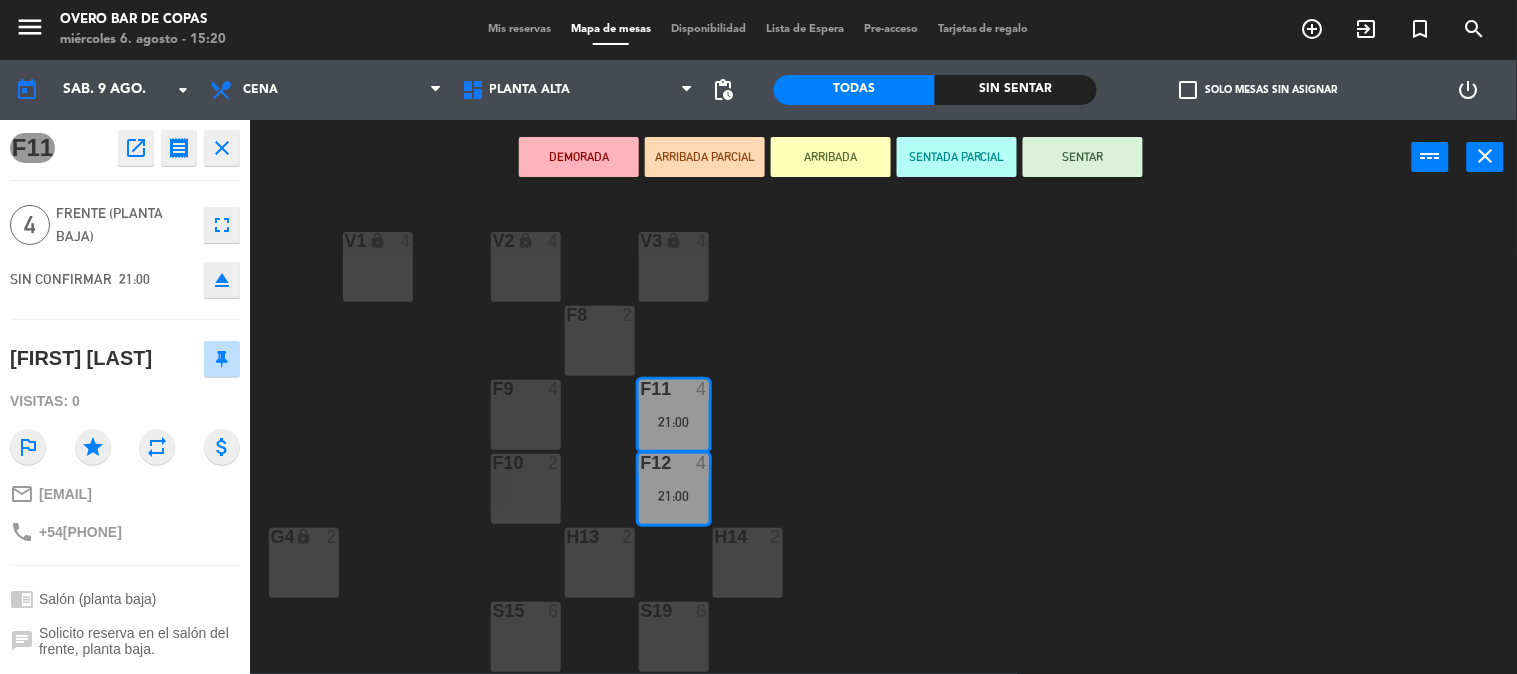 click on "star" 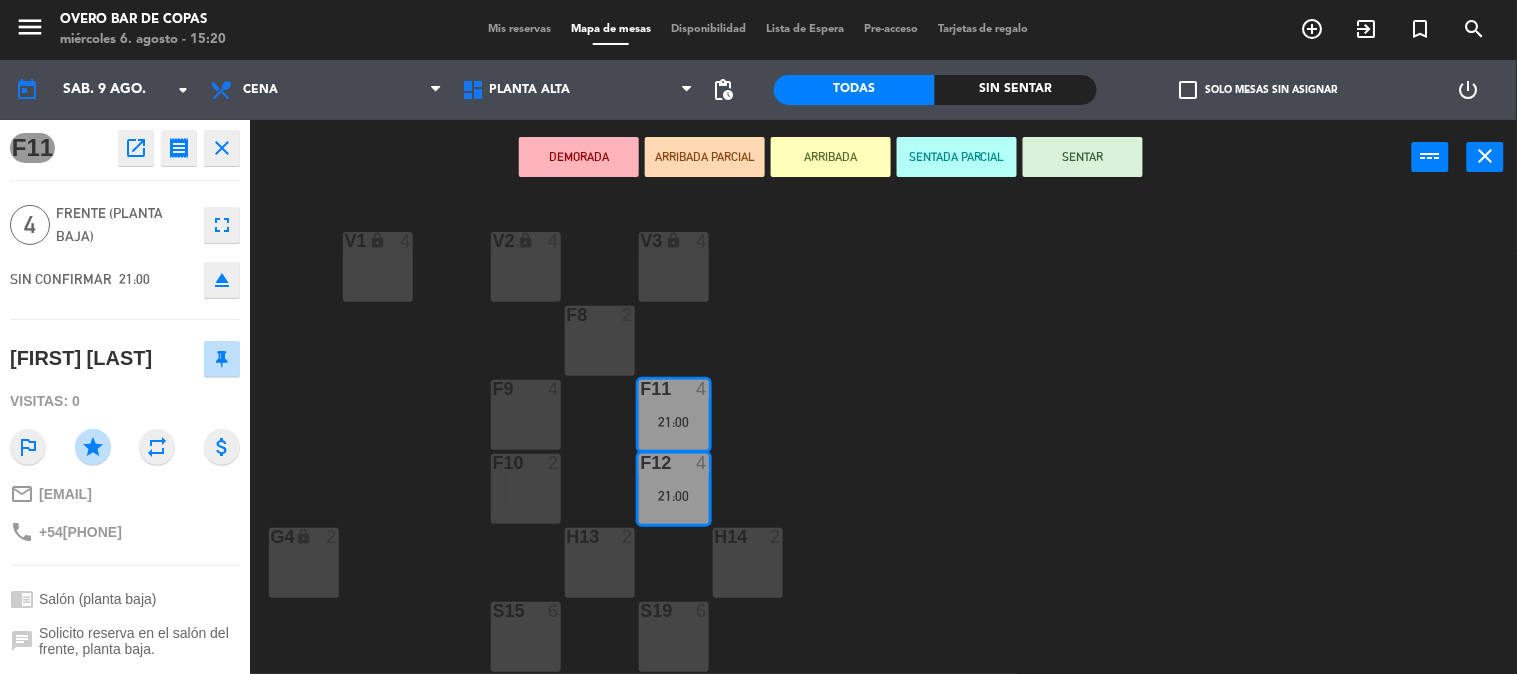 click on "V1 lock  4  V2 lock  4  V3 lock  4  F8  2  F9  4  F11  4   21:00  F10  2  F12  4   21:00  G4 lock  2  H13  2  H14  2  S15  6  S19  6  G5 lock  4  S16 lock  2   21:30  S20 lock  2   22:00  G6 lock  4  S17 lock  2  S21 lock  2   20:00  S22  6  S18  6  G7 lock  2  B23  2  B24 lock  2" 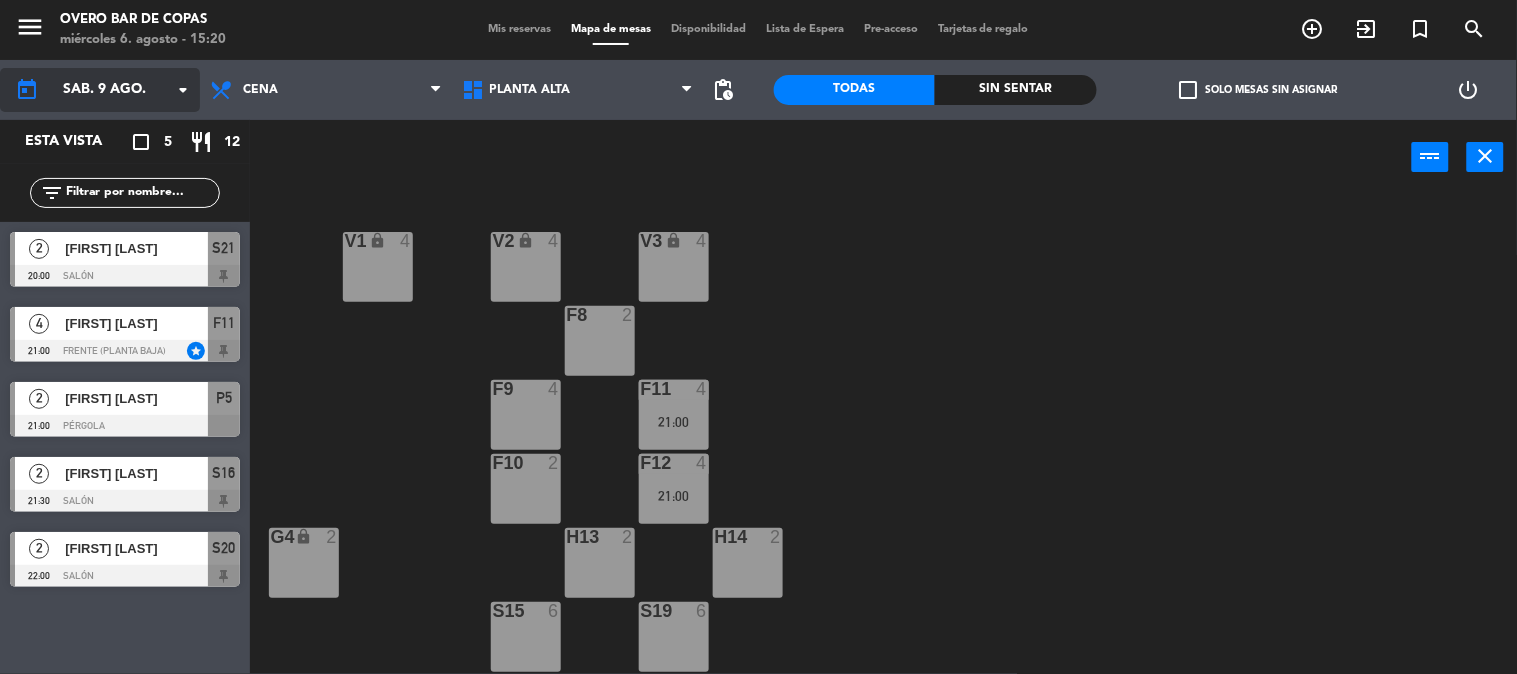 click on "sáb. 9 ago." 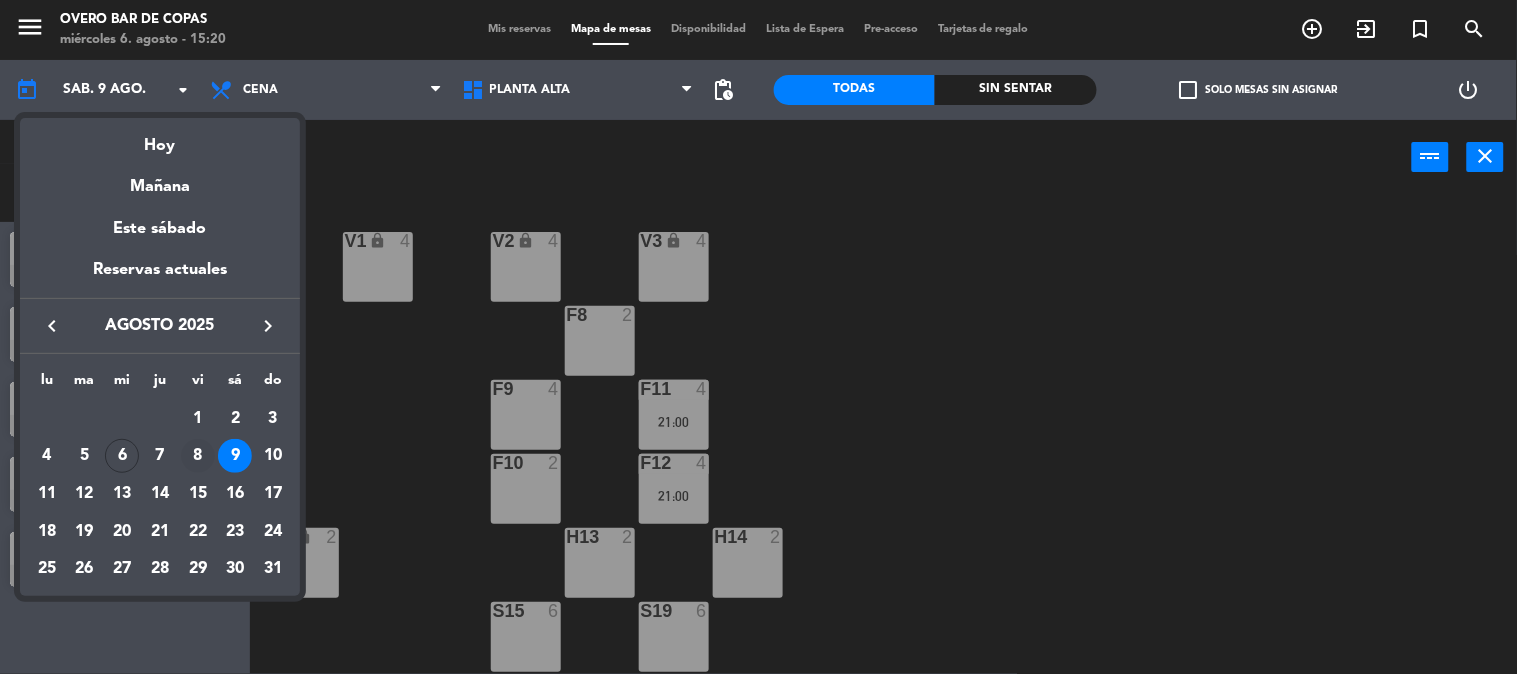 click on "8" at bounding box center [198, 456] 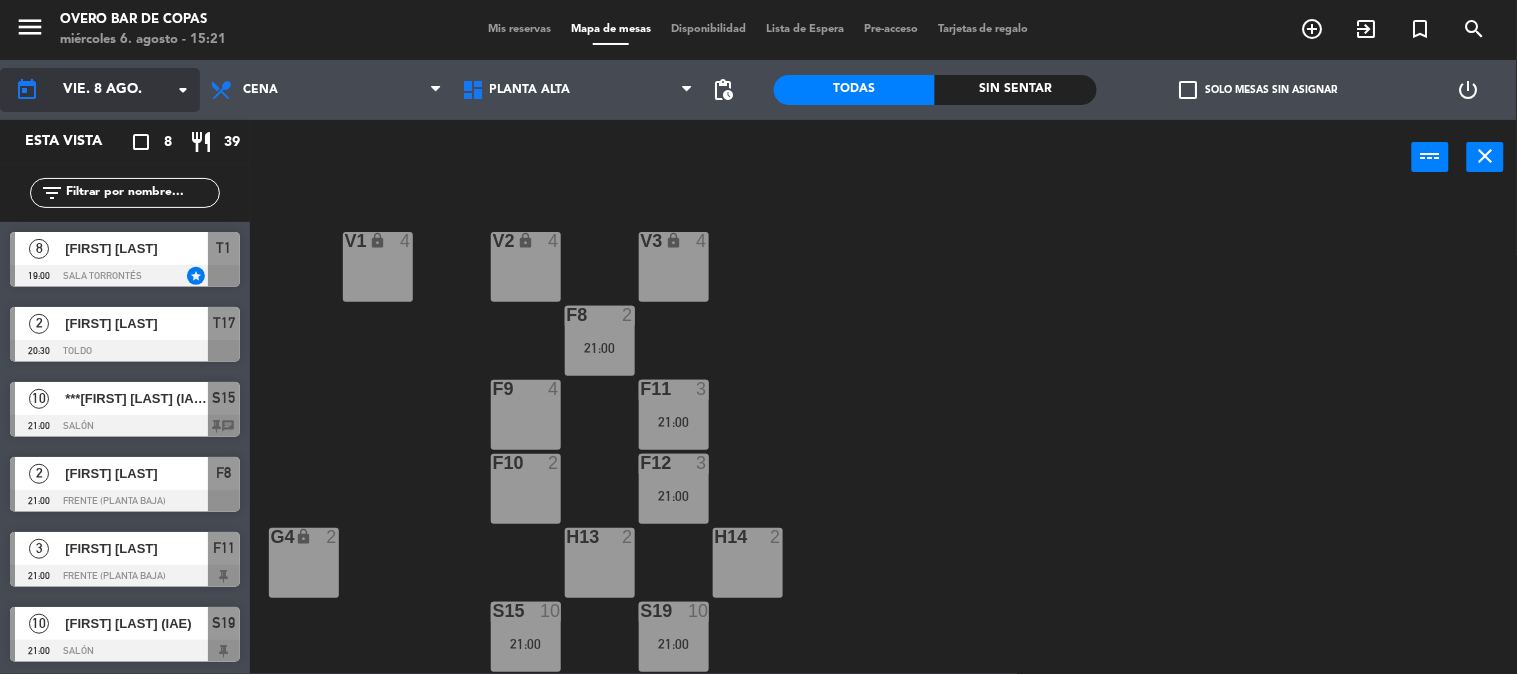 click on "vie. 8 ago." 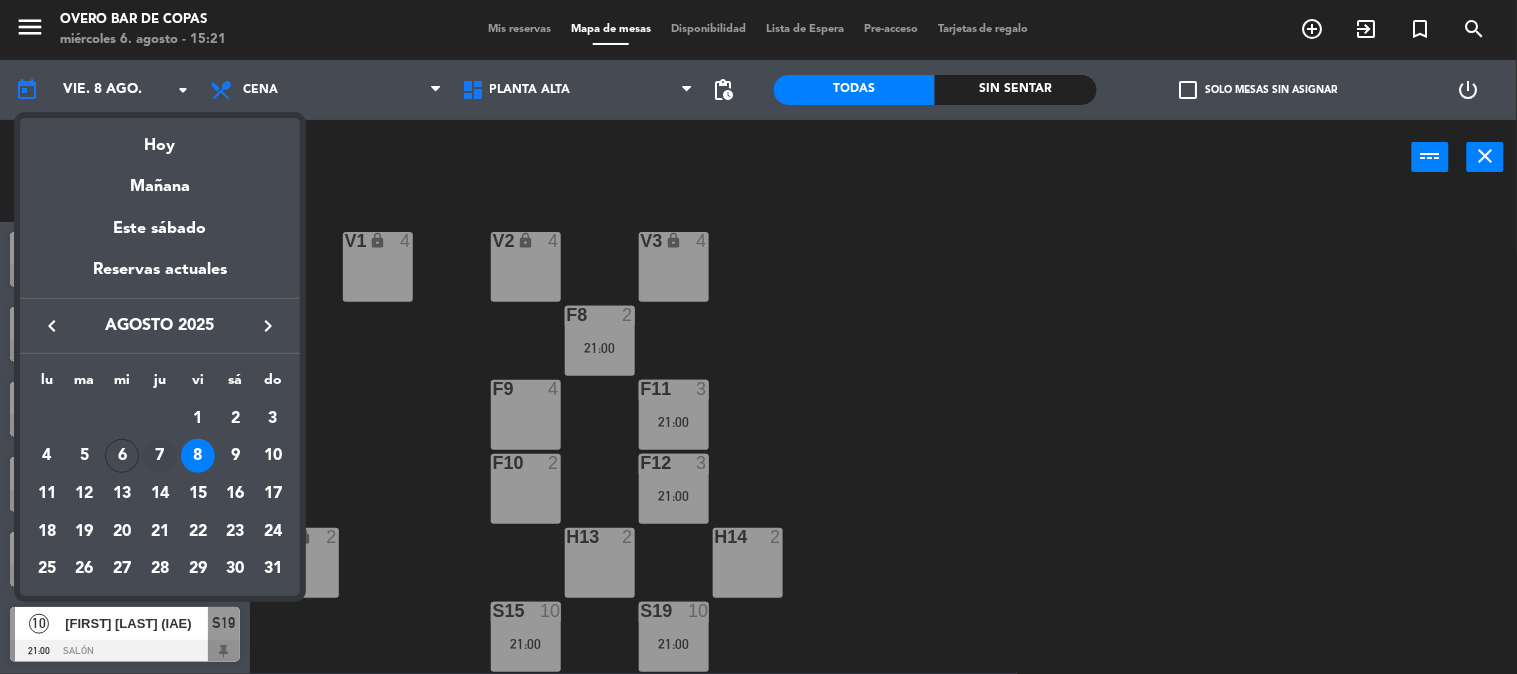 click on "7" at bounding box center (160, 456) 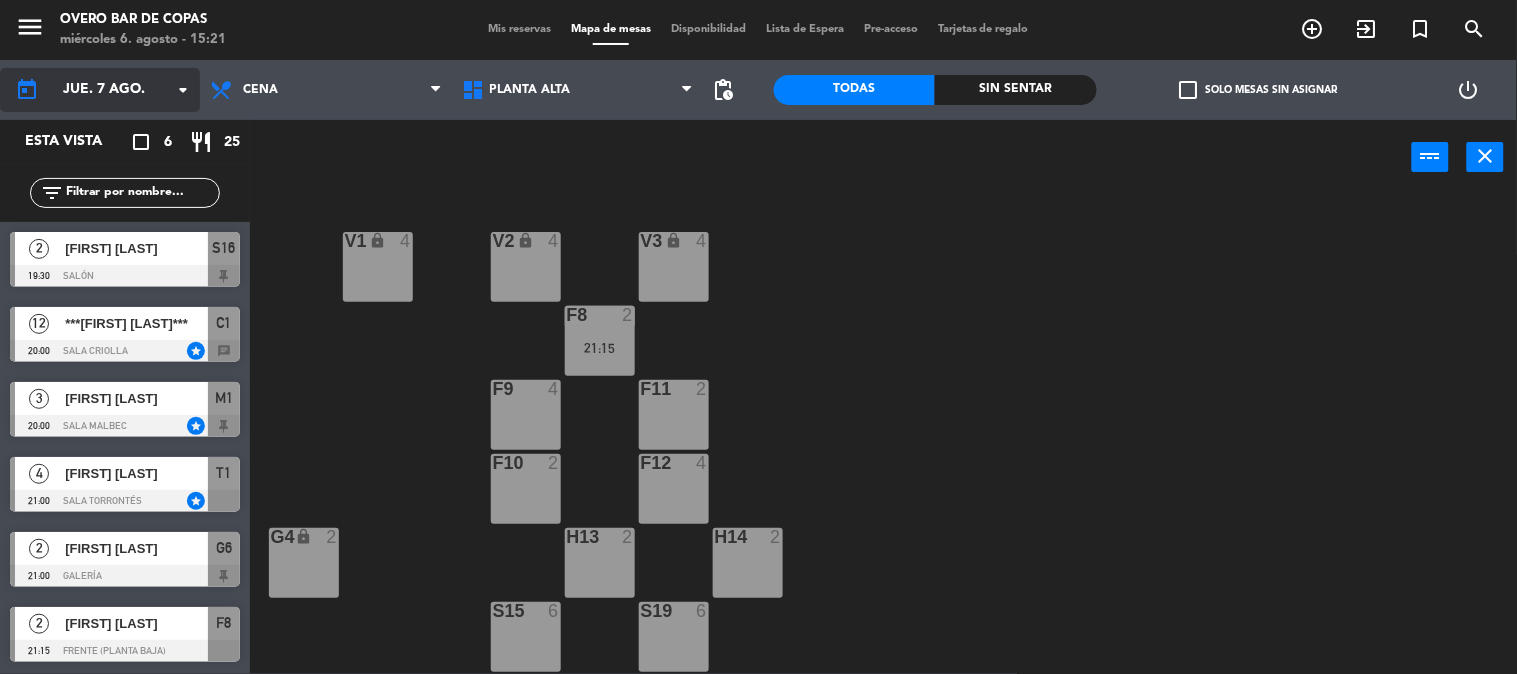 click on "jue. 7 ago." 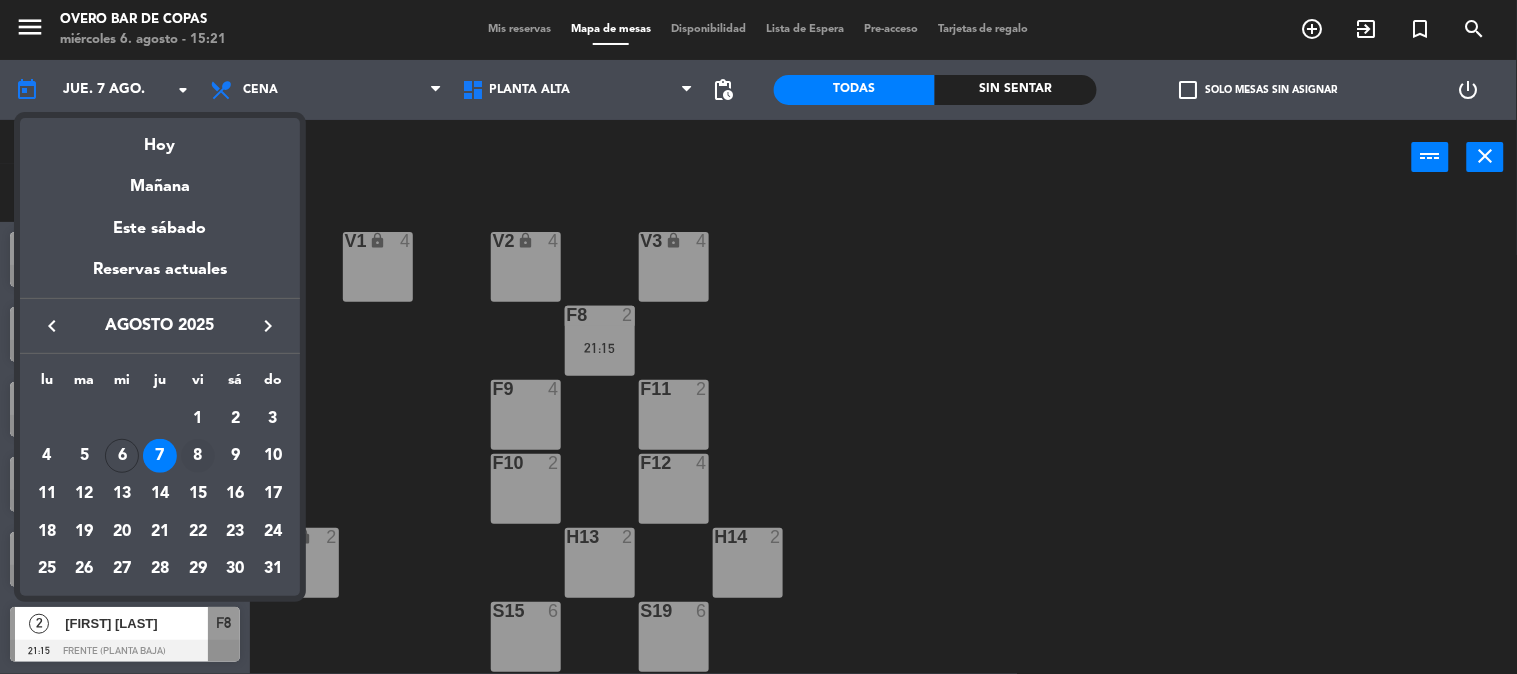click on "8" at bounding box center [198, 456] 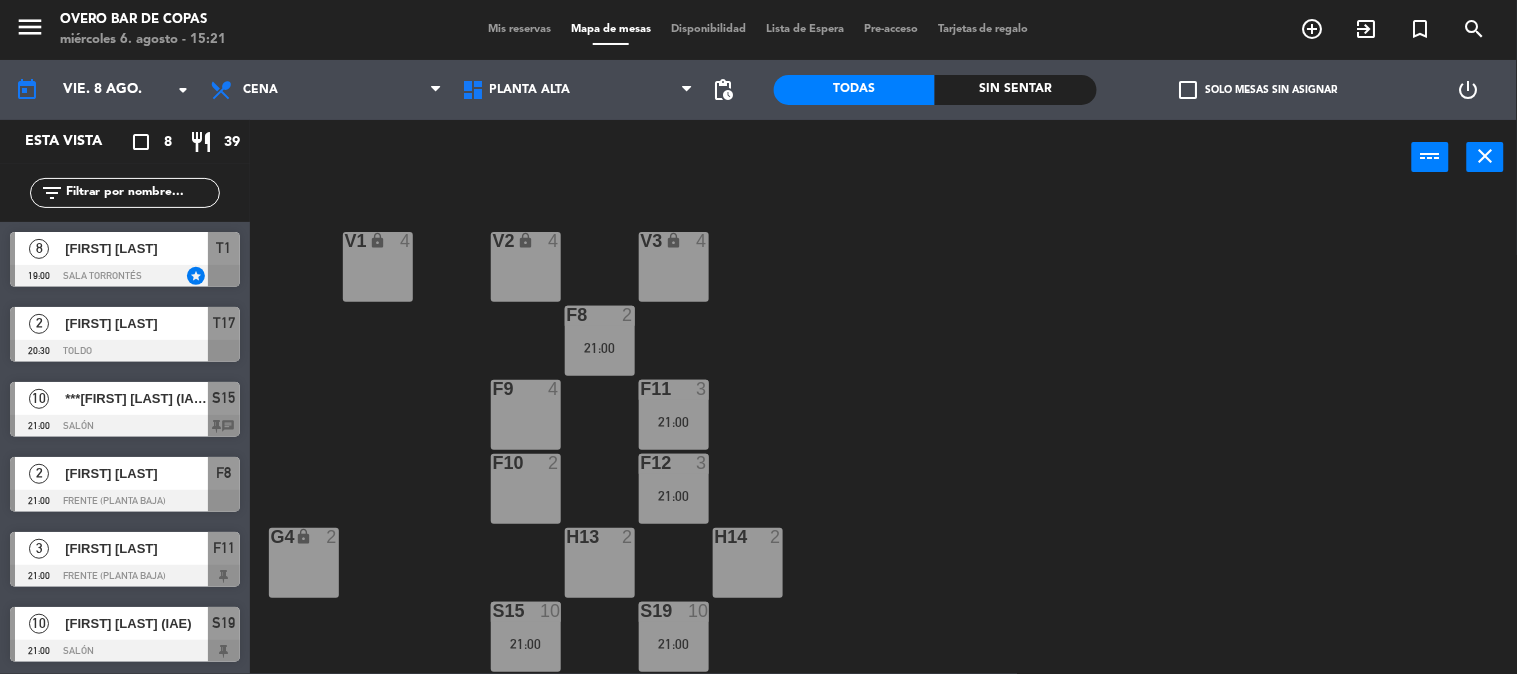 scroll, scrollTop: 150, scrollLeft: 0, axis: vertical 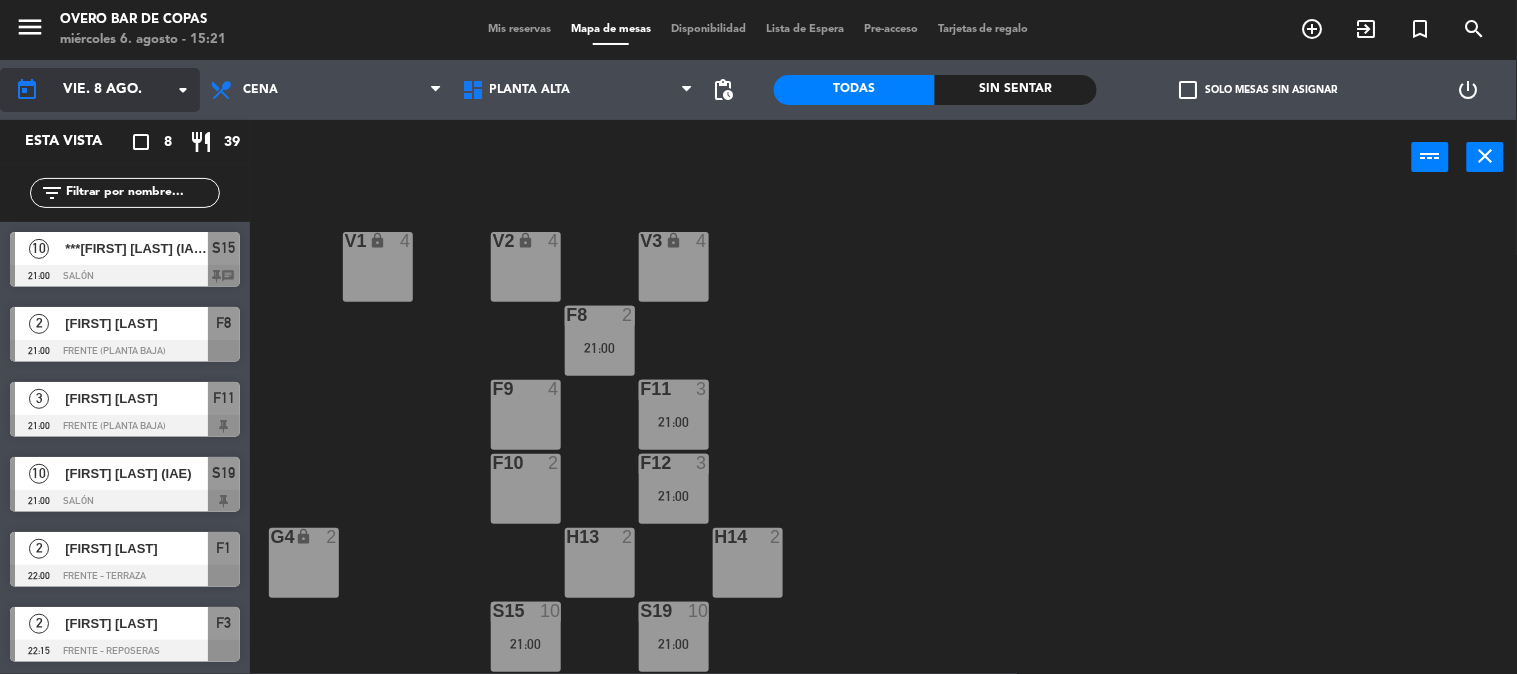 click on "arrow_drop_down" 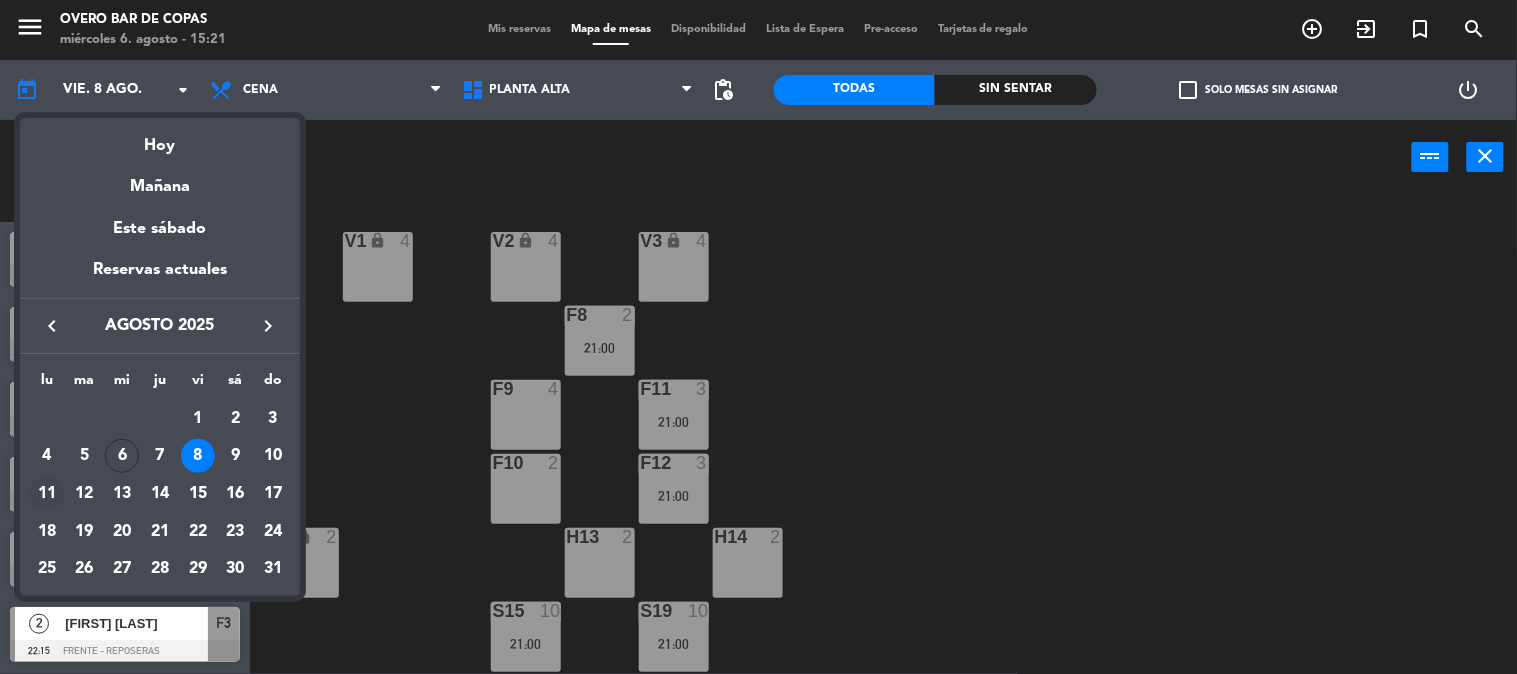 click on "11" at bounding box center [47, 494] 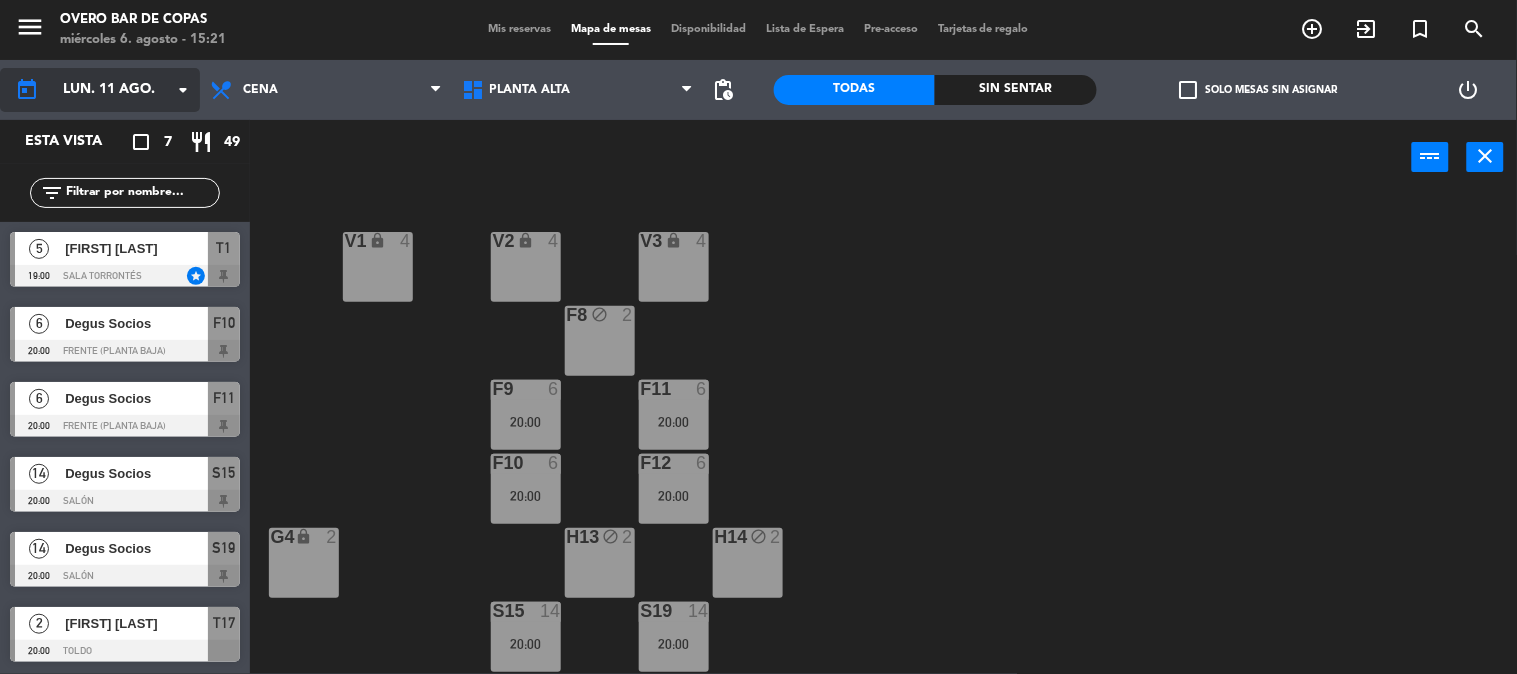 scroll, scrollTop: 75, scrollLeft: 0, axis: vertical 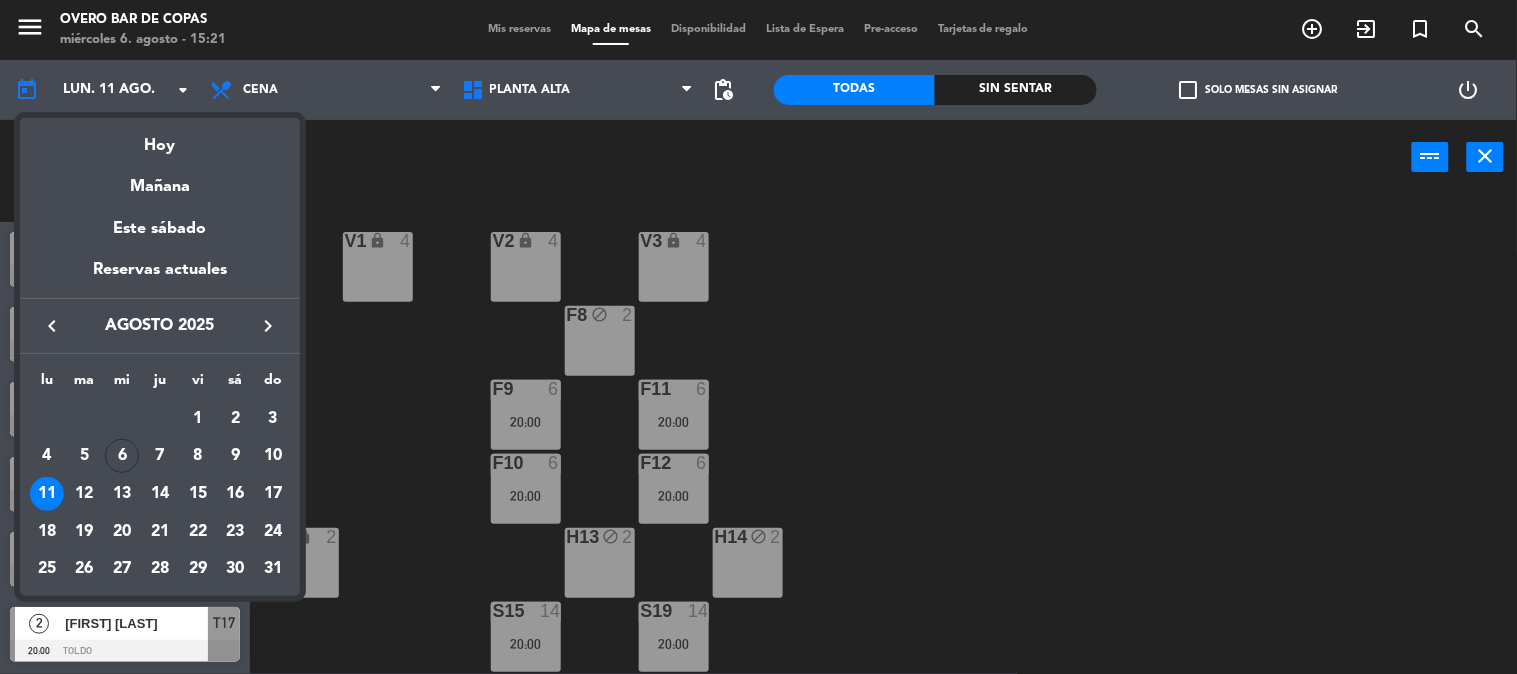 drag, startPoint x: 80, startPoint y: 493, endPoint x: 77, endPoint y: 478, distance: 15.297058 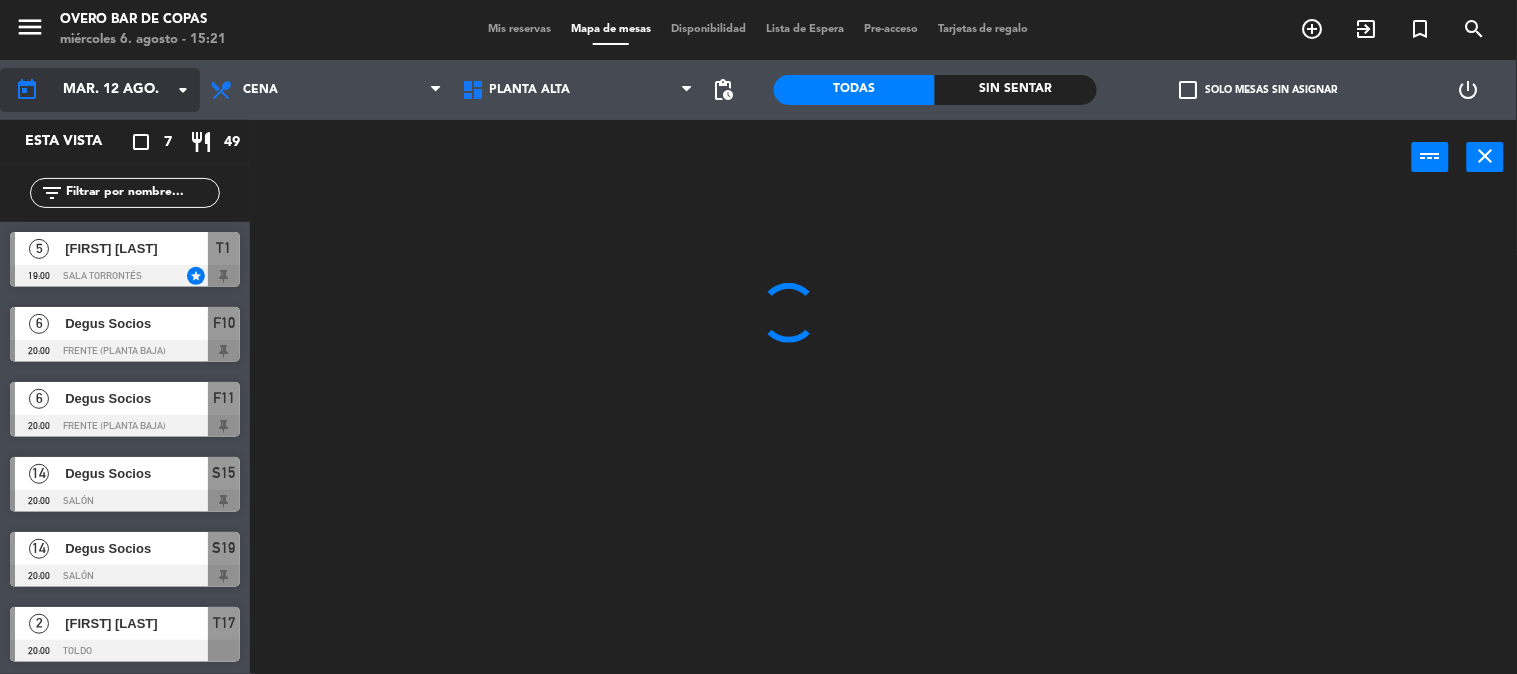 scroll, scrollTop: 0, scrollLeft: 0, axis: both 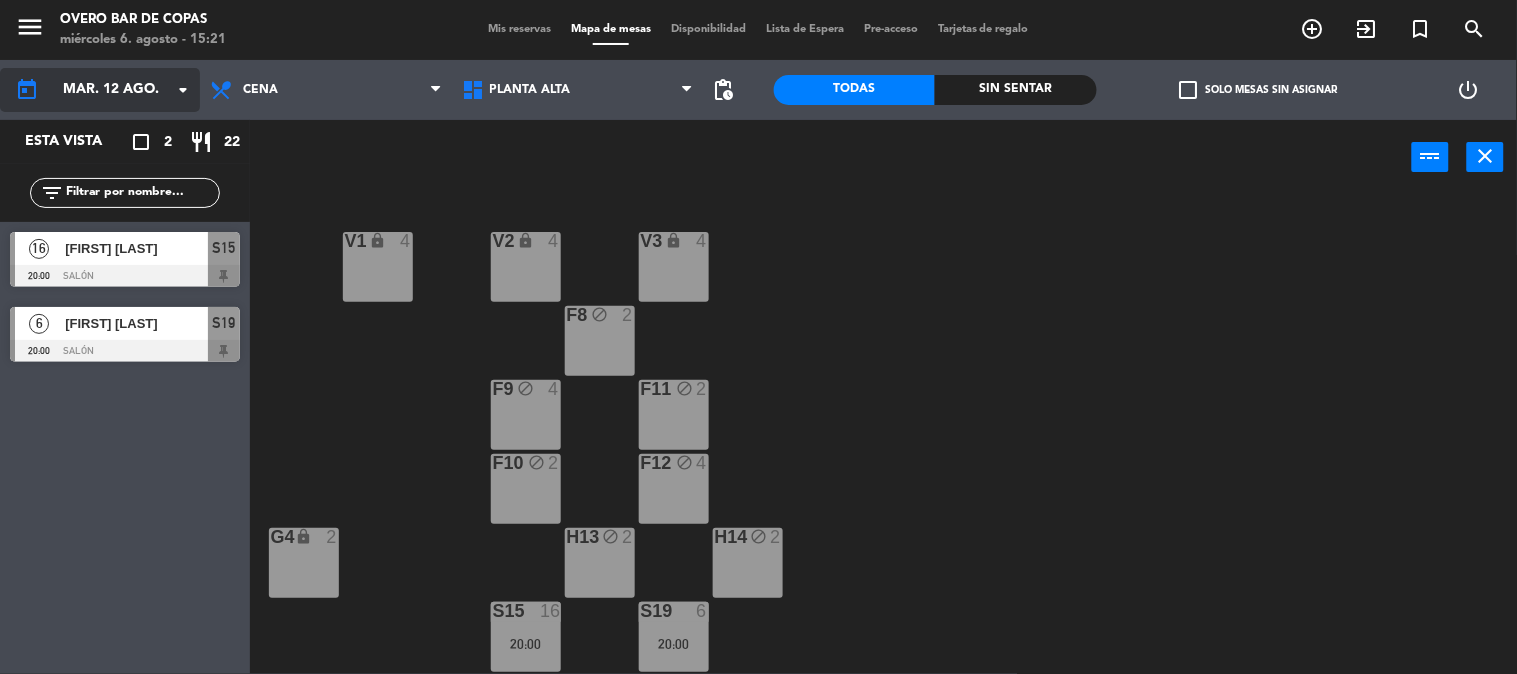 click on "mar. 12 ago." 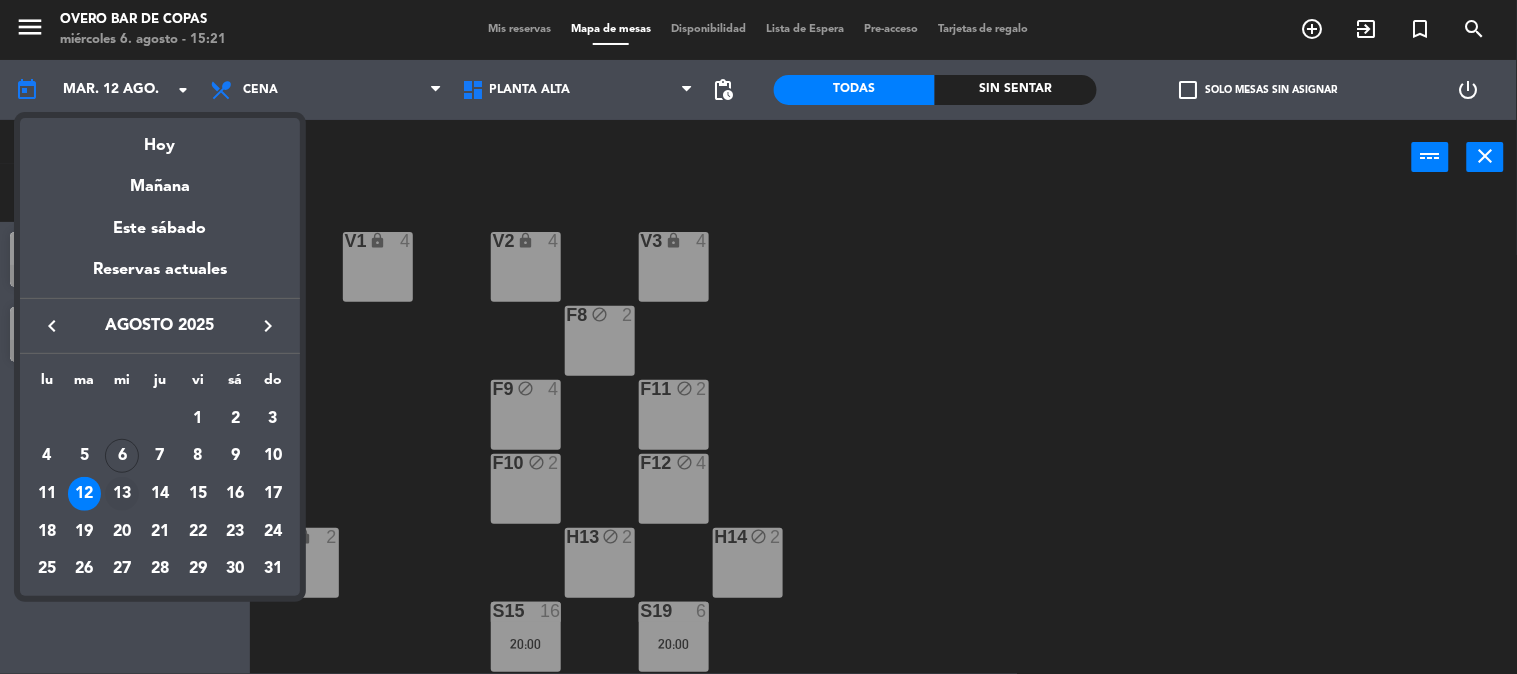 click on "13" at bounding box center [122, 494] 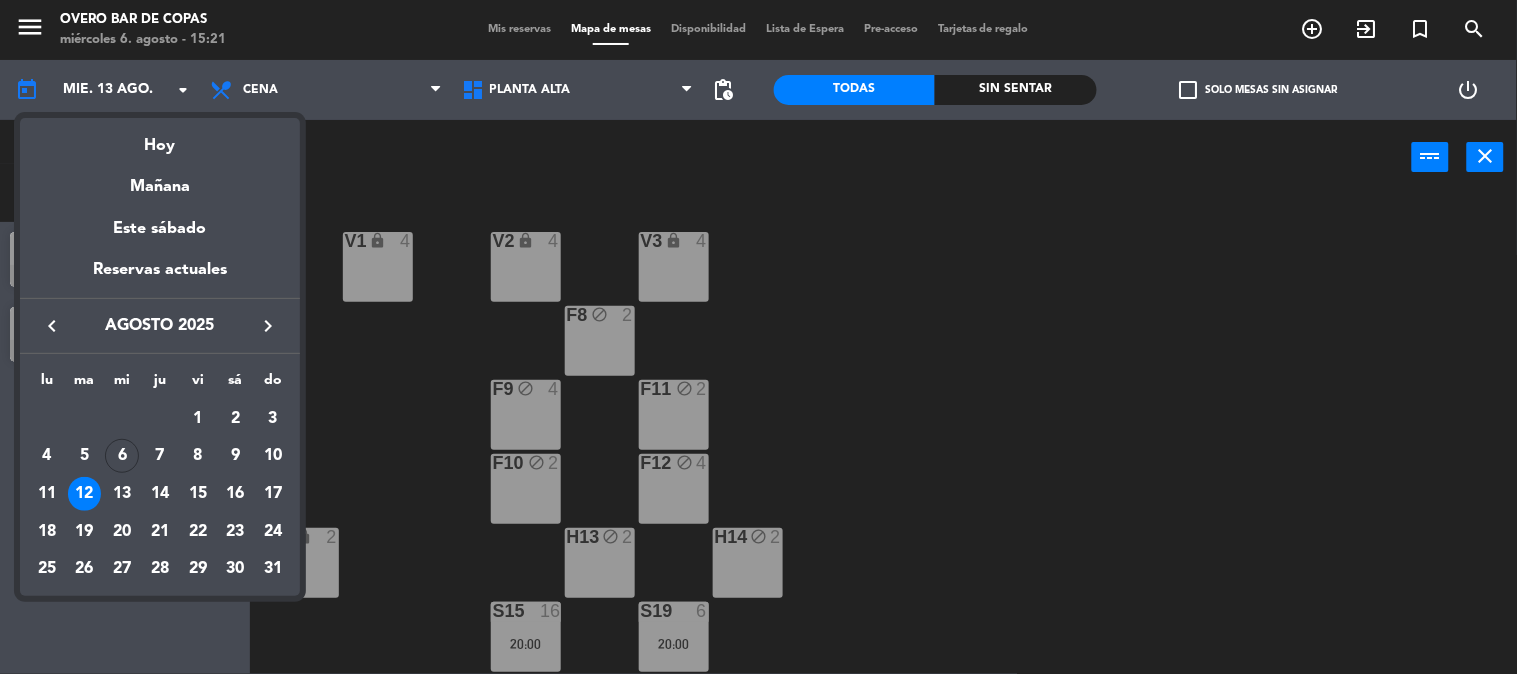 click on "Esta vista   crop_square  2  restaurant  22 filter_list  16   [FIRST] [LAST]   20:00   Salón  S15  6   [FIRST] [LAST]   20:00   Salón  S19" 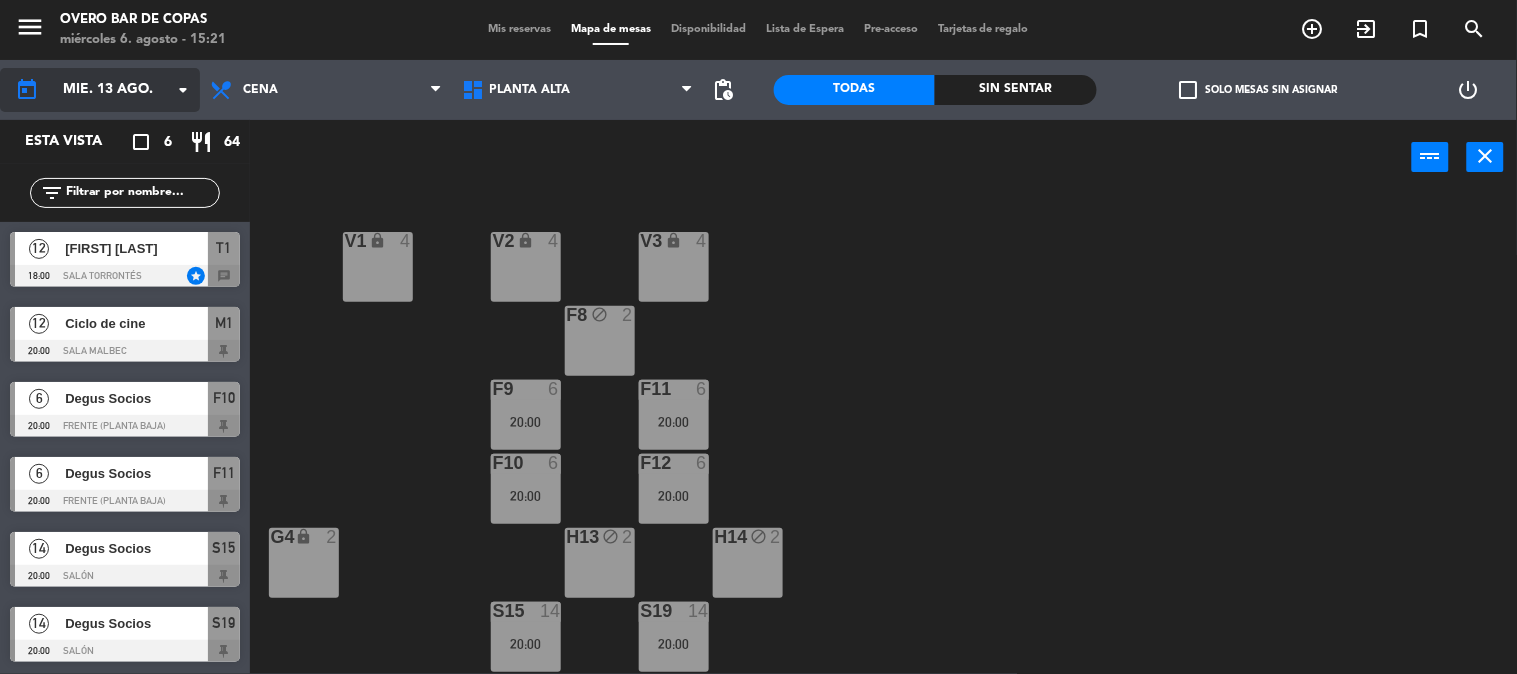 click on "arrow_drop_down" 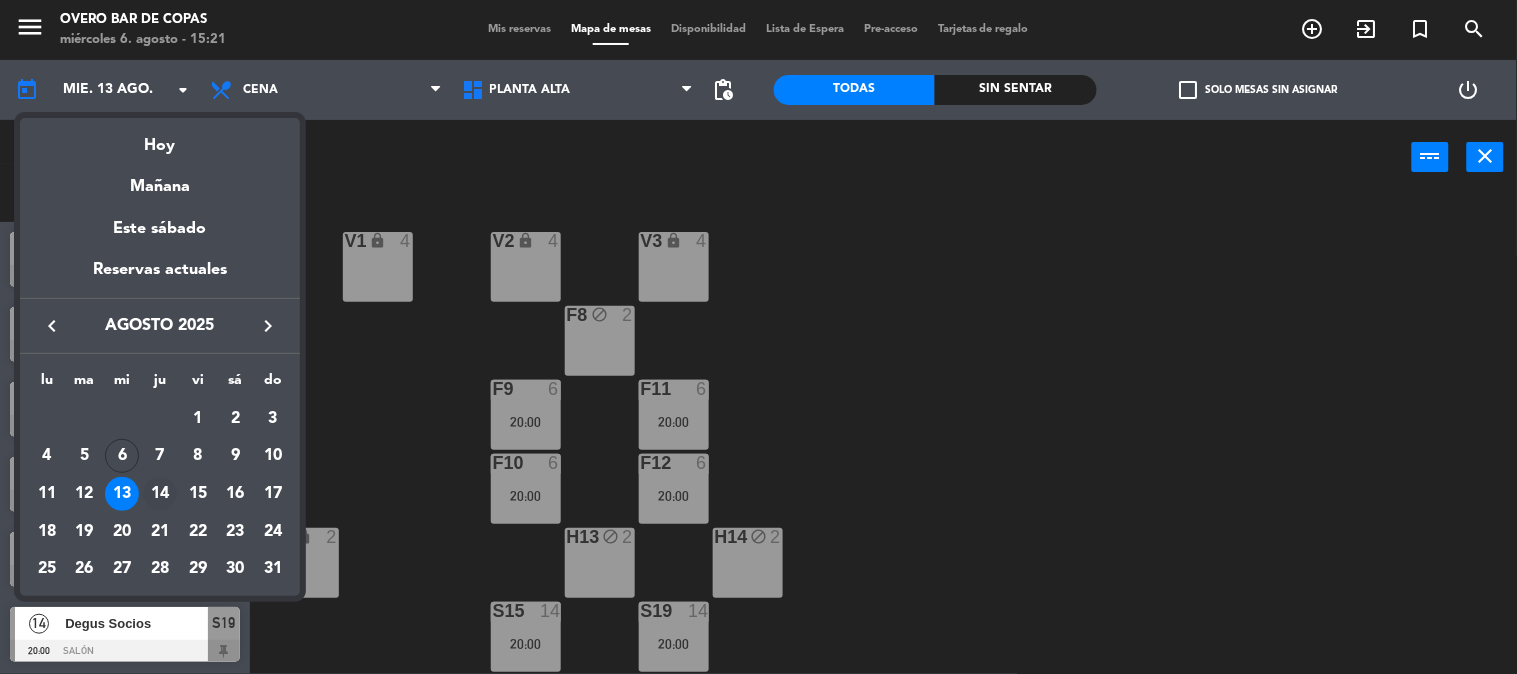 click on "14" at bounding box center [160, 494] 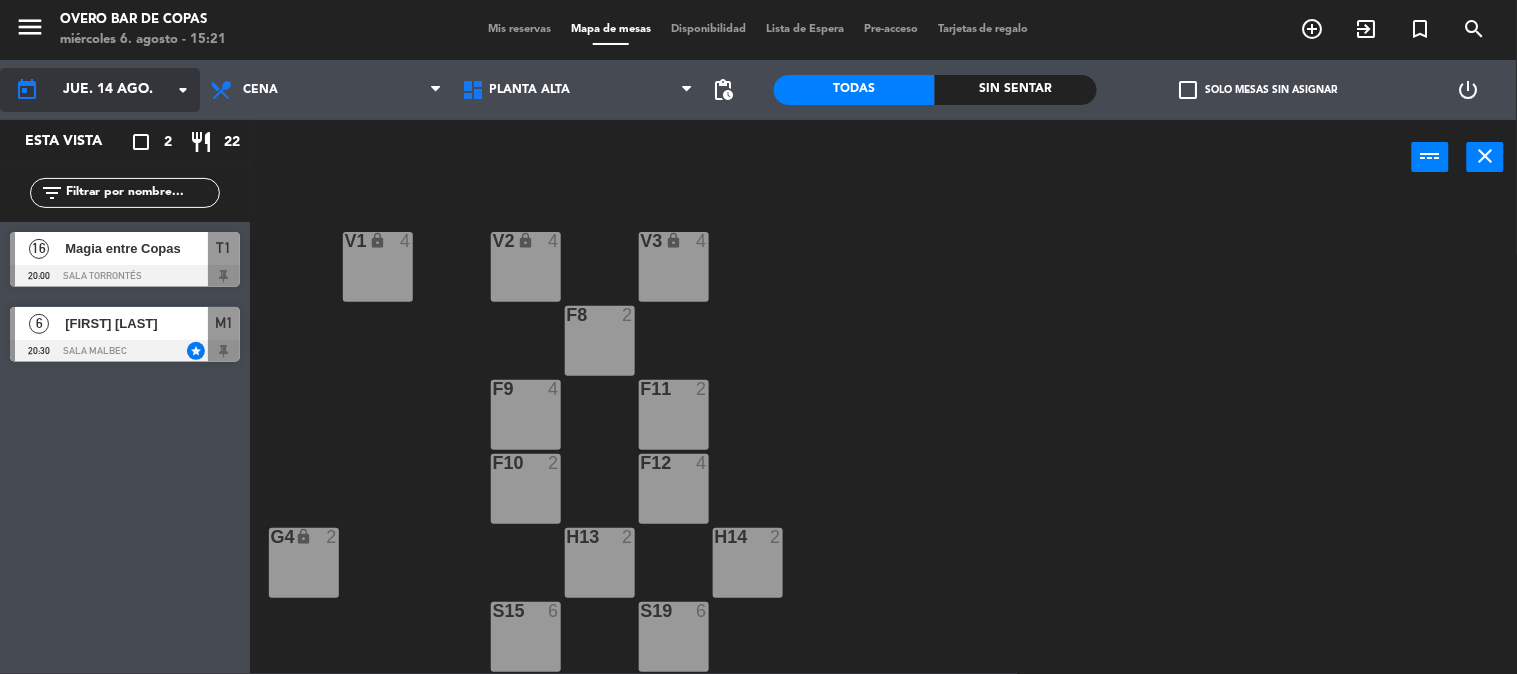 click on "arrow_drop_down" 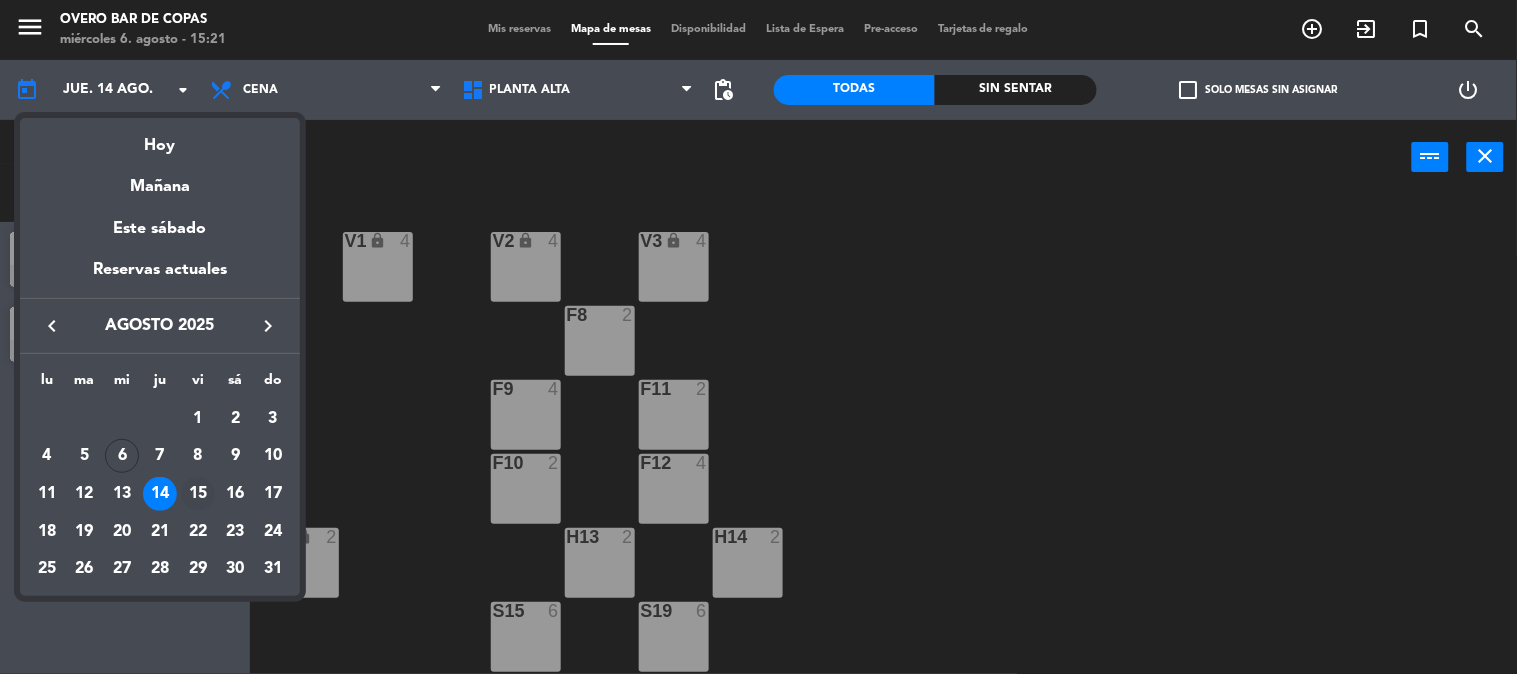 click on "15" at bounding box center [198, 494] 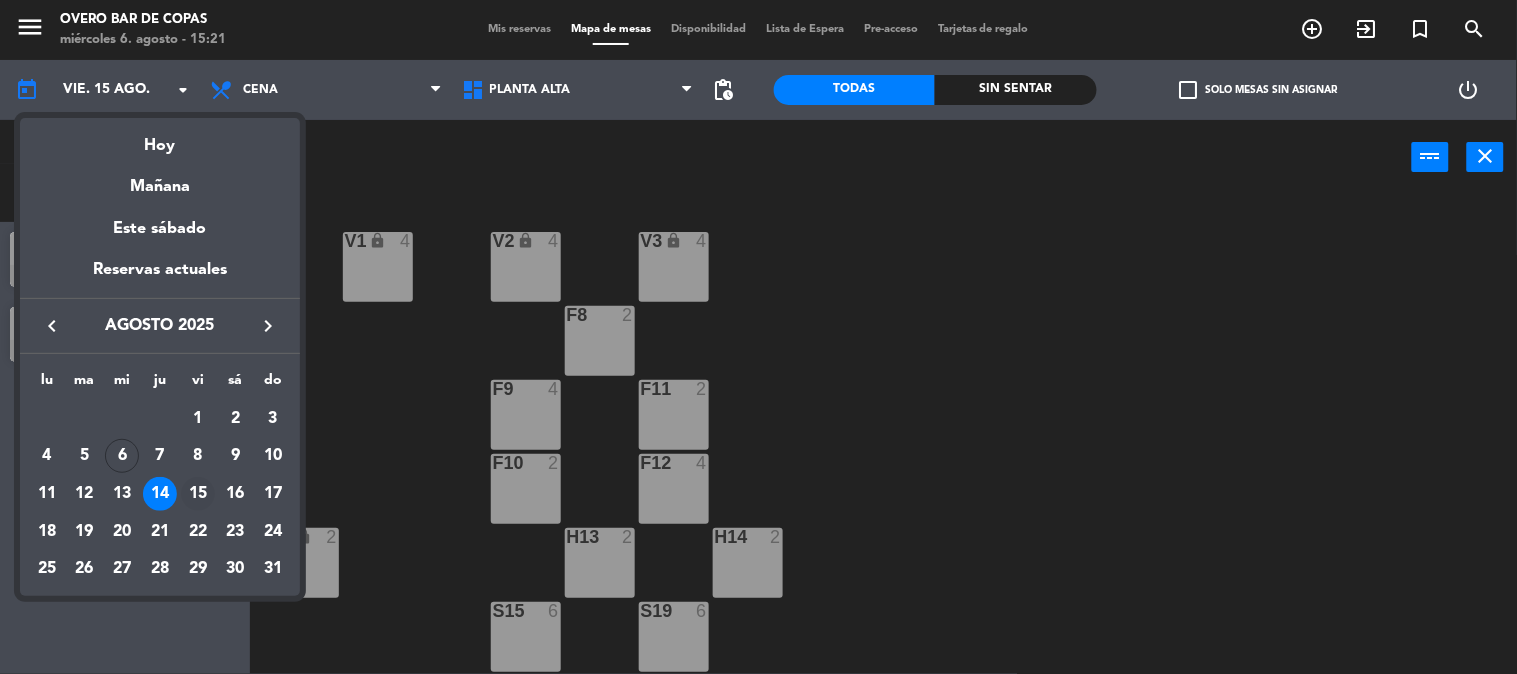 click on "Esta vista   crop_square  2  restaurant  22 filter_list  16   Magia entre  Copas   20:00   Sala Torrontés  T1  6   [FIRST] [LAST]   20:30   Sala Malbec  star M1" 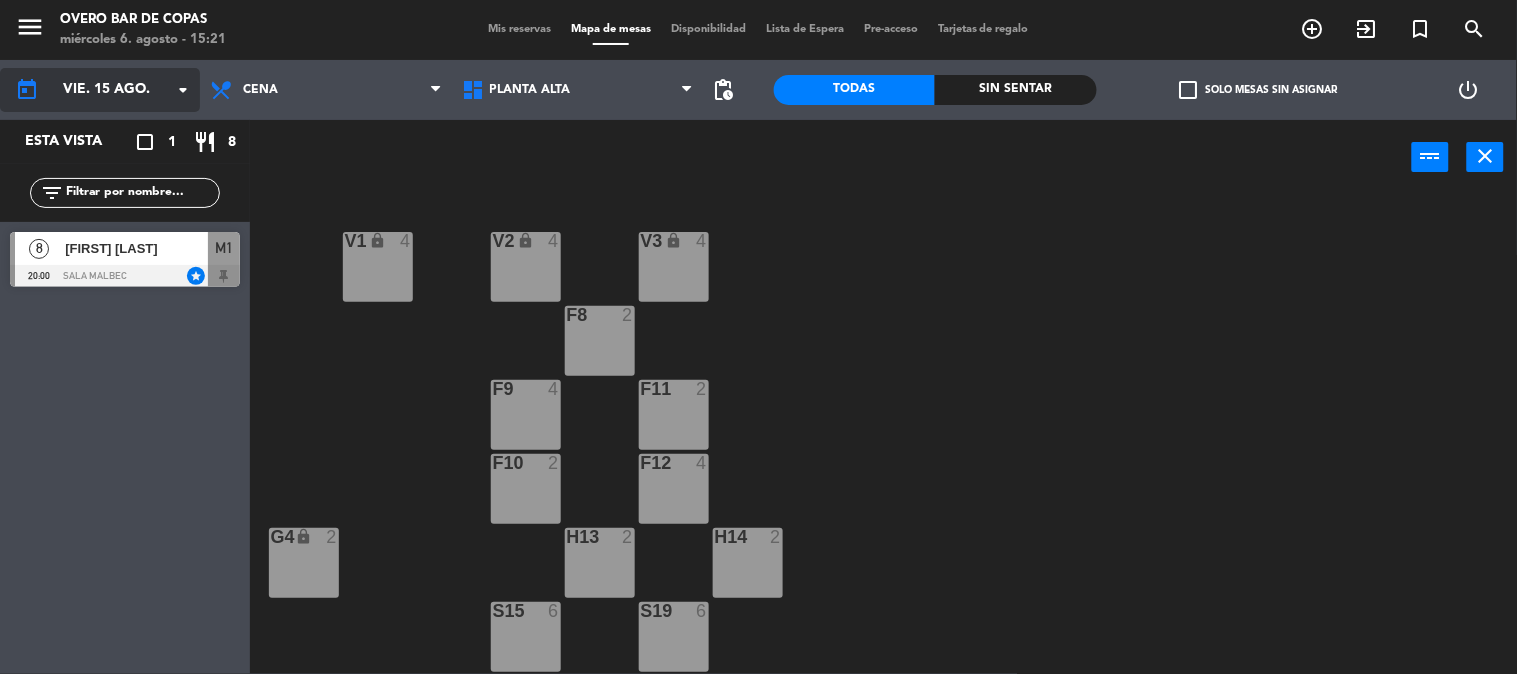 click on "vie. 15 ago." 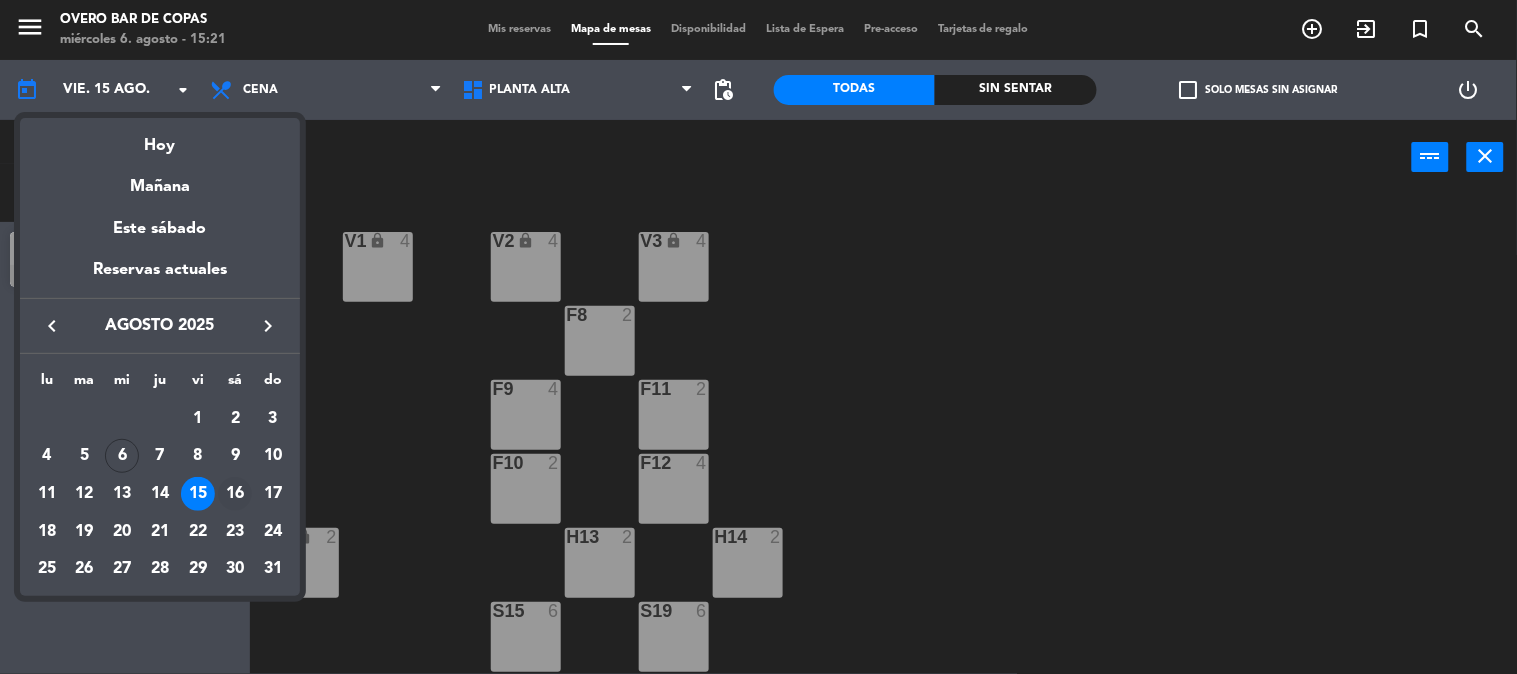 click on "16" at bounding box center (235, 494) 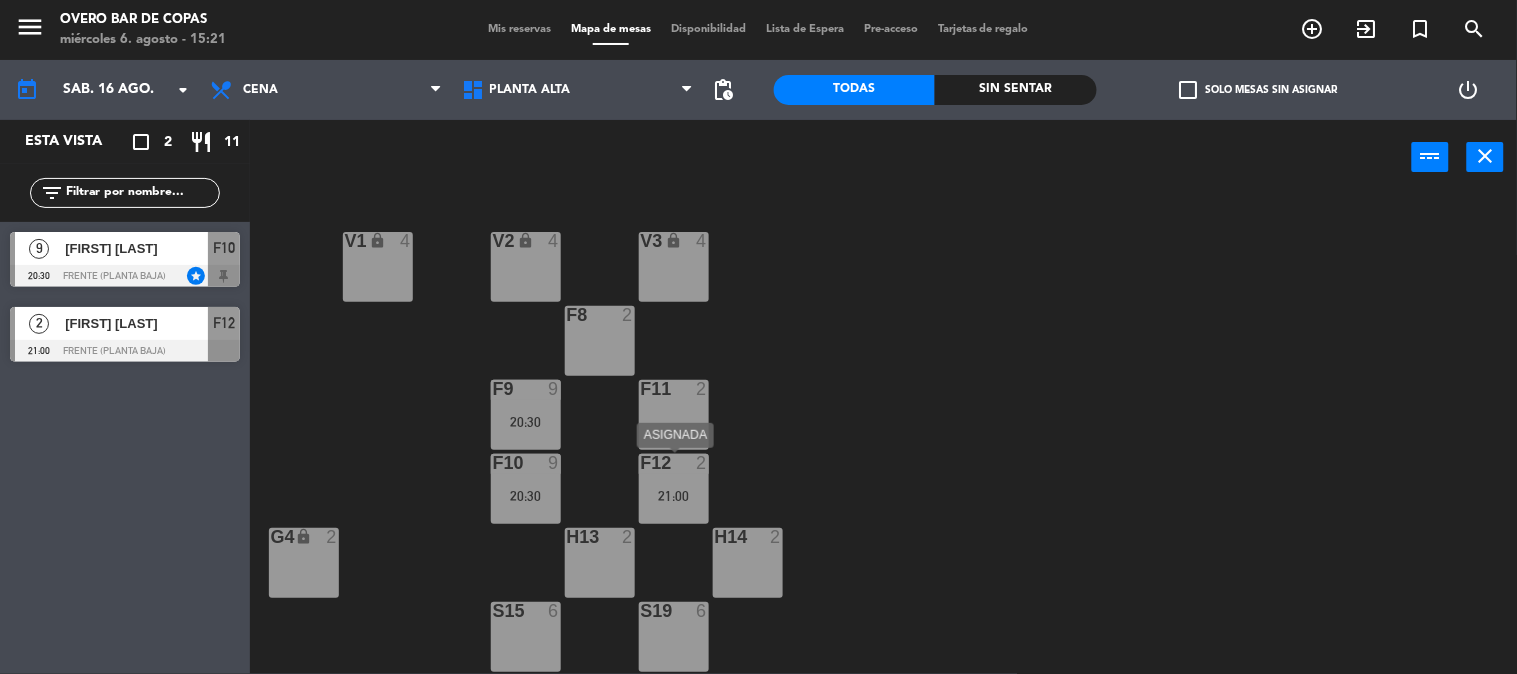 click on "21:00" at bounding box center [674, 496] 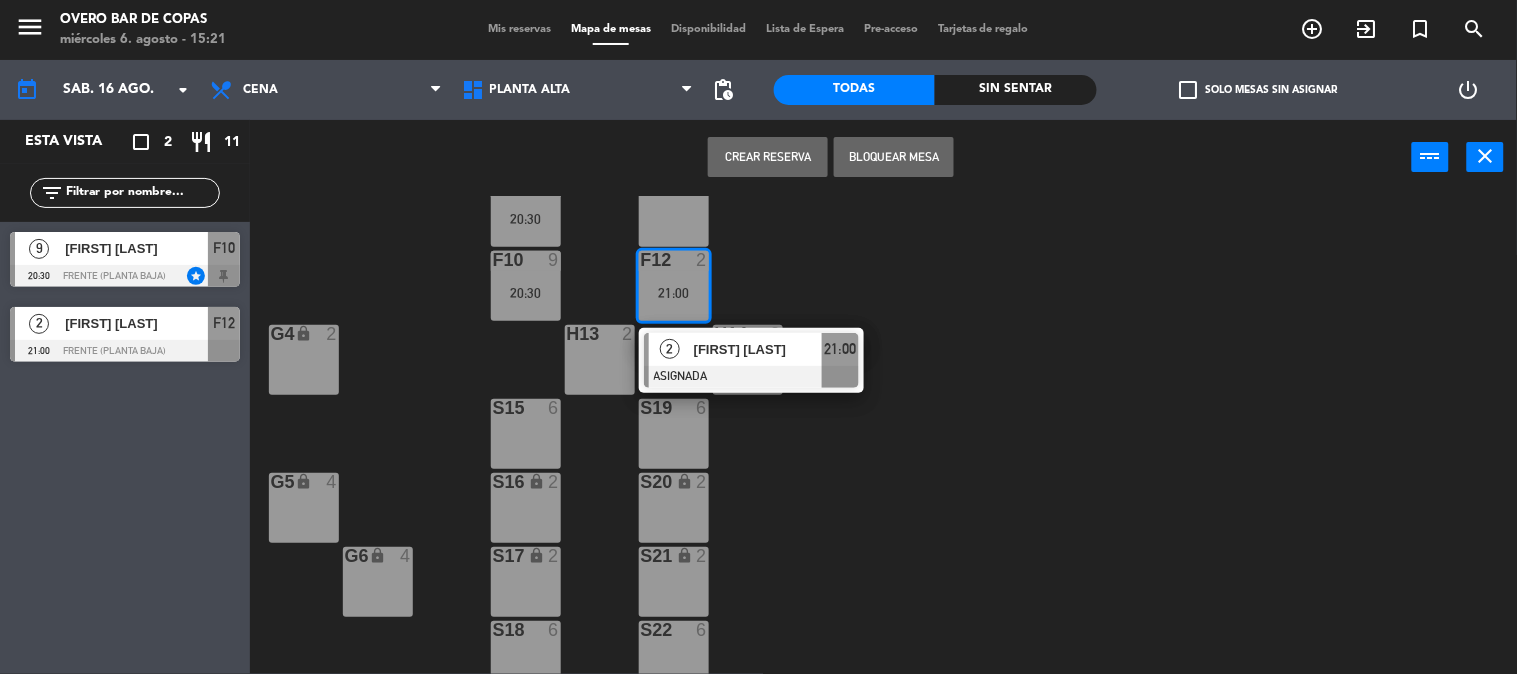 scroll, scrollTop: 204, scrollLeft: 0, axis: vertical 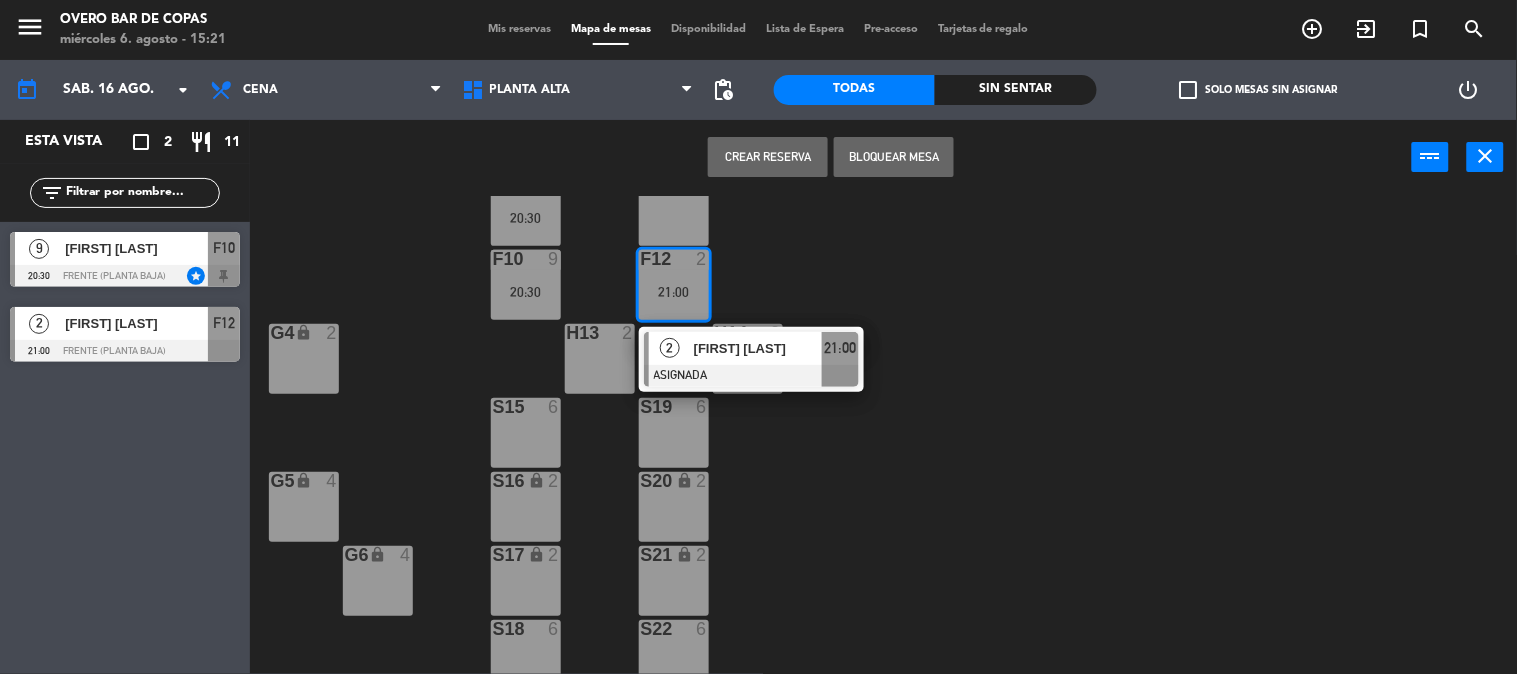 click on "S16 lock  2" at bounding box center (526, 507) 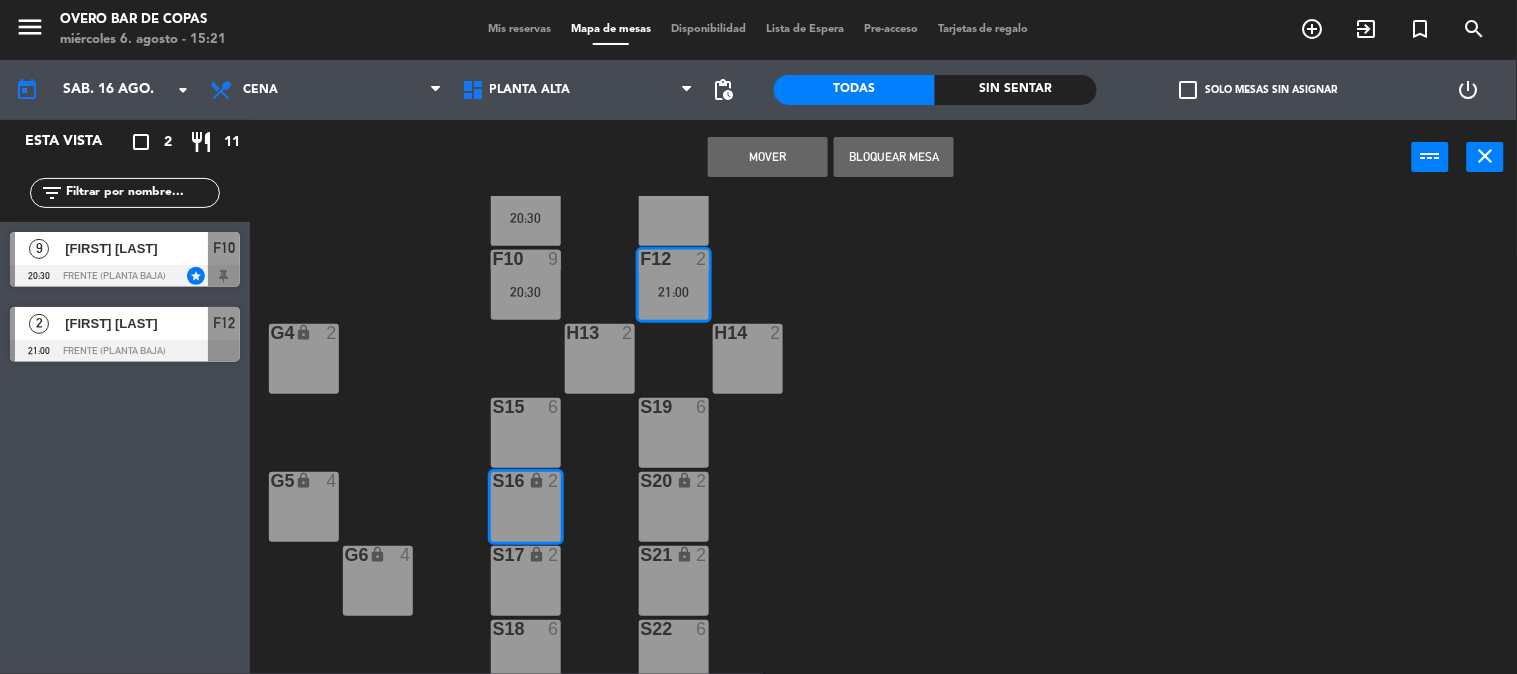 click on "Mover" at bounding box center (768, 157) 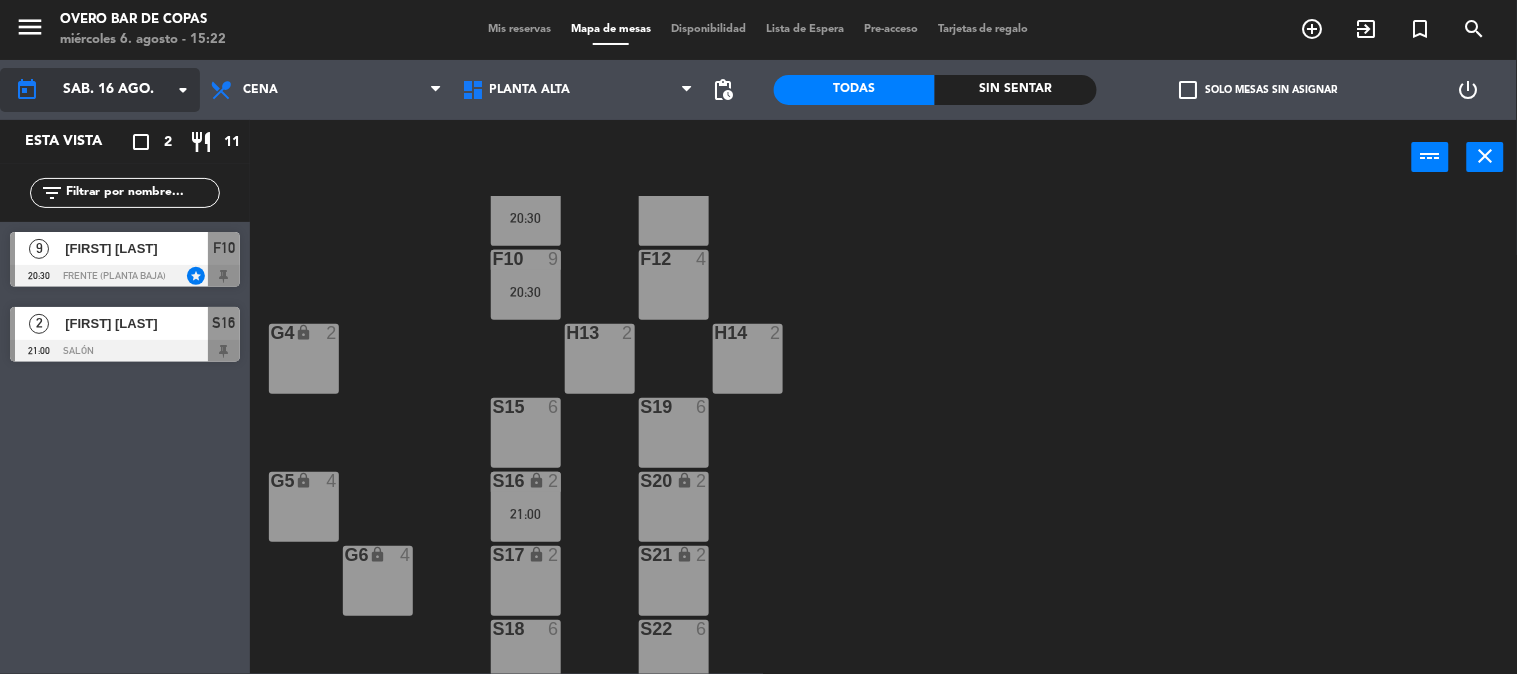 click on "today    sáb. 16 ago. arrow_drop-down" 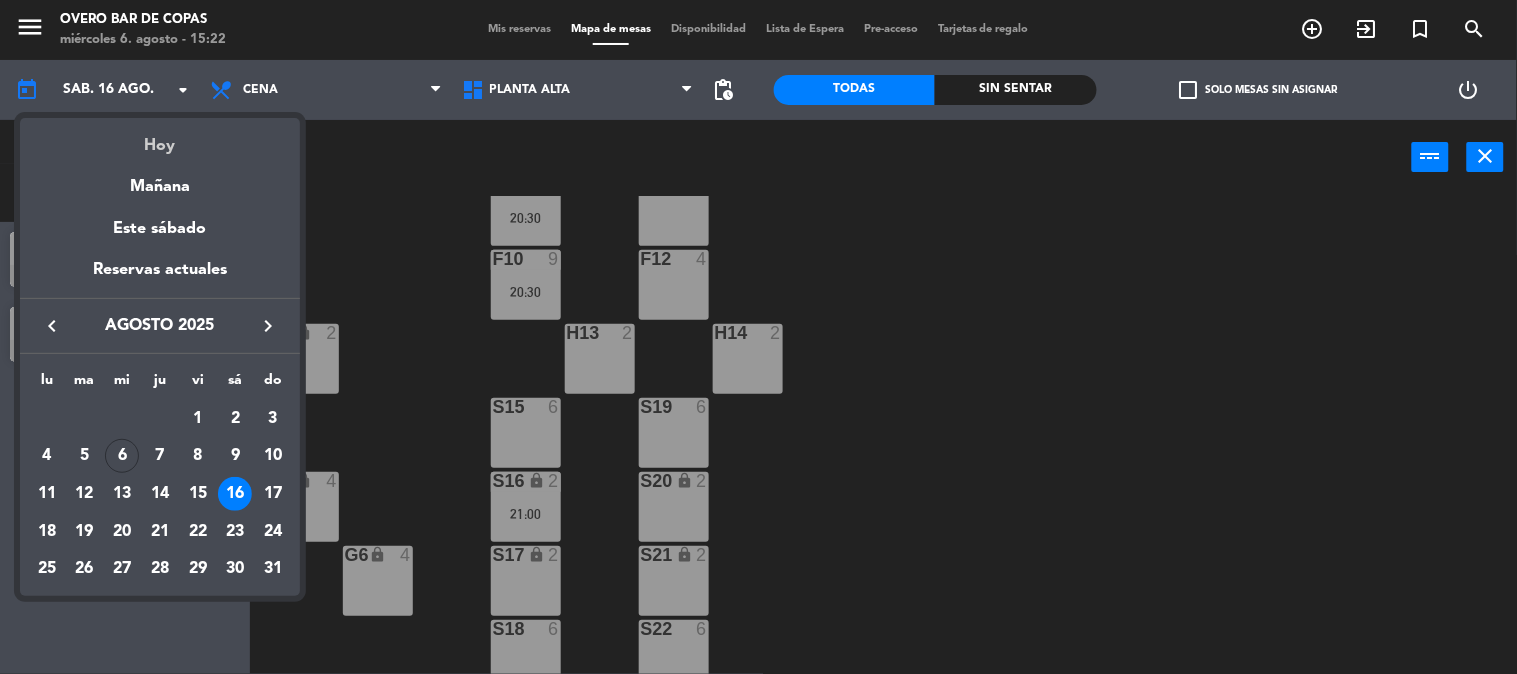 click on "Hoy" at bounding box center (160, 138) 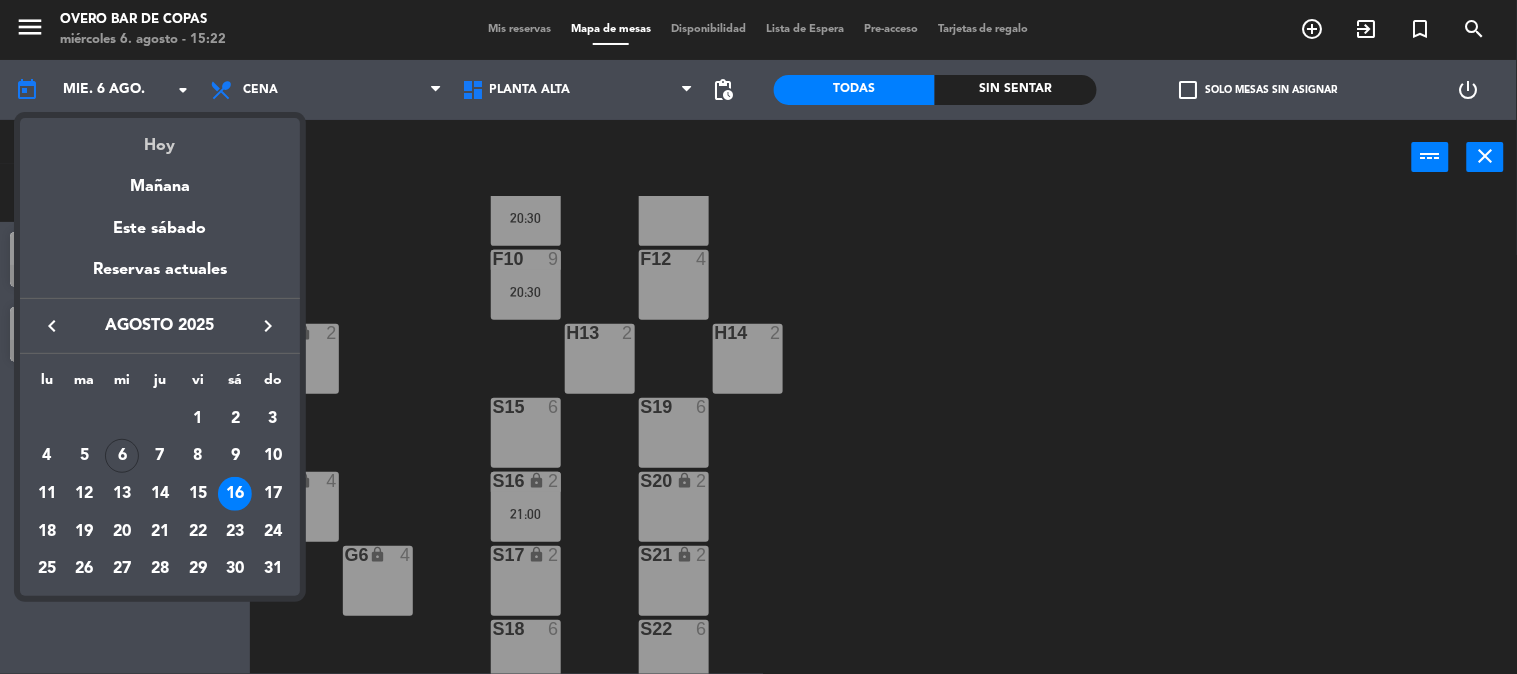 scroll, scrollTop: 0, scrollLeft: 0, axis: both 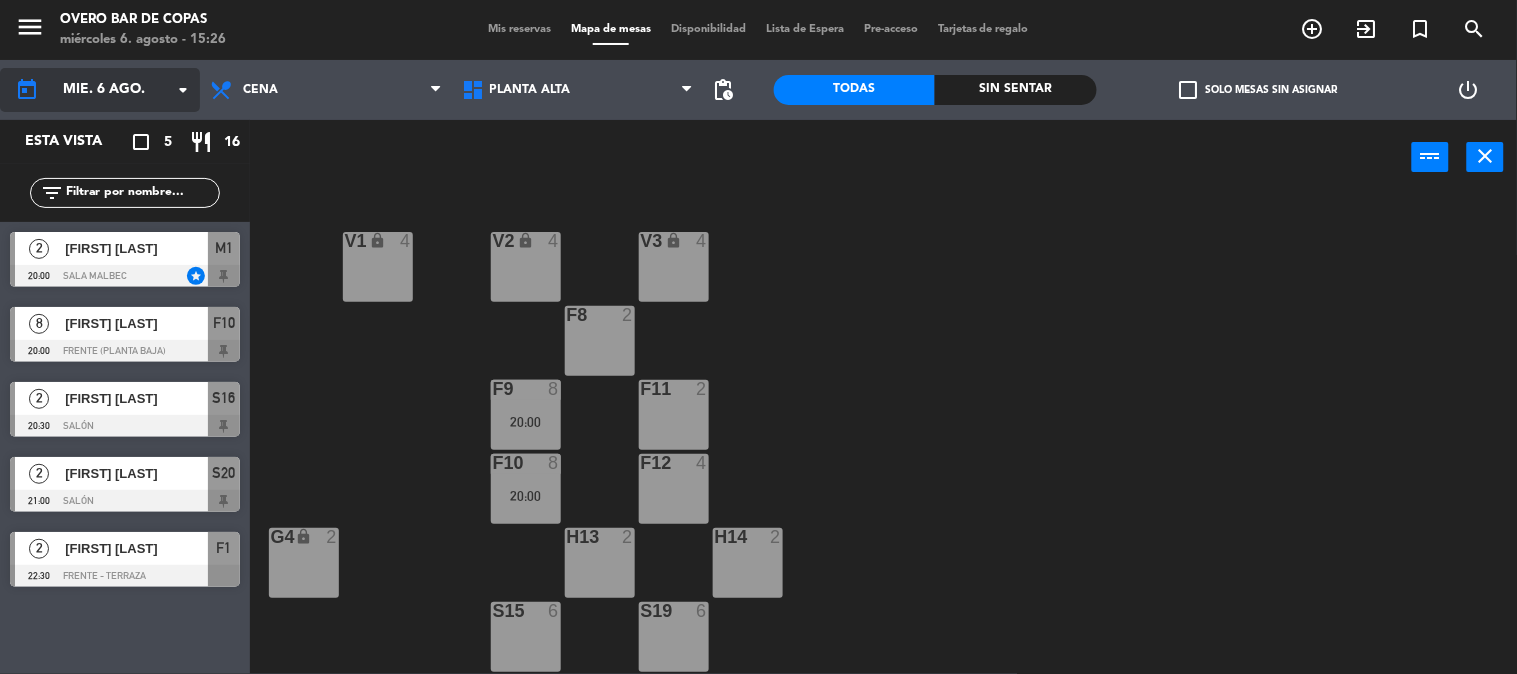 click on "mié. 6 ago." 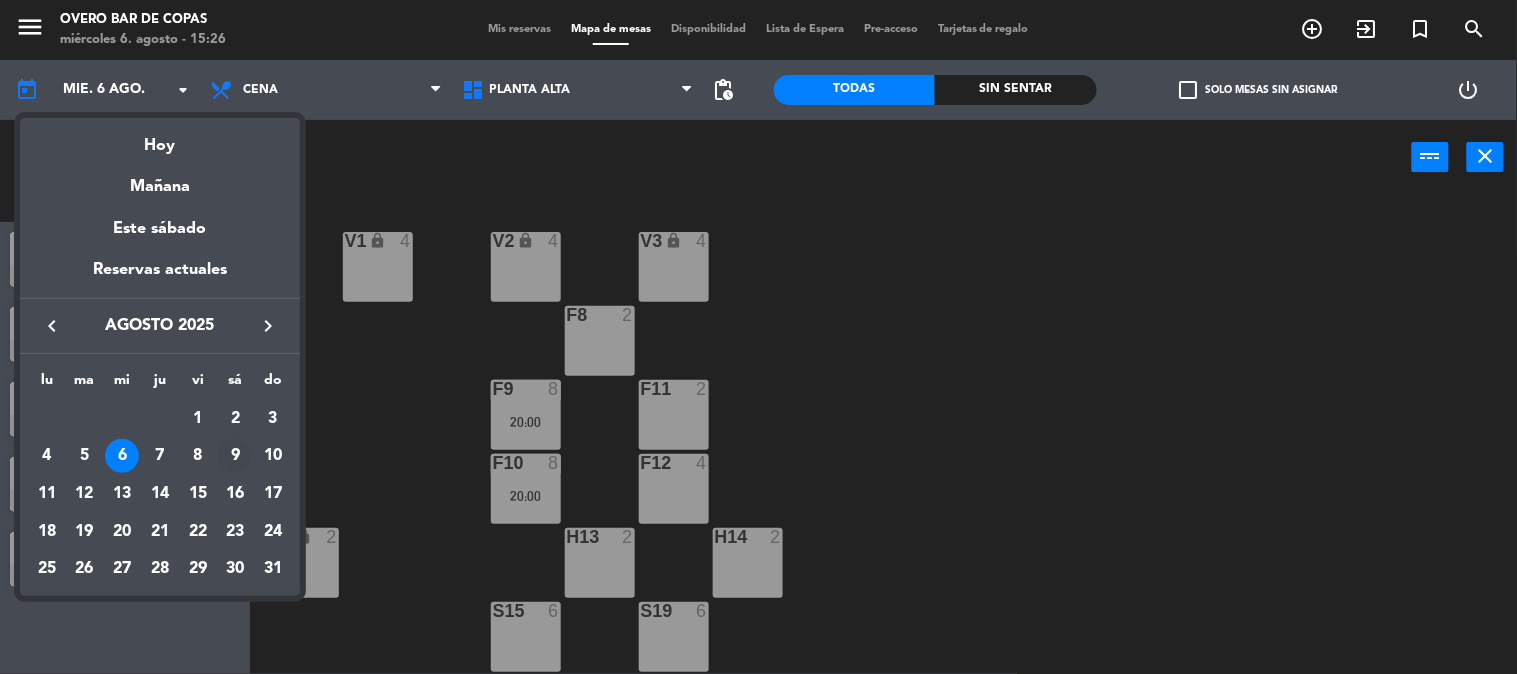 click on "9" at bounding box center (235, 456) 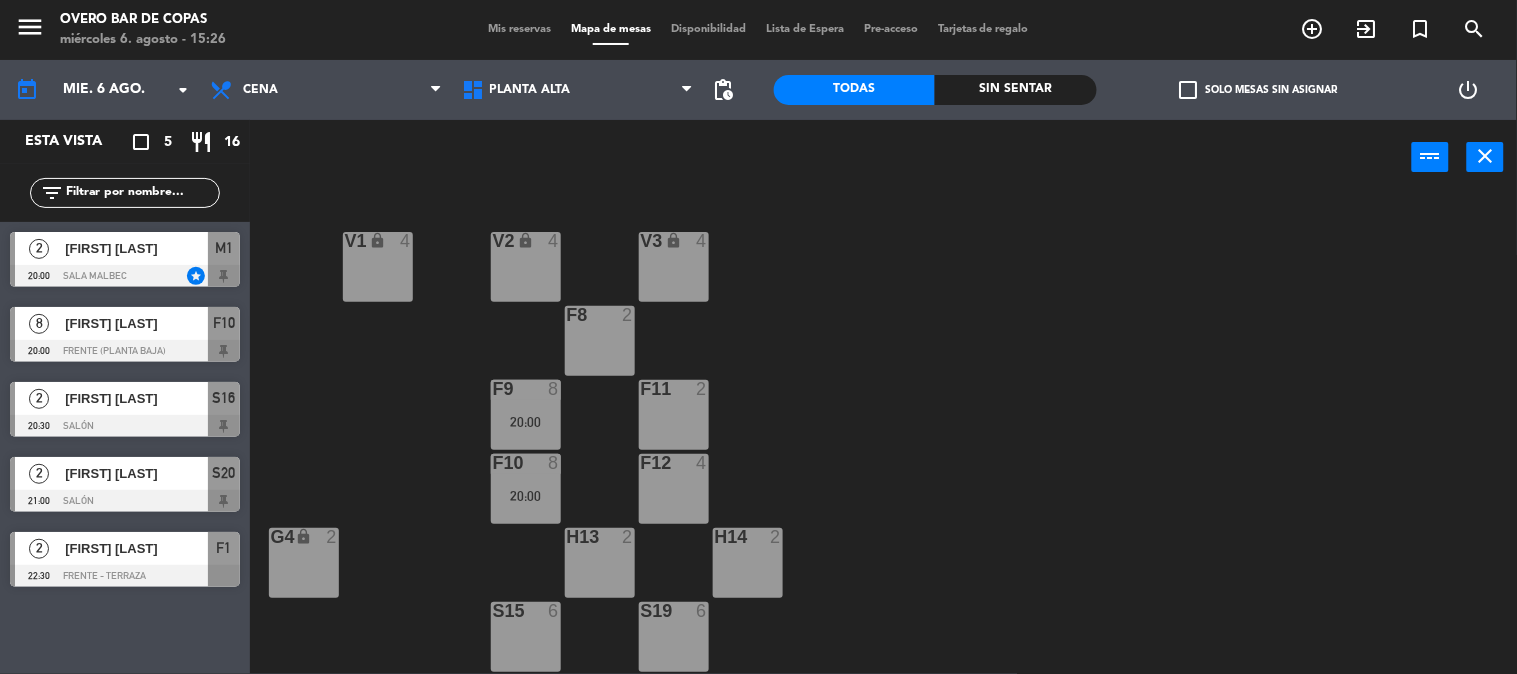 type on "sáb. 9 ago." 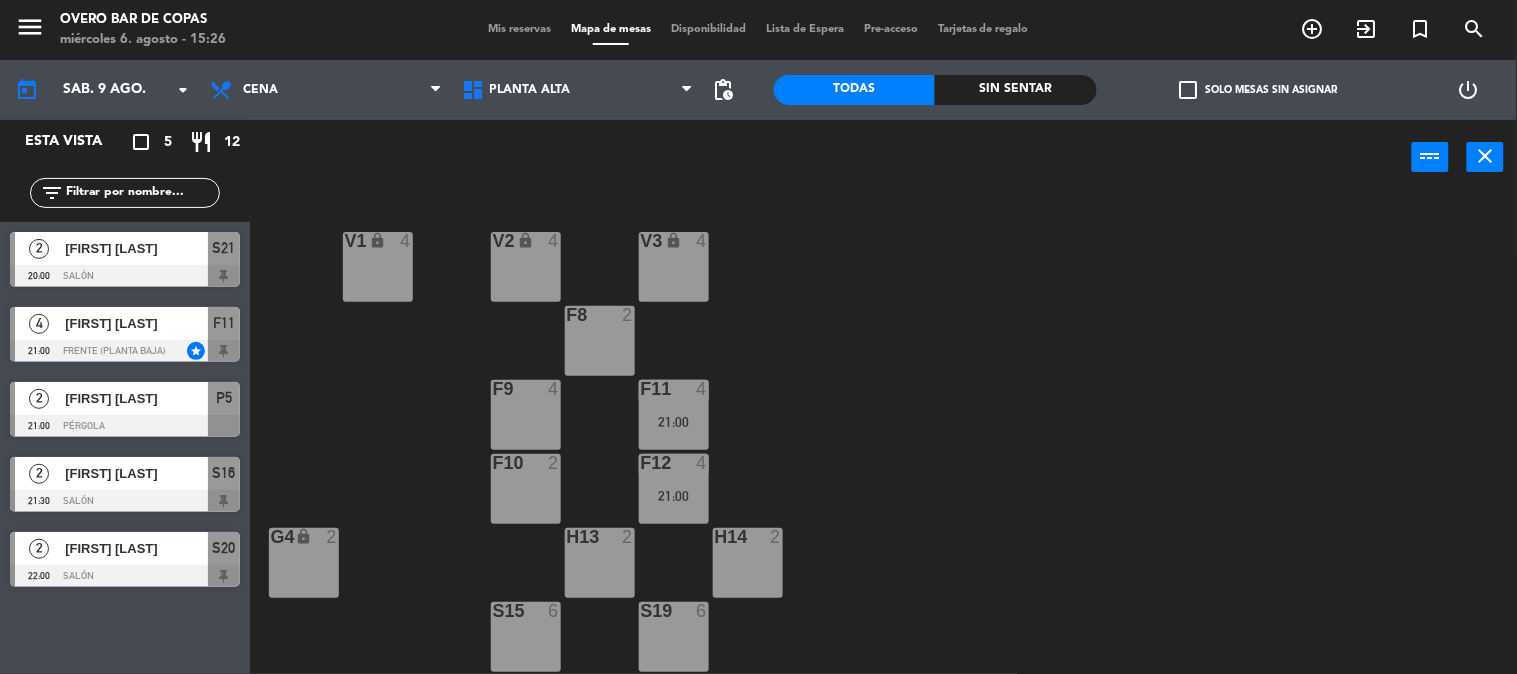 click on "F9  4" at bounding box center [526, 415] 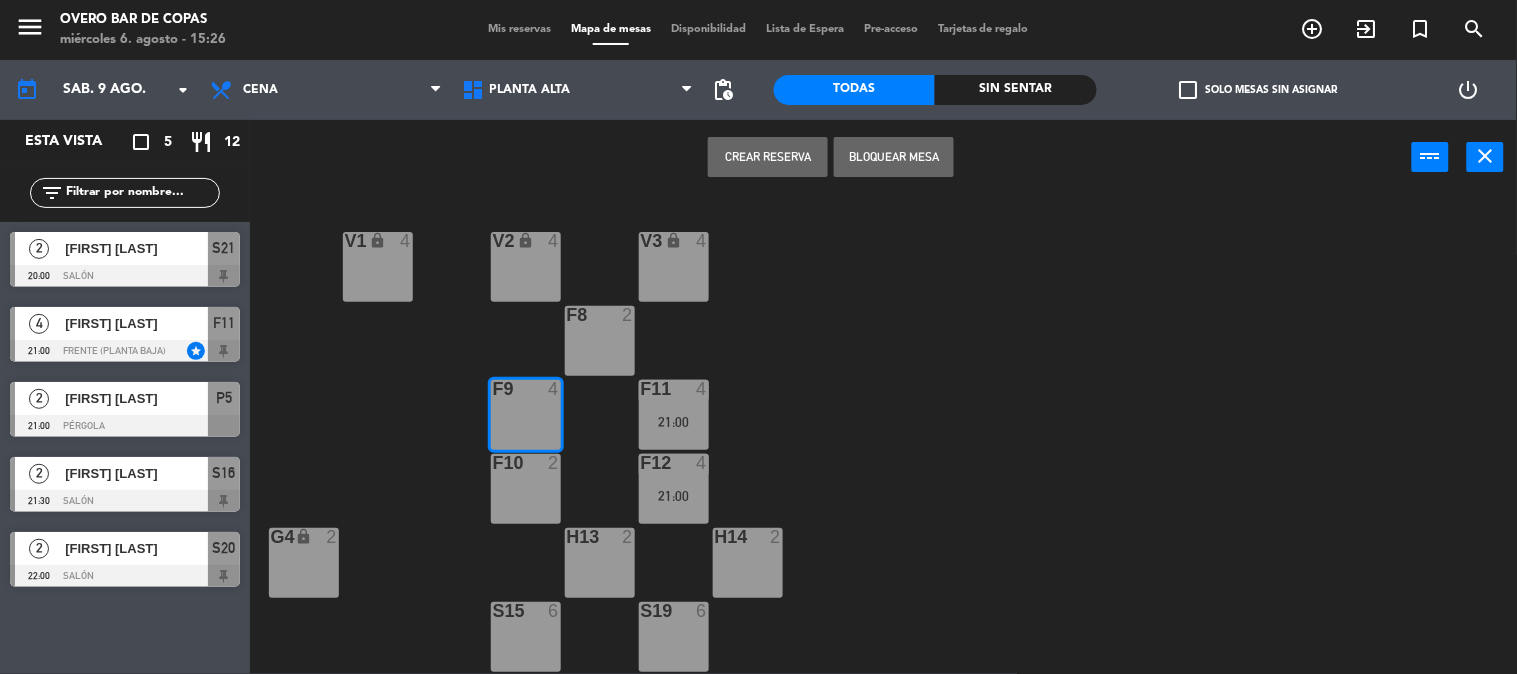 click on "V1 lock  4  V2 lock  4  V3 lock  4  F8  2  F9  4  F11  4   21:00  F10  2  F12  4   21:00  G4 lock  2  H13  2  H14  2  S15  6  S19  6  G5 lock  4  S16 lock  2   21:30  S20 lock  2   22:00  G6 lock  4  S17 lock  2  S21 lock  2   20:00  S22  6  S18  6  G7 lock  2  B23  2  B24 lock  2" 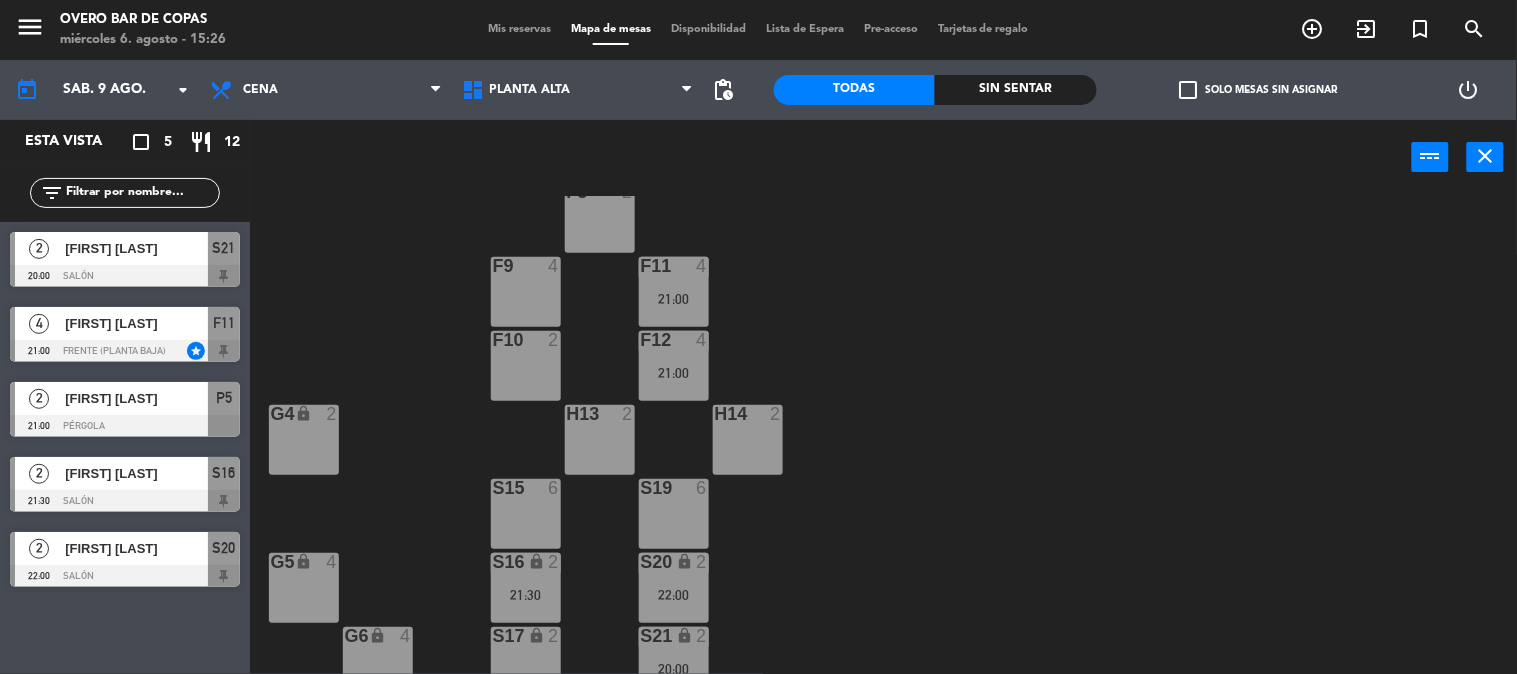 scroll, scrollTop: 124, scrollLeft: 0, axis: vertical 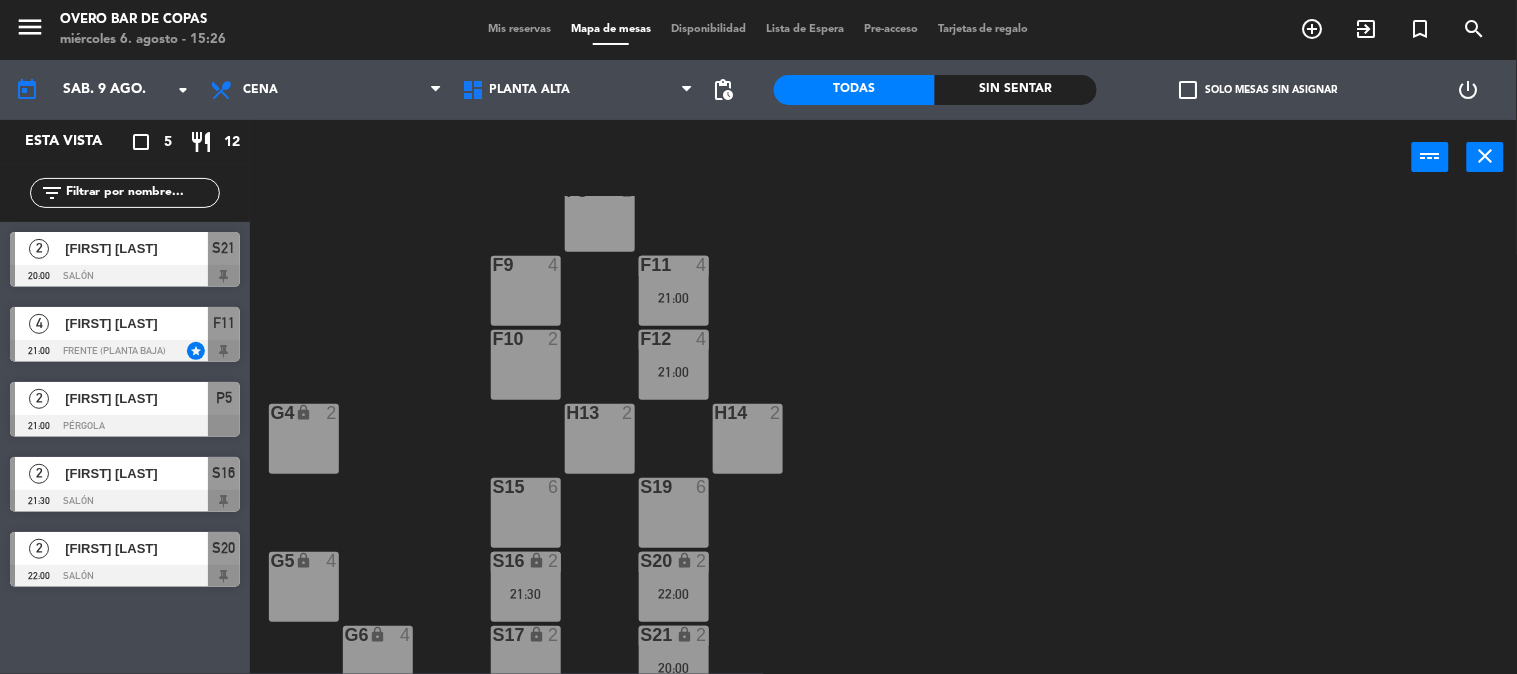 click on "F9  4" at bounding box center (526, 291) 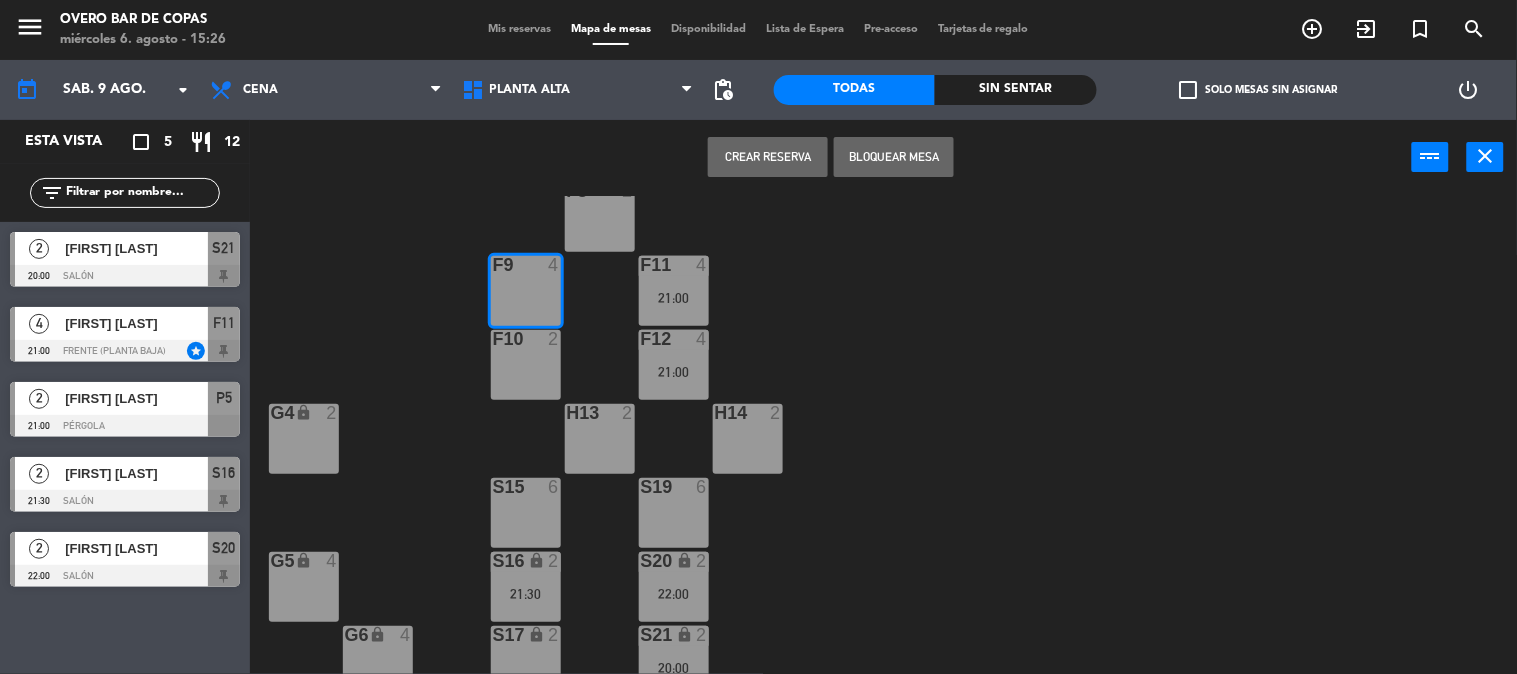 click on "V1 lock  4  V2 lock  4  V3 lock  4  F8  2  F9  4  F11  4   21:00  F10  2  F12  4   21:00  G4 lock  2  H13  2  H14  2  S15  6  S19  6  G5 lock  4  S16 lock  2   21:30  S20 lock  2   22:00  G6 lock  4  S17 lock  2  S21 lock  2   20:00  S22  6  S18  6  G7 lock  2  B23  2  B24 lock  2" 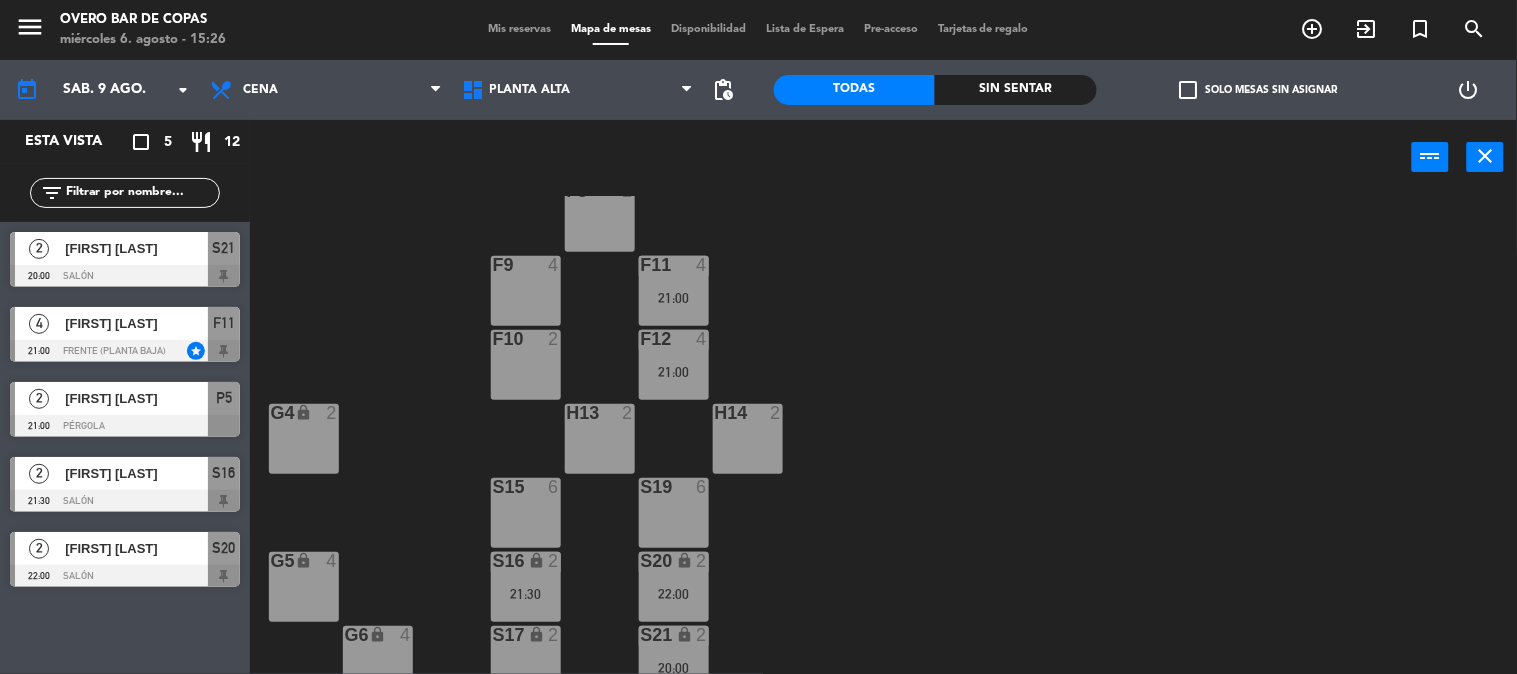 click on "V1 lock  4  V2 lock  4  V3 lock  4  F8  2  F9  4  F11  4   21:00  F10  2  F12  4   21:00  G4 lock  2  H13  2  H14  2  S15  6  S19  6  G5 lock  4  S16 lock  2   21:30  S20 lock  2   22:00  G6 lock  4  S17 lock  2  S21 lock  2   20:00  S22  6  S18  6  G7 lock  2  B23  2  B24 lock  2" 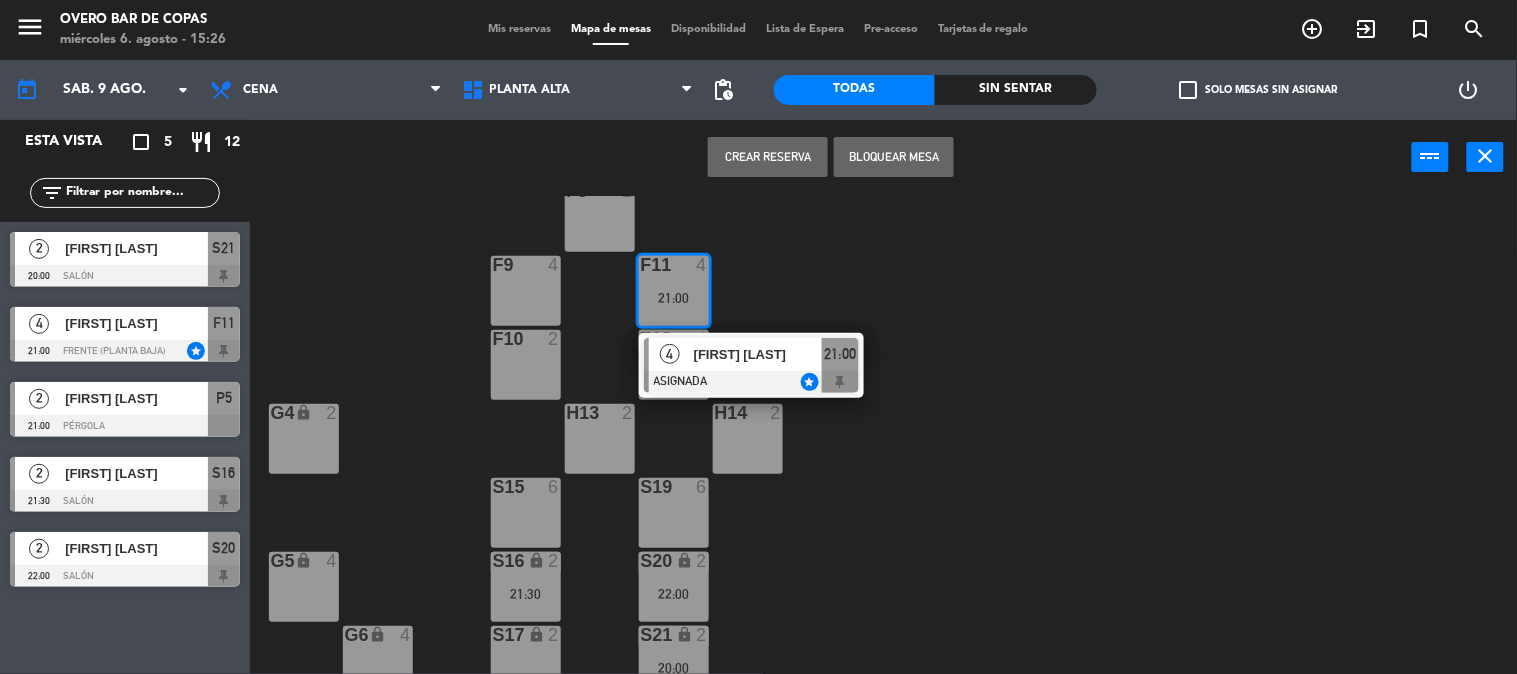 click on "[FIRST] [LAST]" at bounding box center [758, 354] 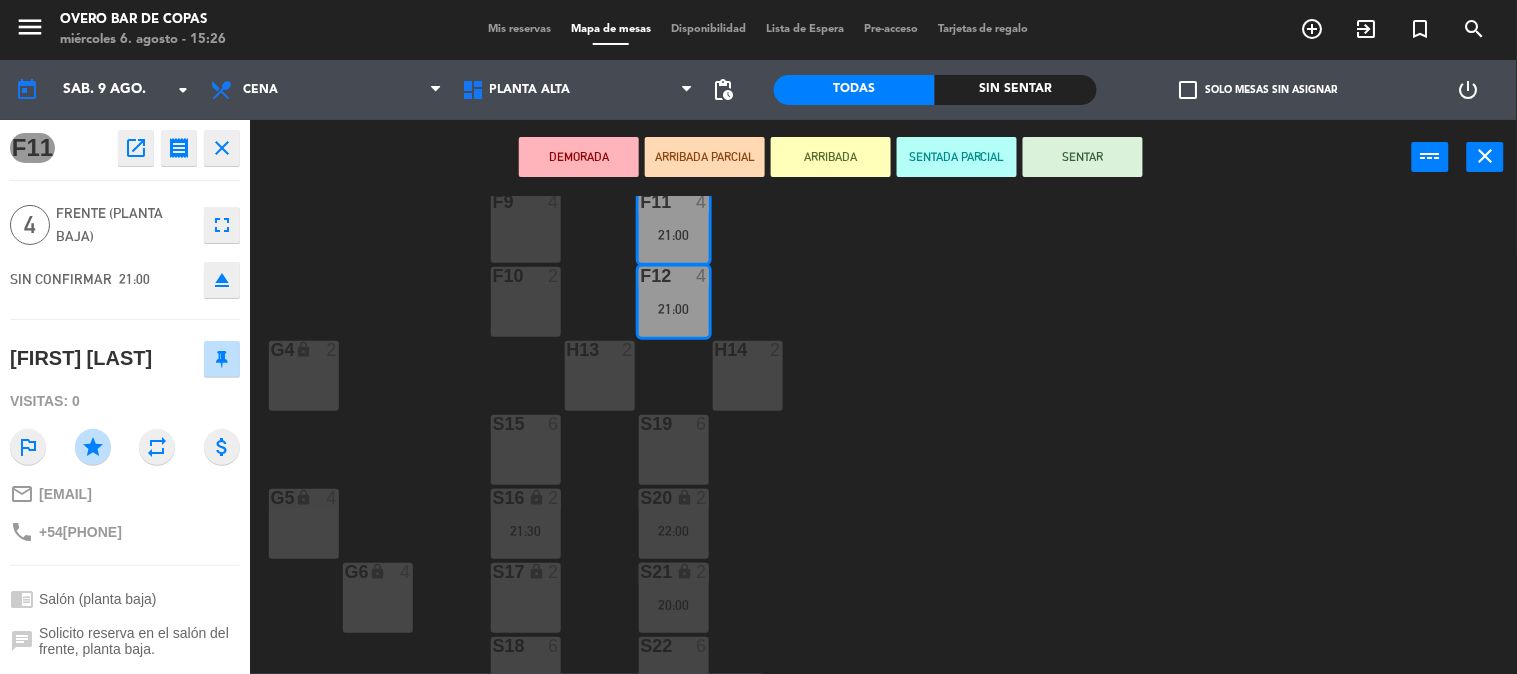scroll, scrollTop: 194, scrollLeft: 0, axis: vertical 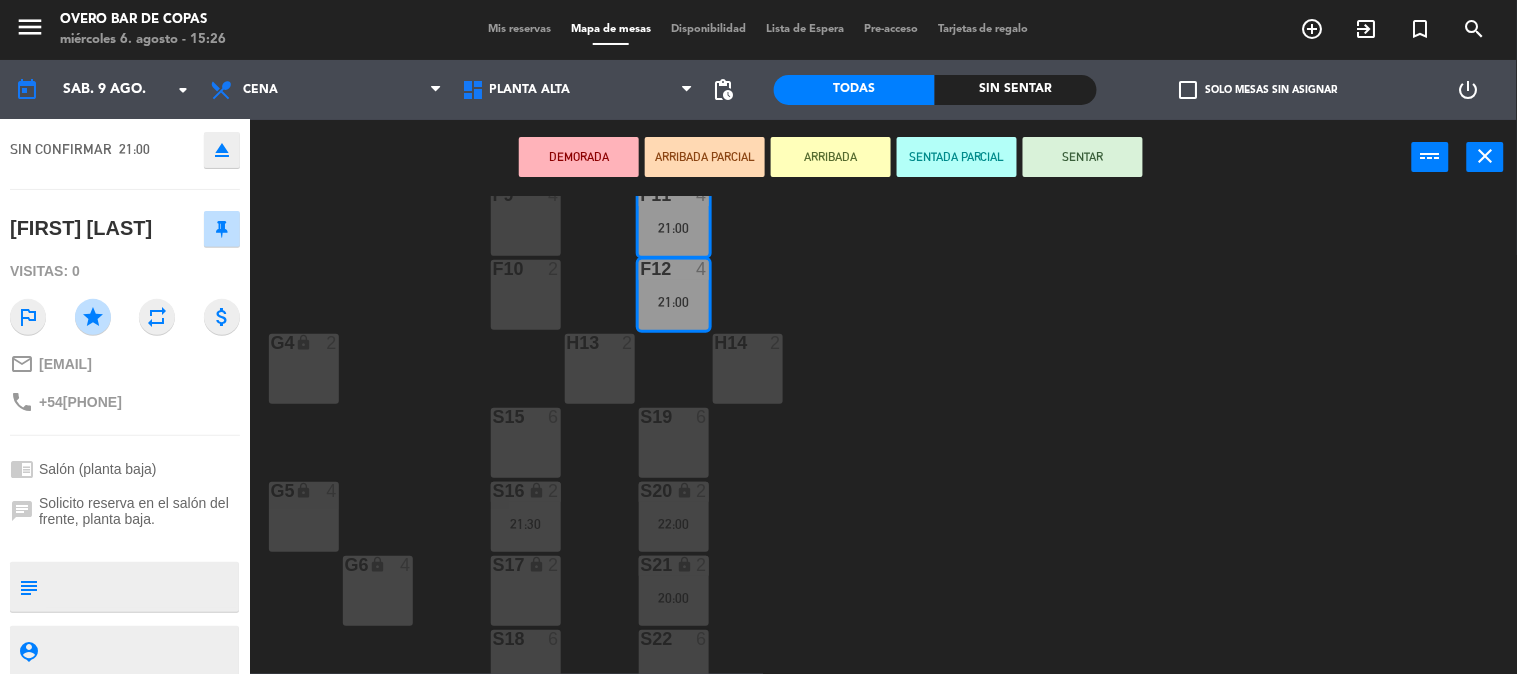 click on "V1 lock  4  V2 lock  4  V3 lock  4  F8  2  F9  4  F11  4   21:00  F10  2  F12  4   21:00  G4 lock  2  H13  2  H14  2  S15  6  S19  6  G5 lock  4  S16 lock  2   21:30  S20 lock  2   22:00  G6 lock  4  S17 lock  2  S21 lock  2   20:00  S22  6  S18  6  G7 lock  2  B23  2  B24 lock  2" 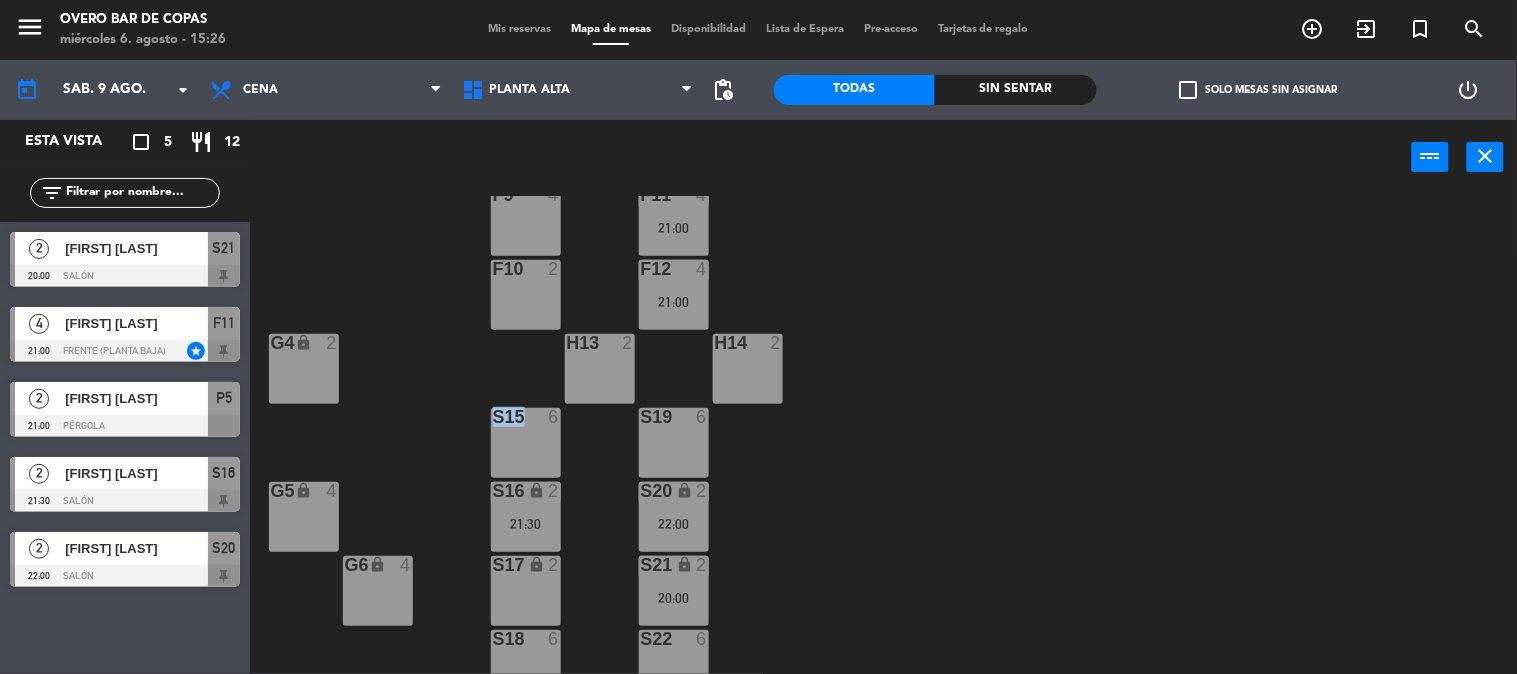click on "V1 lock  4  V2 lock  4  V3 lock  4  F8  2  F9  4  F11  4   21:00  F10  2  F12  4   21:00  G4 lock  2  H13  2  H14  2  S15  6  S19  6  G5 lock  4  S16 lock  2   21:30  S20 lock  2   22:00  G6 lock  4  S17 lock  2  S21 lock  2   20:00  S22  6  S18  6  G7 lock  2  B23  2  B24 lock  2" 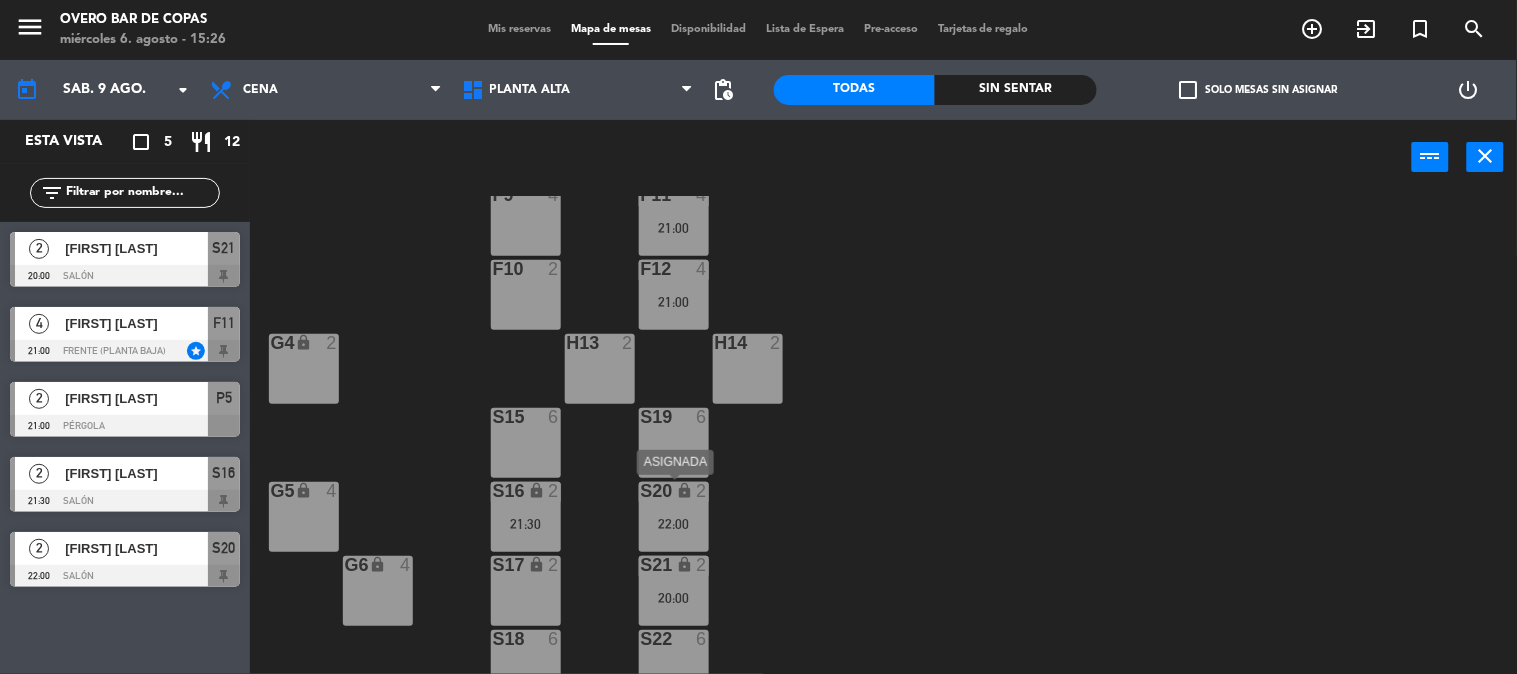 click on "S20 lock  2   22:00" at bounding box center [674, 517] 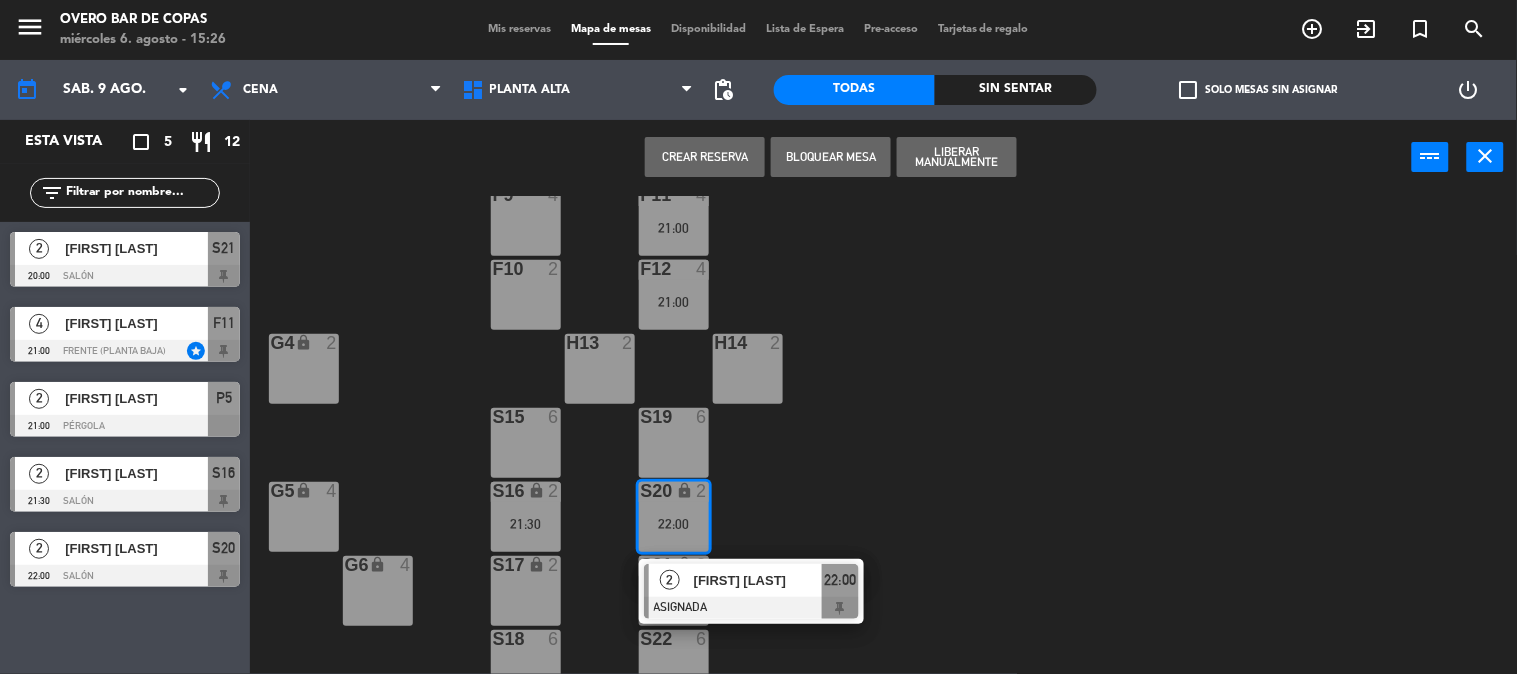 click on "S17 lock  2" at bounding box center (526, 591) 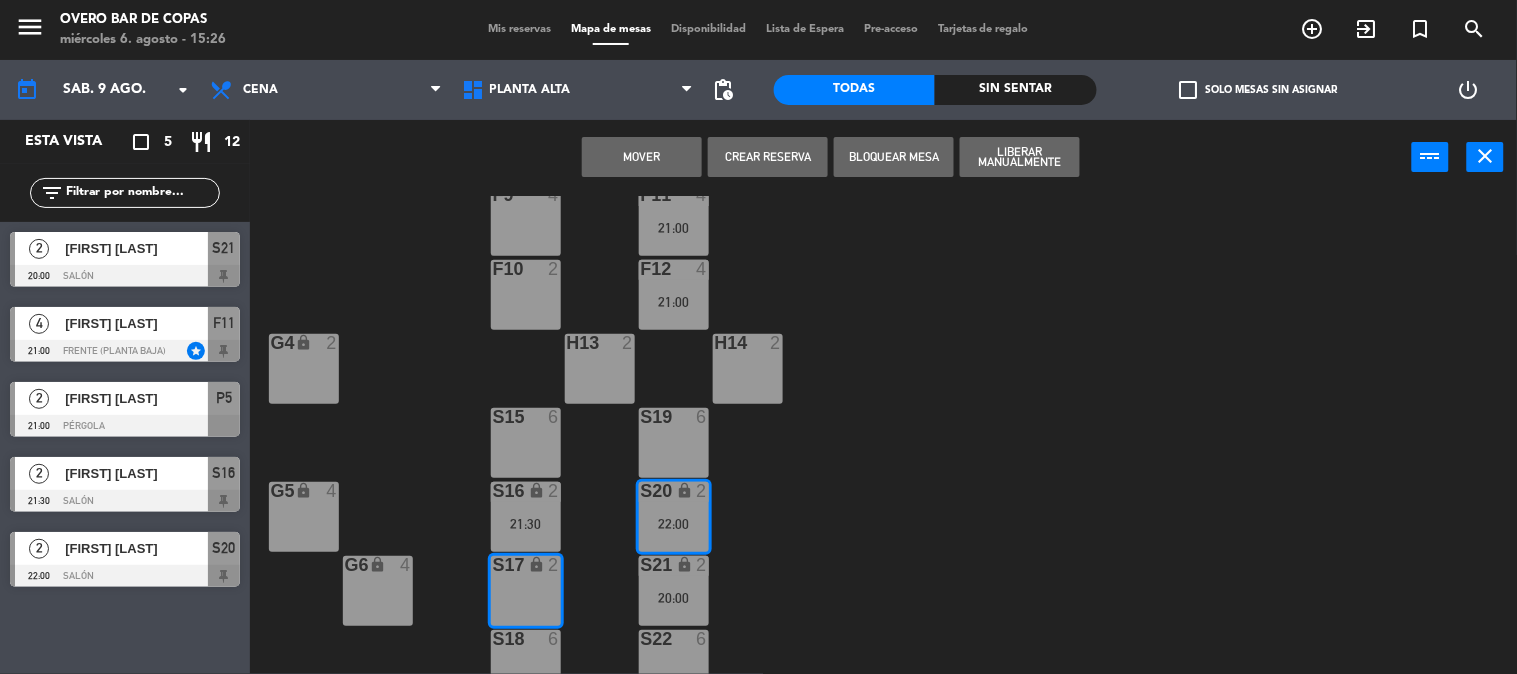click on "Mover" at bounding box center (642, 157) 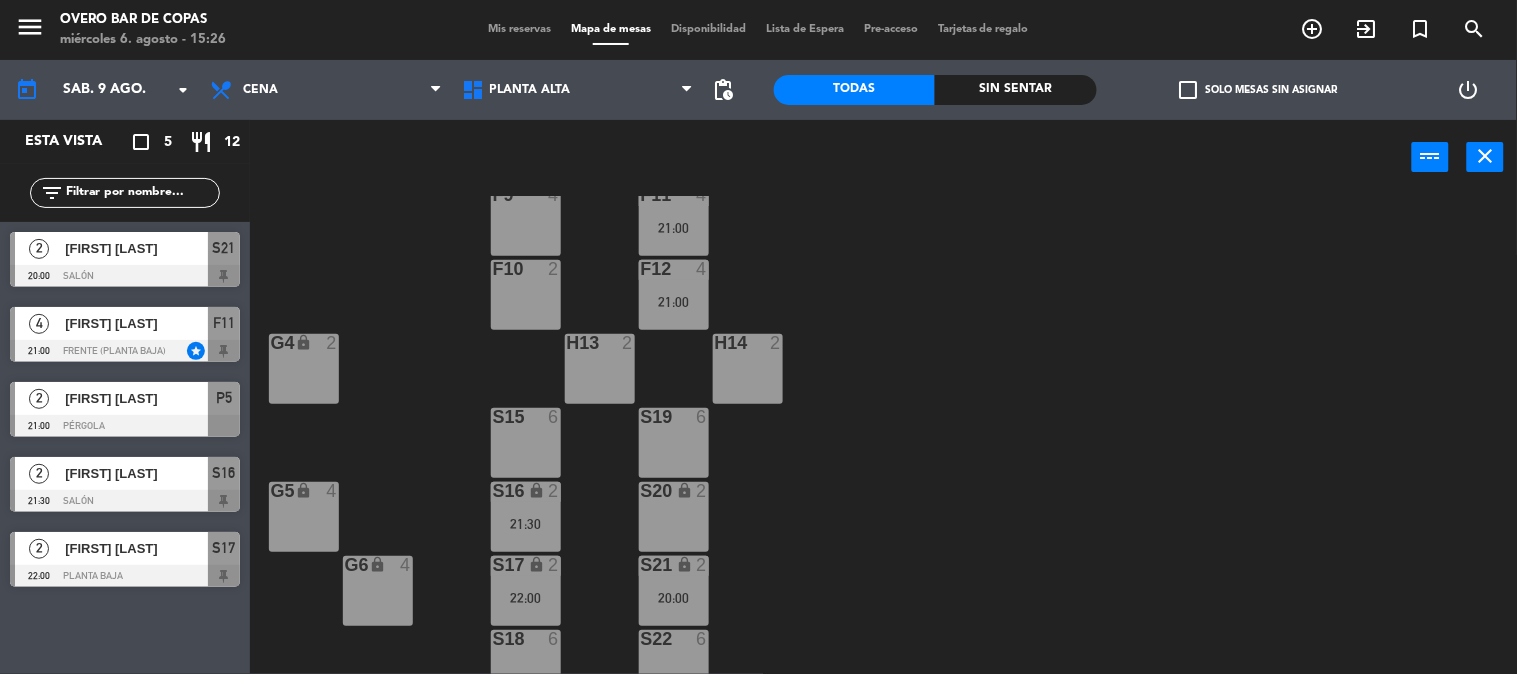 click at bounding box center [673, 417] 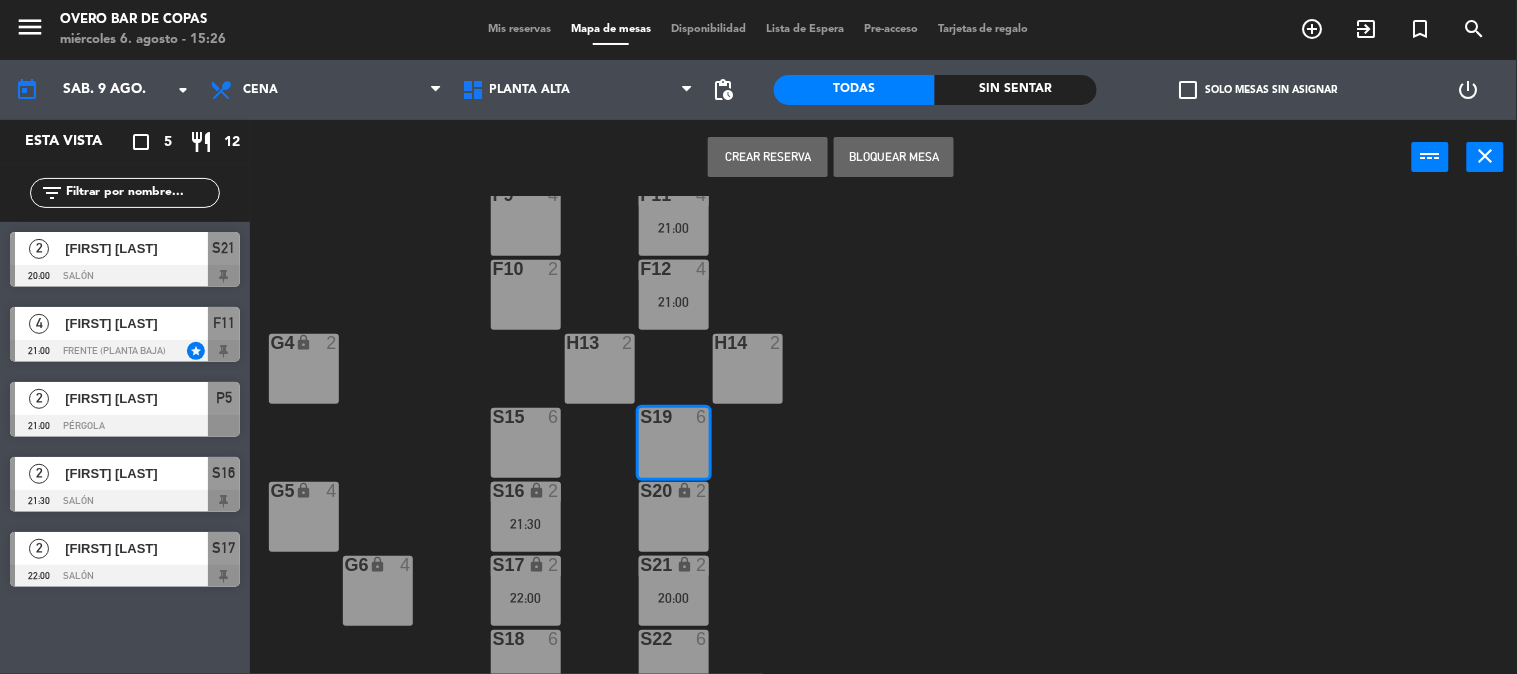click on "Crear Reserva" at bounding box center (768, 157) 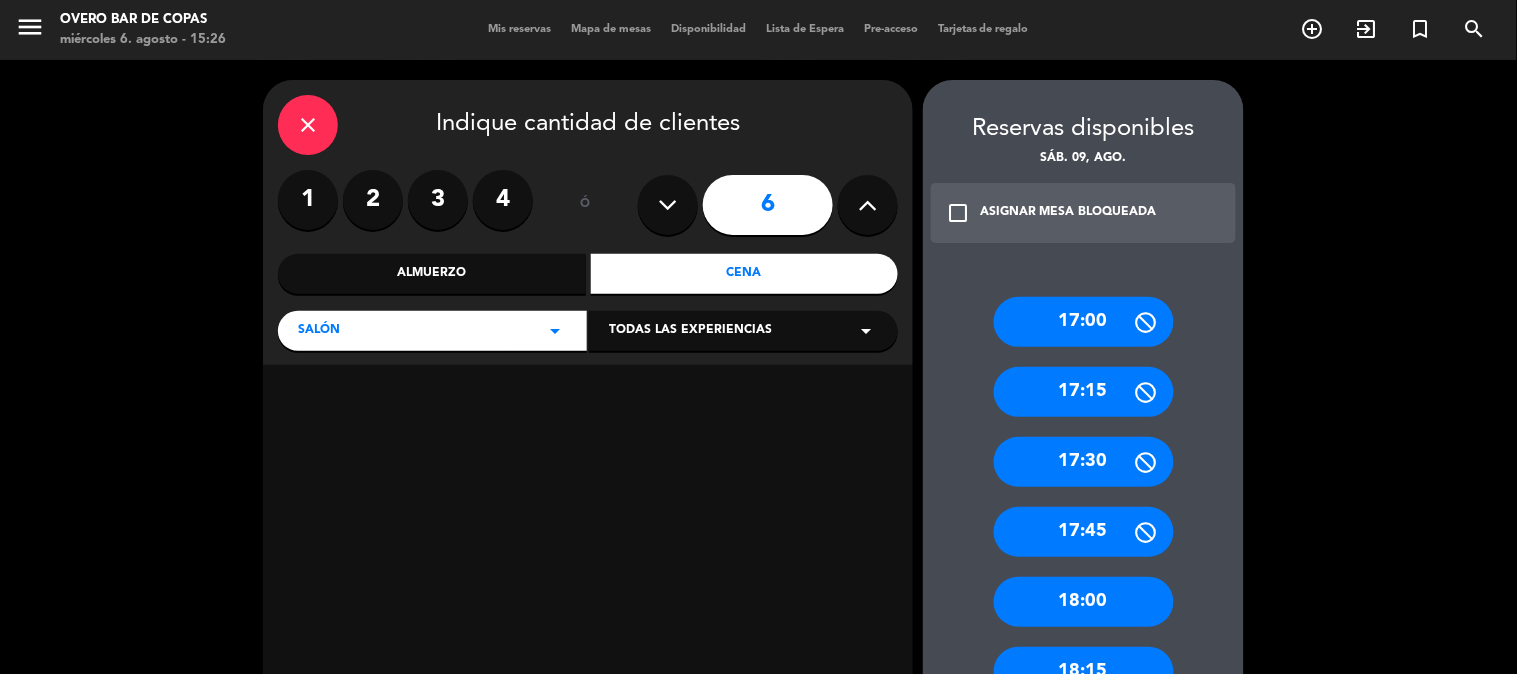 click at bounding box center (868, 205) 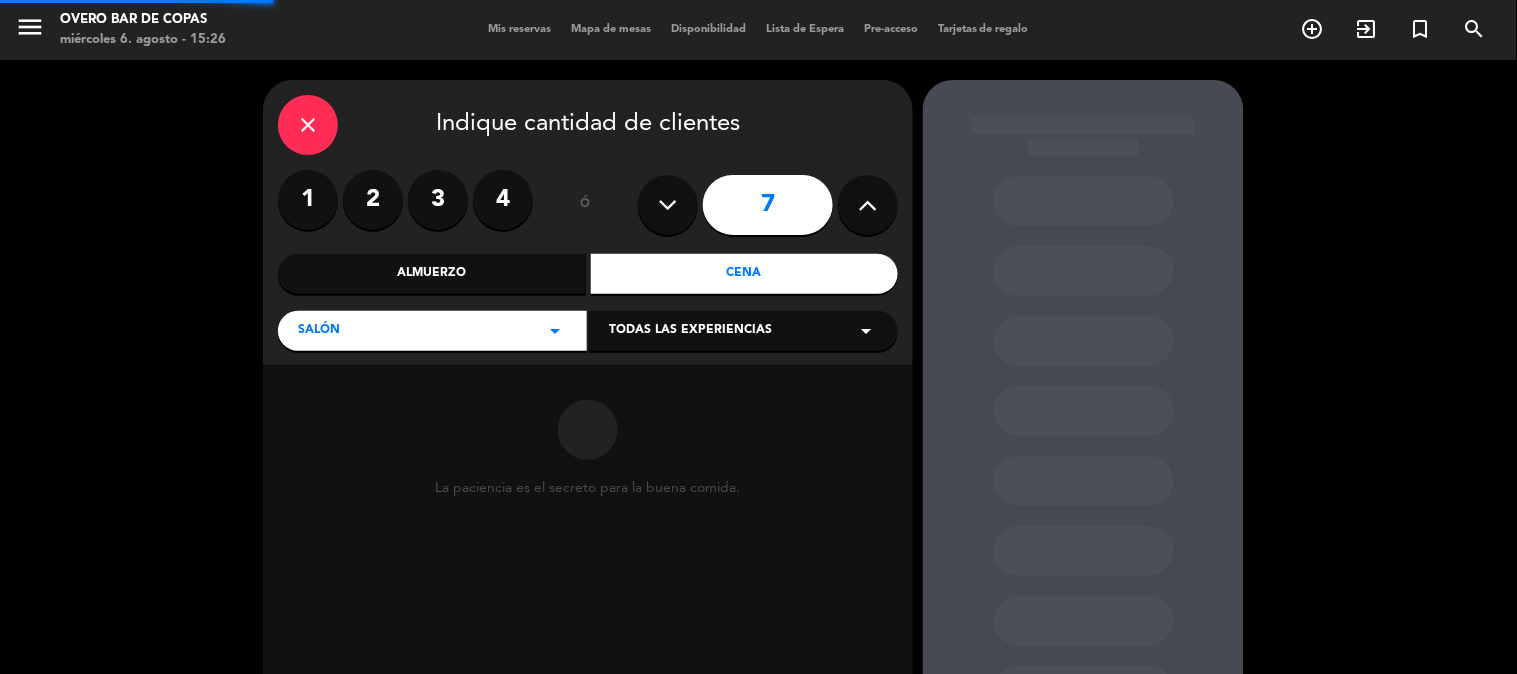 click at bounding box center [868, 205] 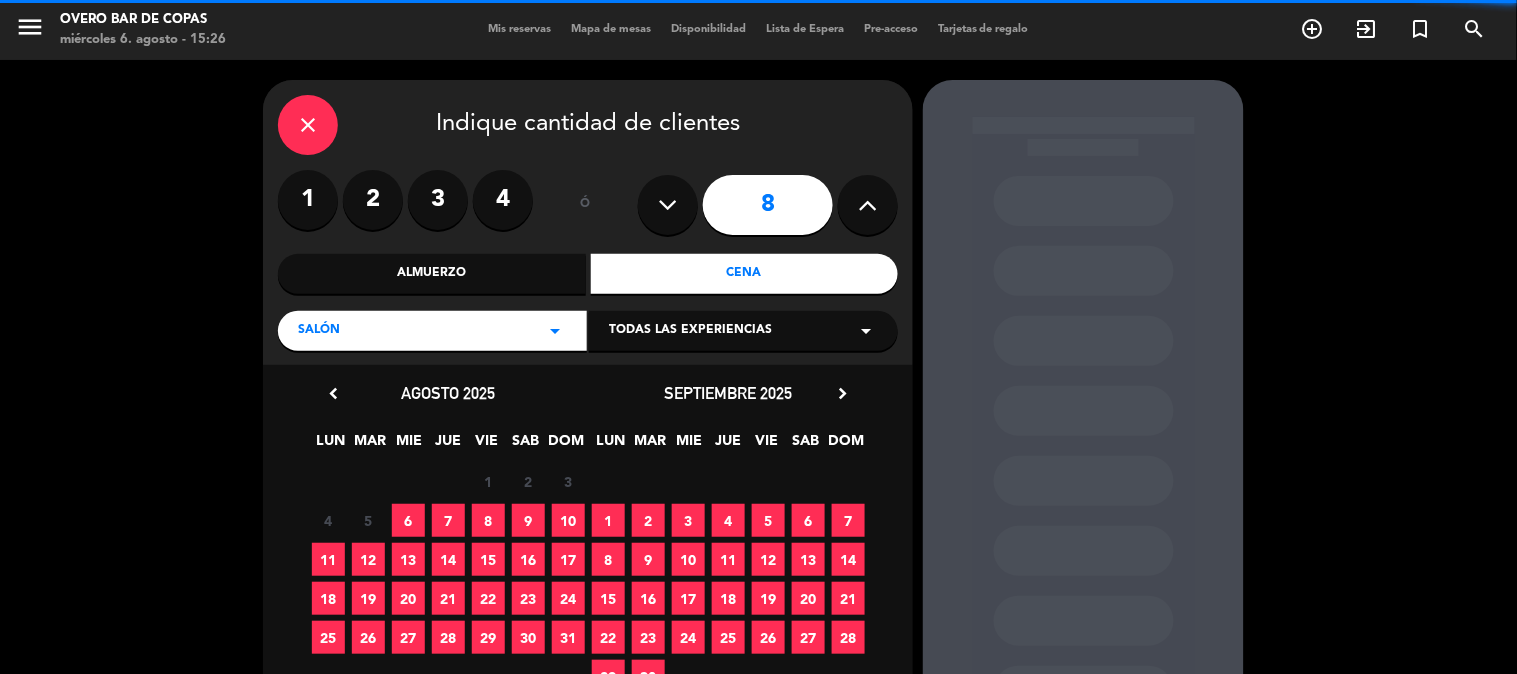 click on "Cena" at bounding box center (745, 274) 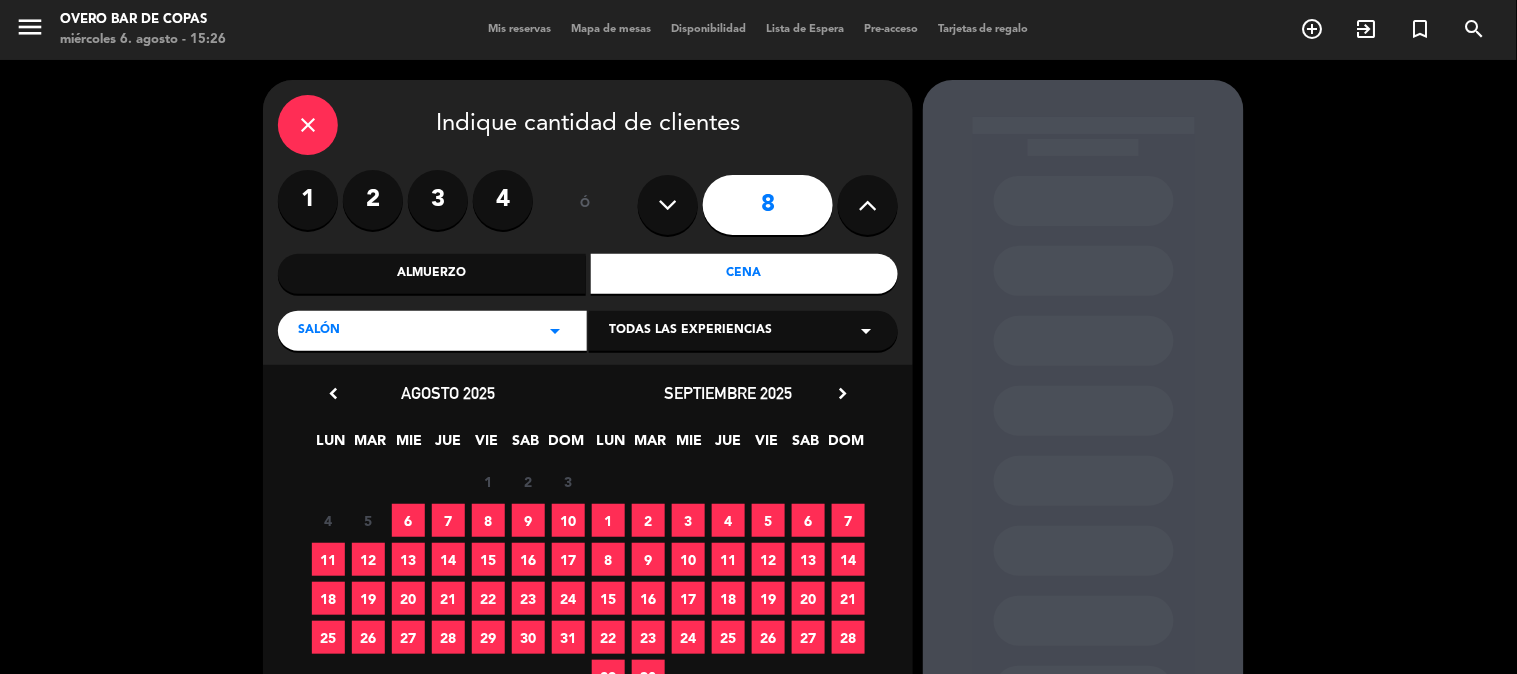 click on "9" at bounding box center (528, 520) 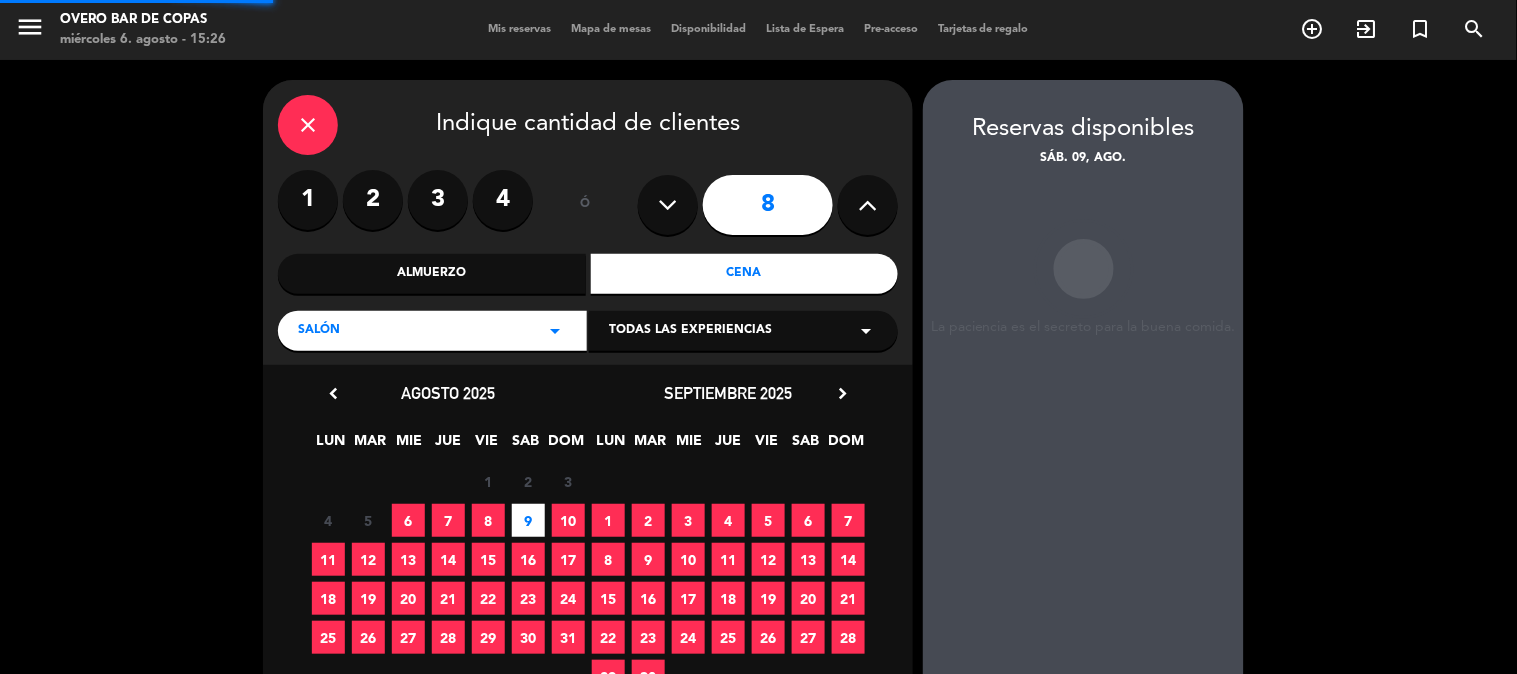 scroll, scrollTop: 80, scrollLeft: 0, axis: vertical 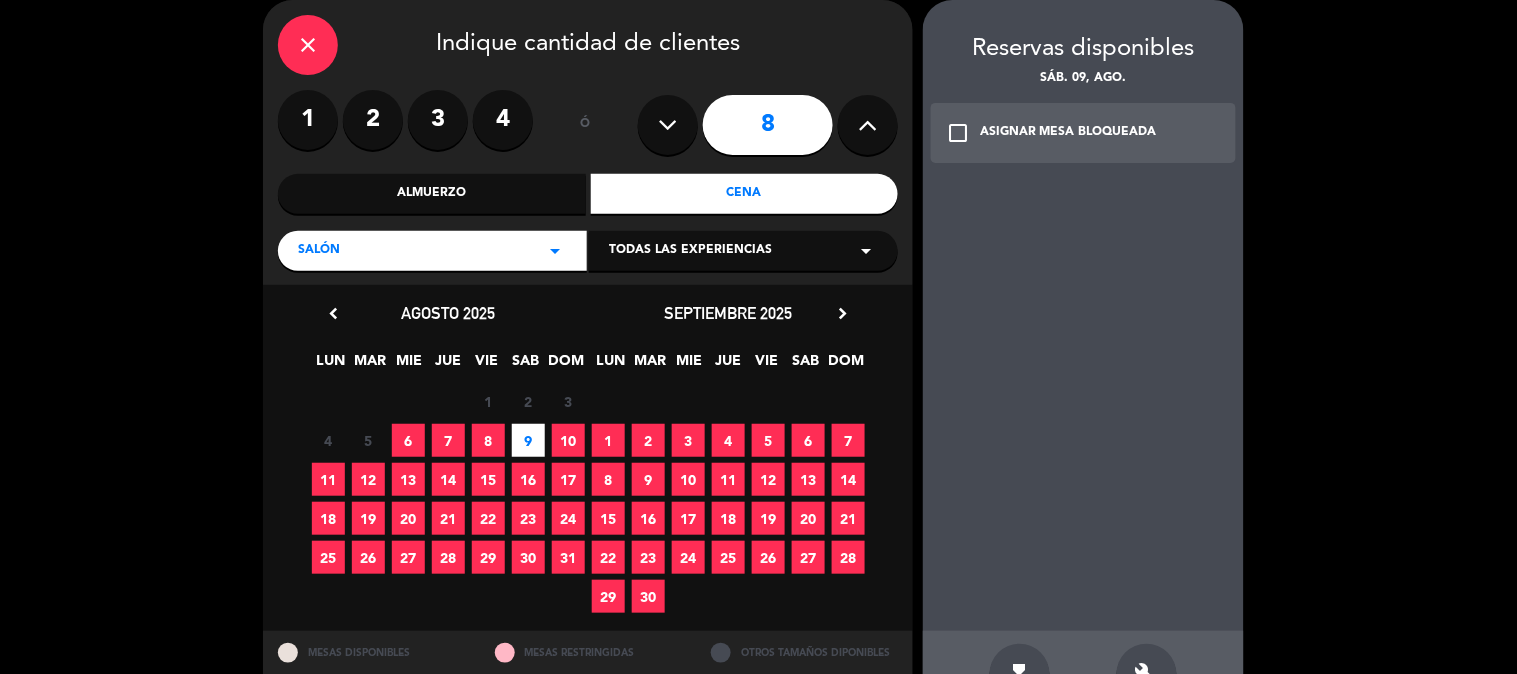 click on "ASIGNAR MESA BLOQUEADA" at bounding box center [1068, 133] 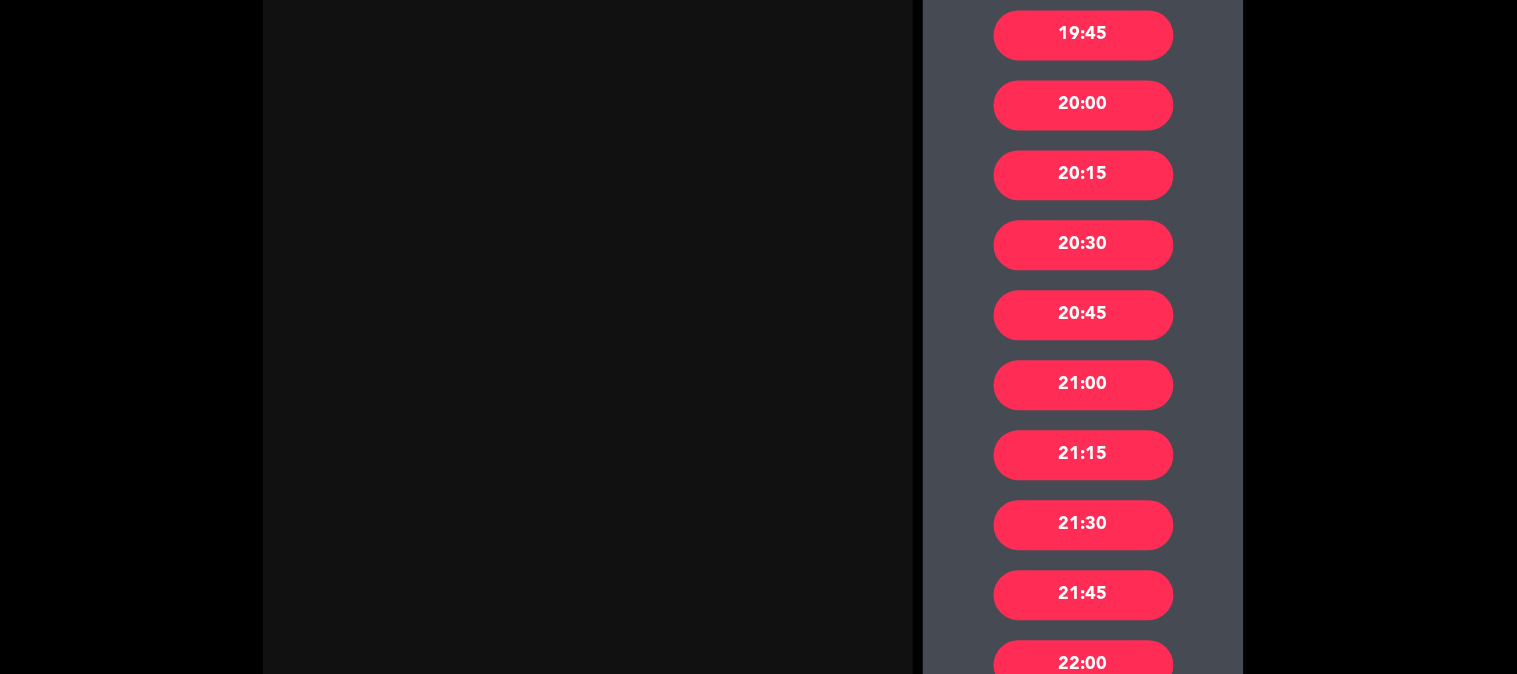 scroll, scrollTop: 1128, scrollLeft: 0, axis: vertical 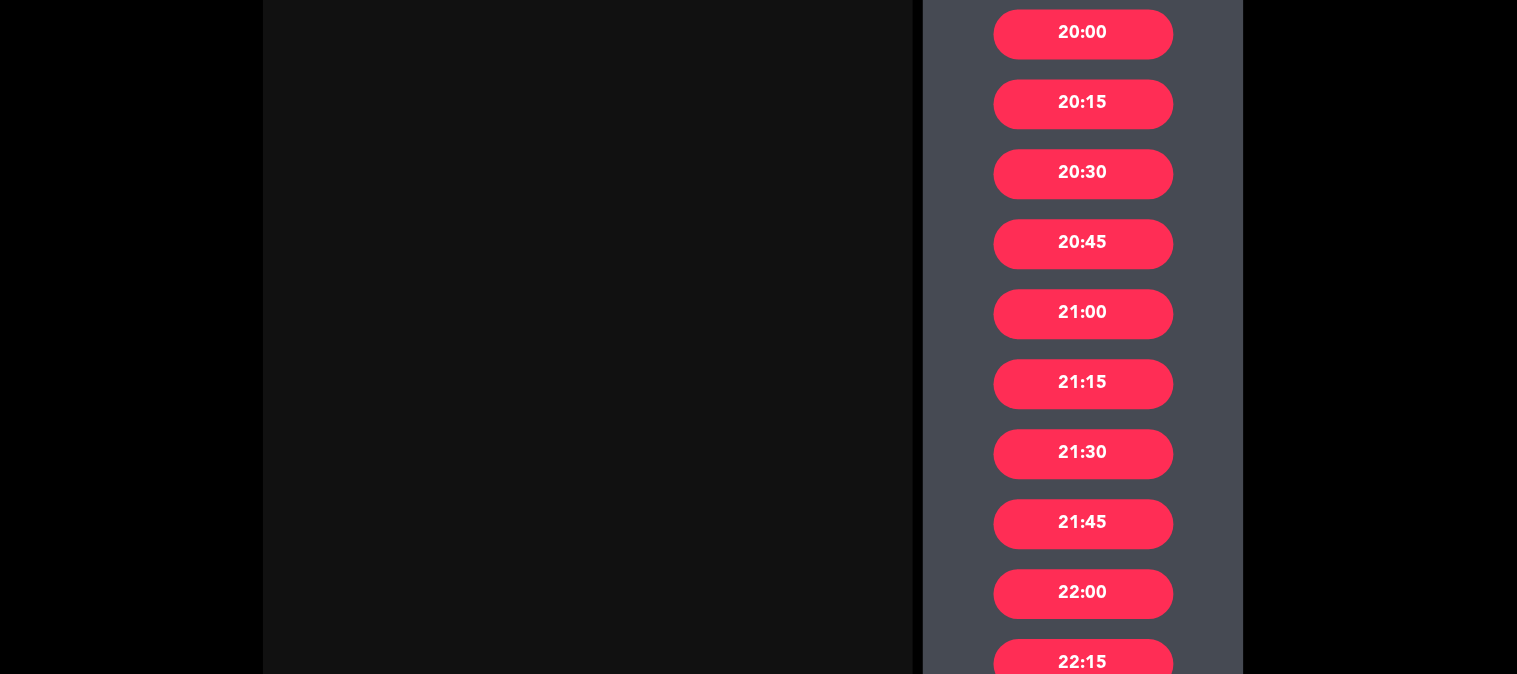 click on "22:00" at bounding box center [1084, 594] 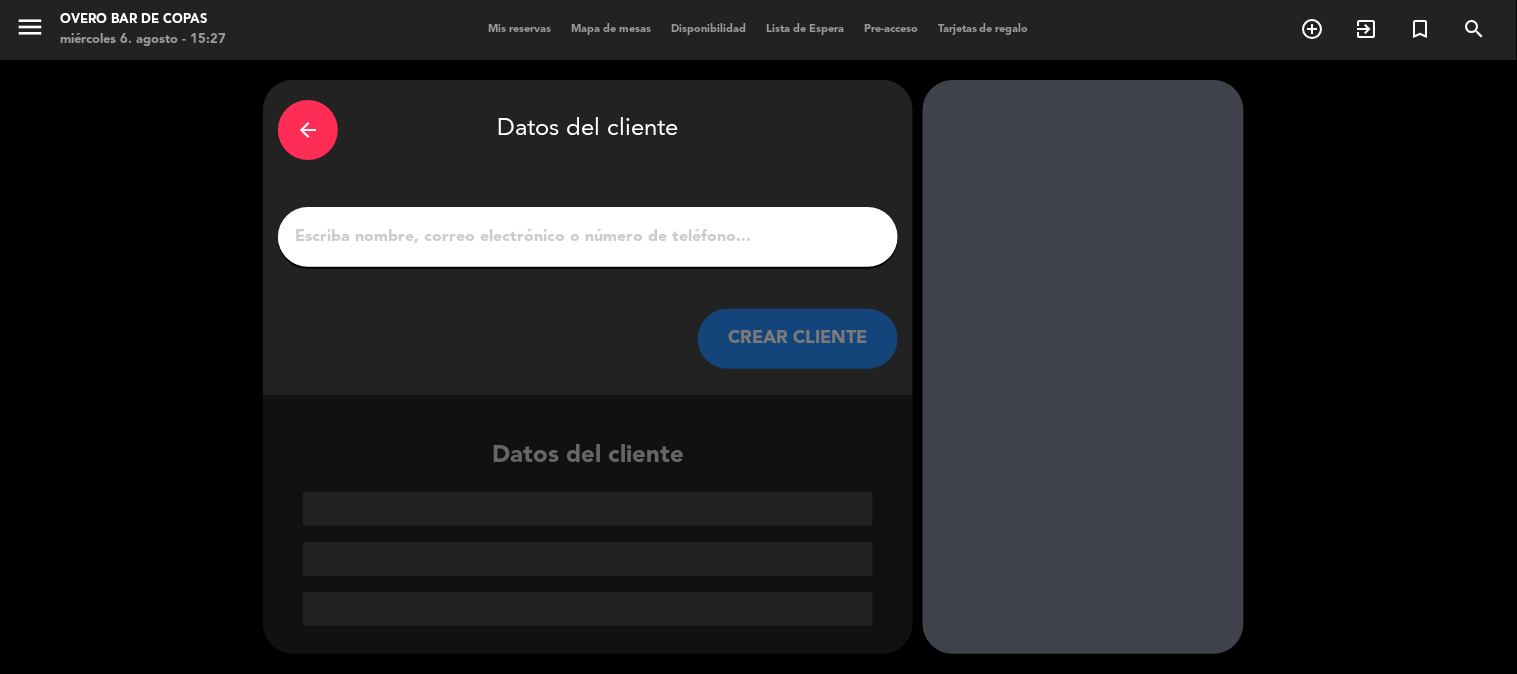scroll, scrollTop: 0, scrollLeft: 0, axis: both 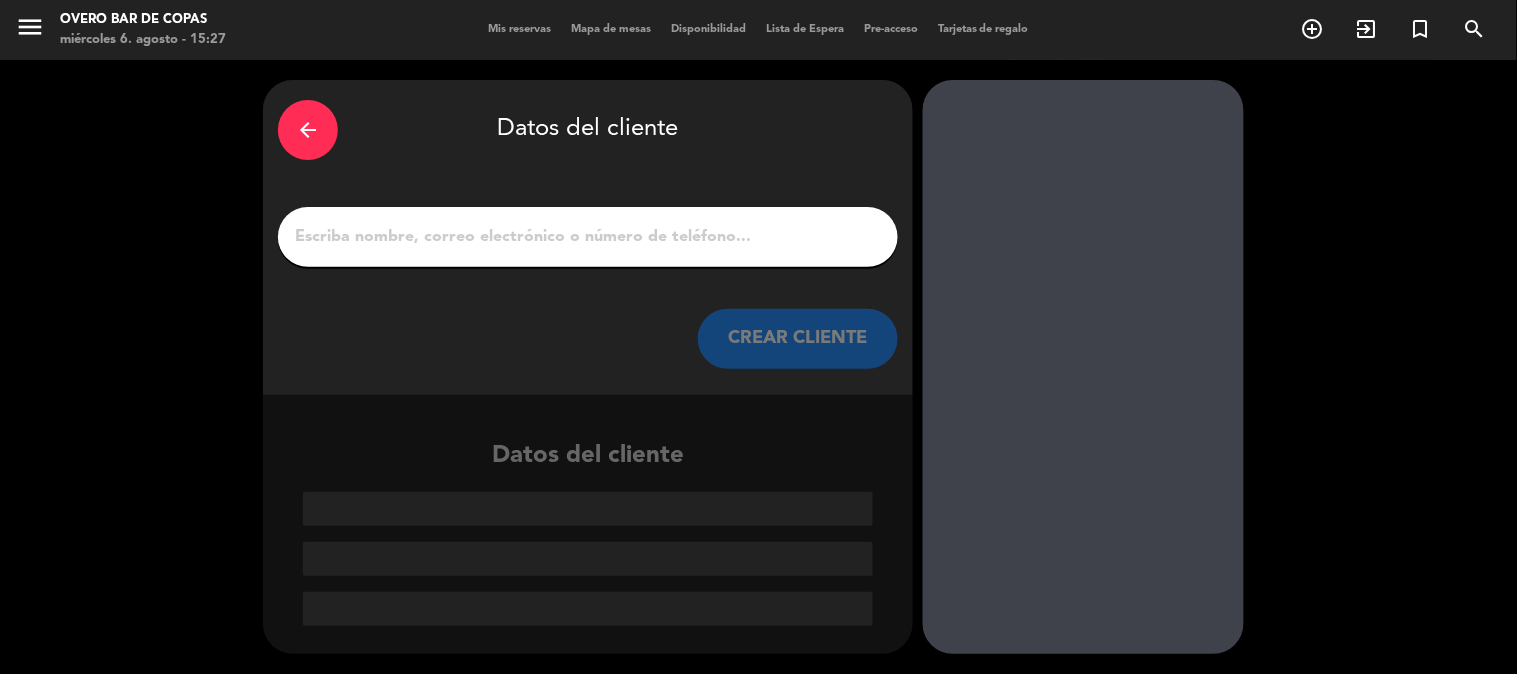 click on "1" at bounding box center [588, 237] 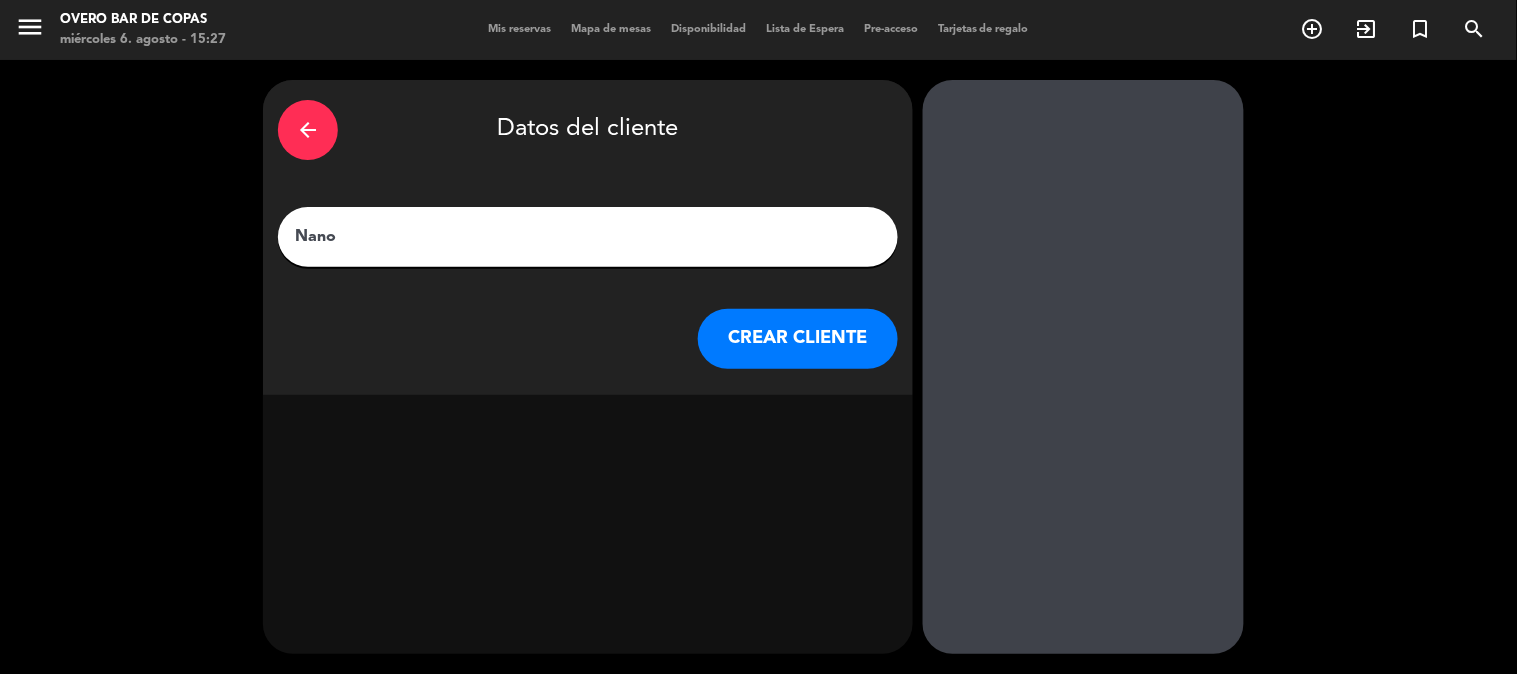 paste on "Arrarás" 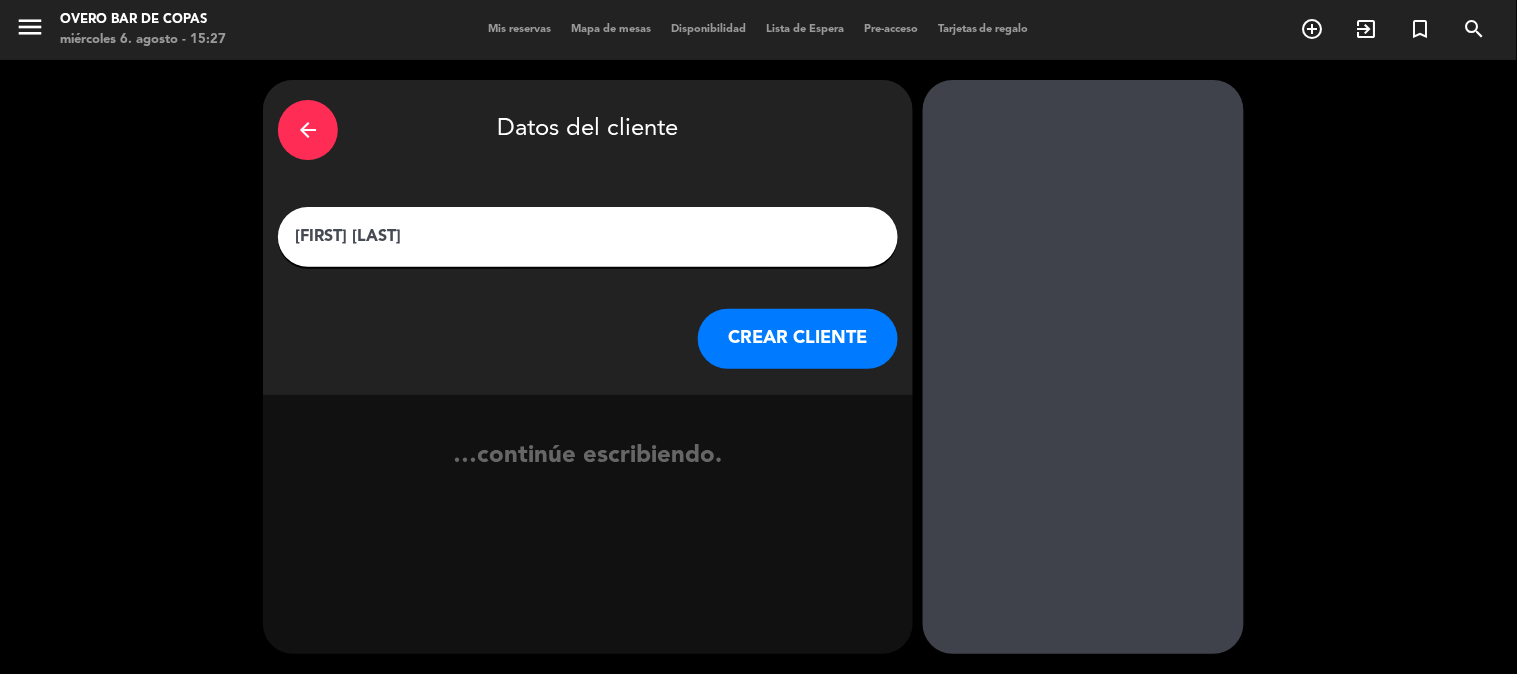 click on "[FIRST] [LAST]" at bounding box center (588, 237) 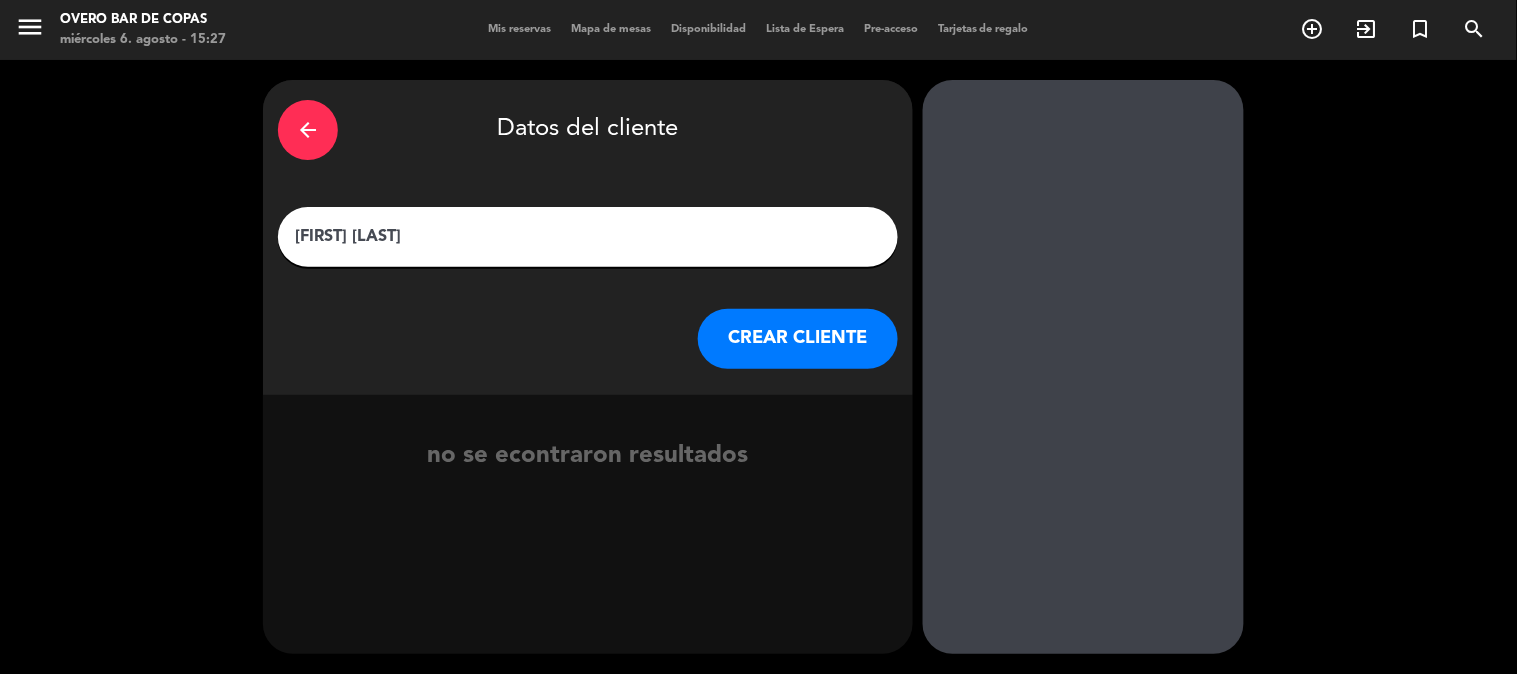type on "[FIRST] [LAST]" 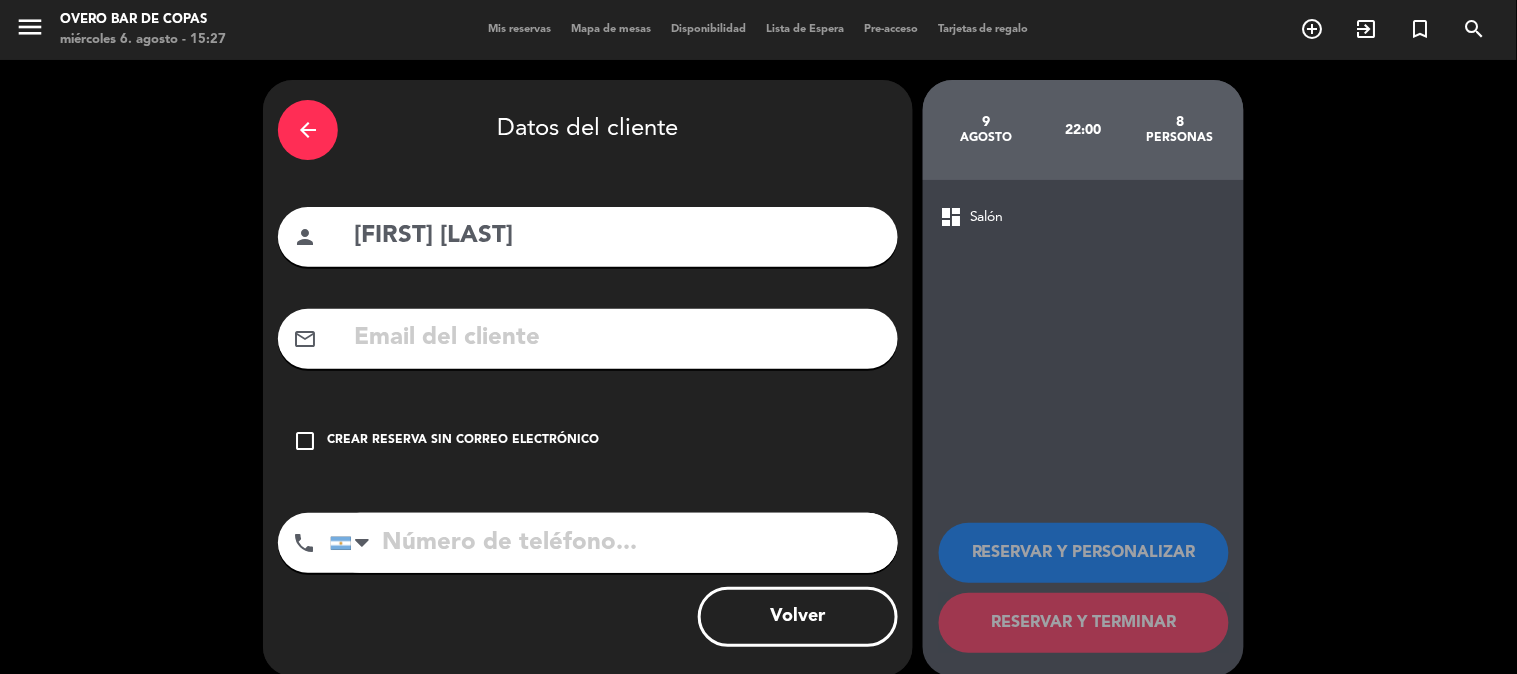 click on "Crear reserva sin correo electrónico" at bounding box center [463, 441] 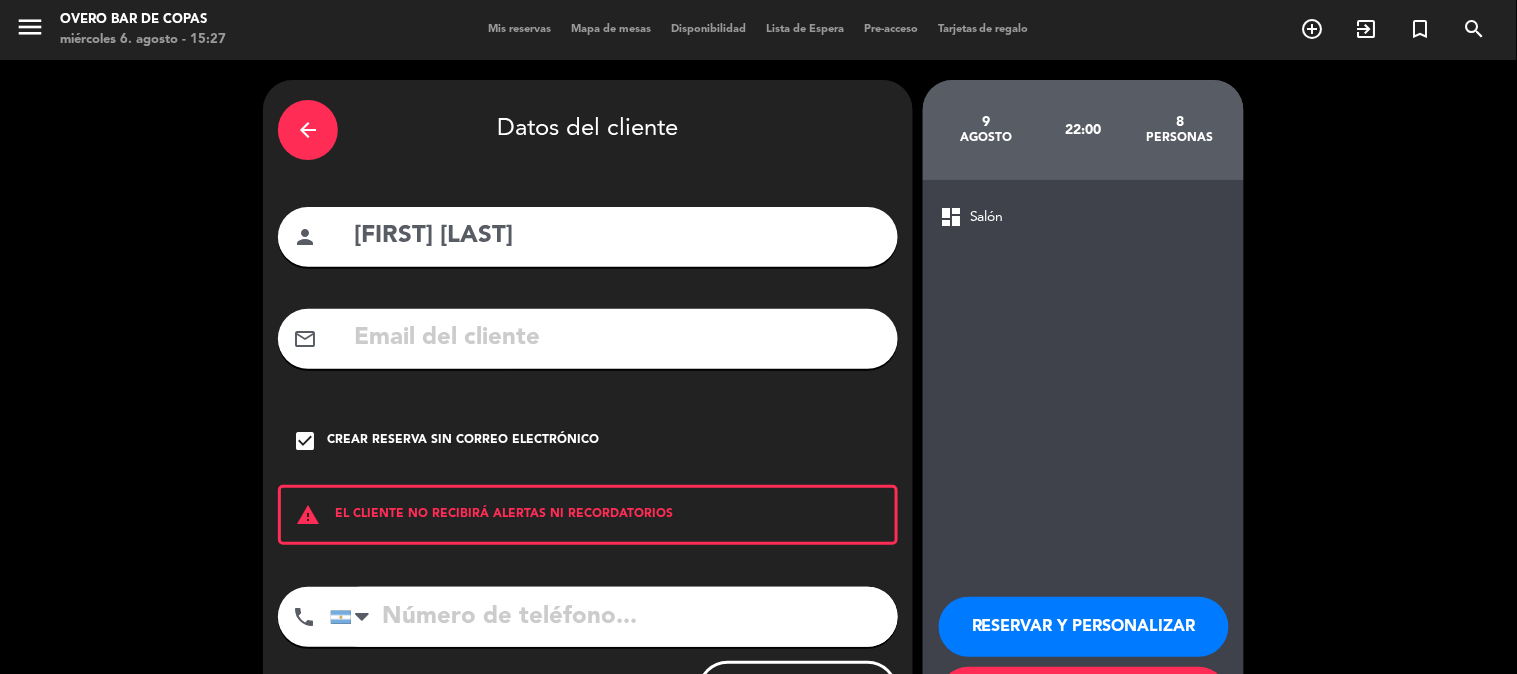 click at bounding box center (614, 617) 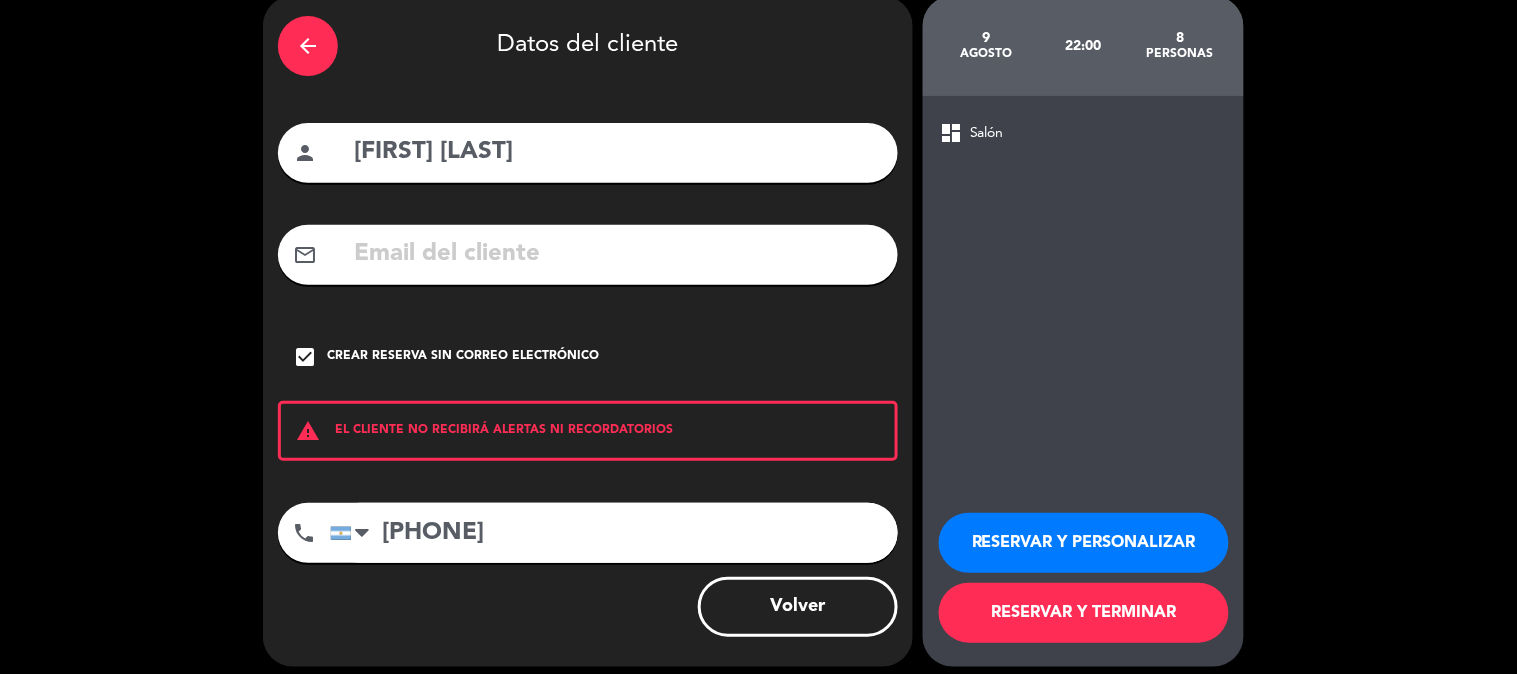 scroll, scrollTop: 87, scrollLeft: 0, axis: vertical 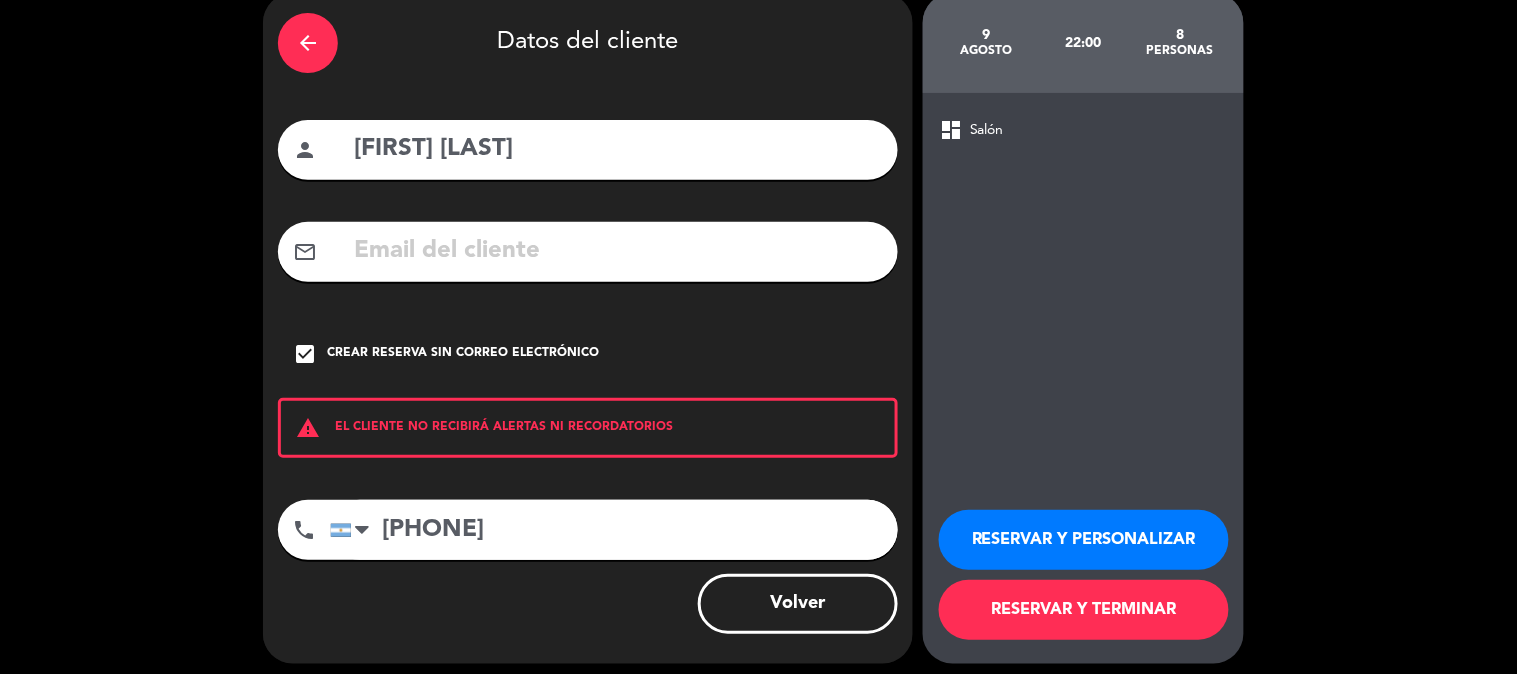 type on "[PHONE]" 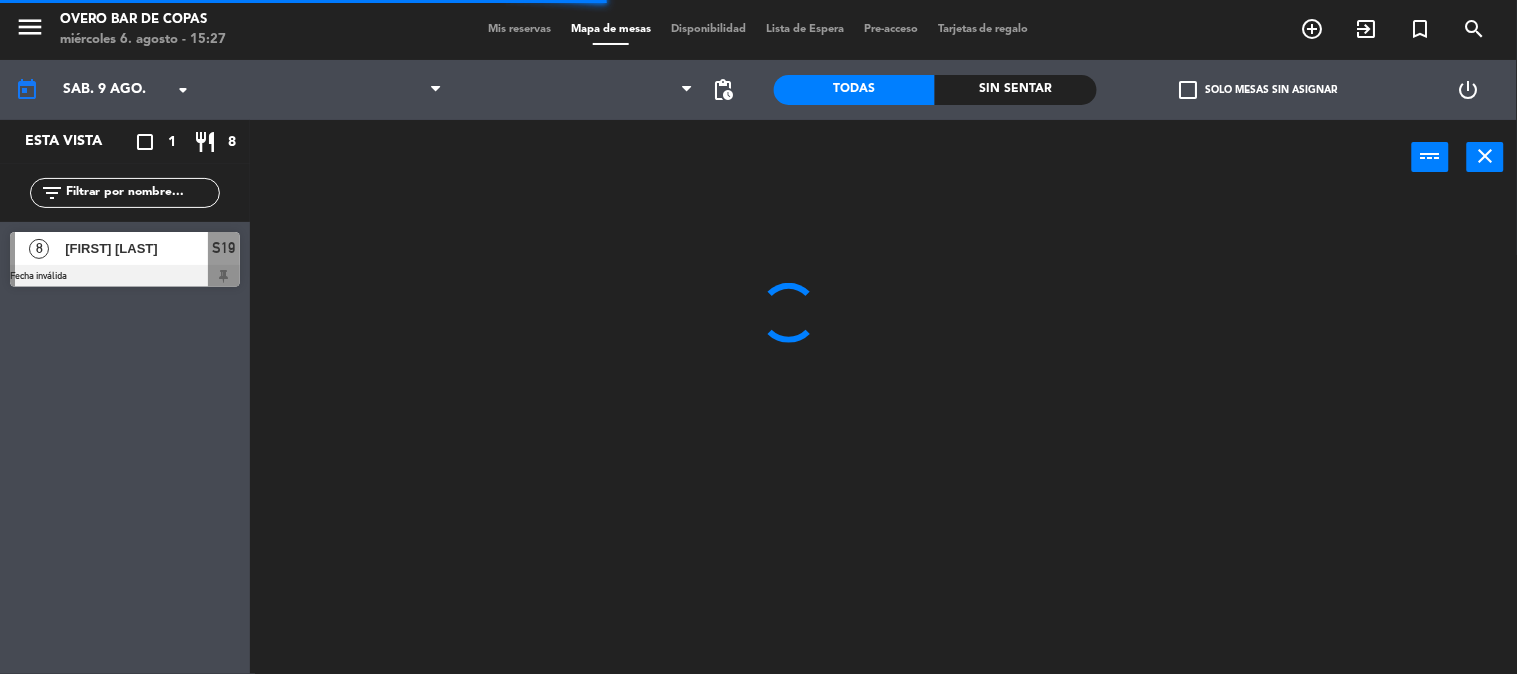 scroll, scrollTop: 0, scrollLeft: 0, axis: both 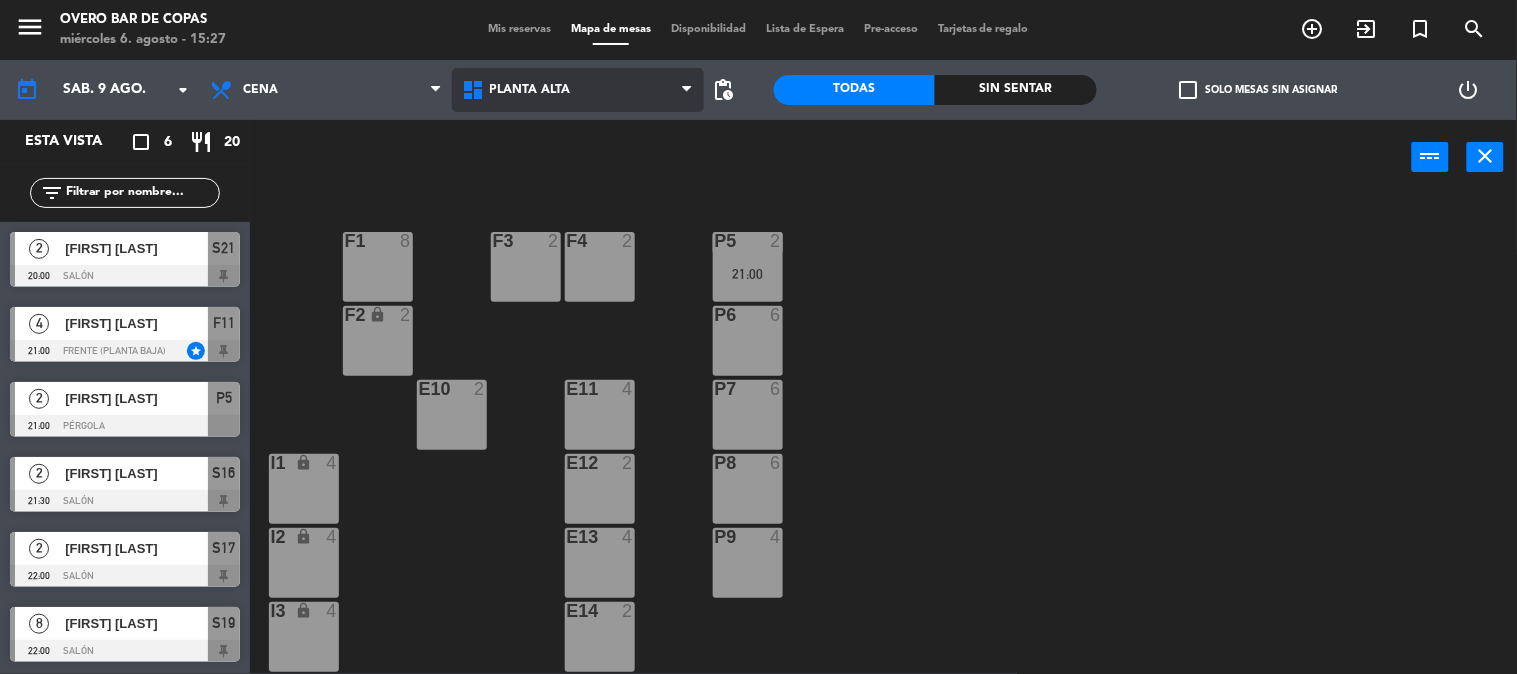 click on "Planta Alta" at bounding box center [578, 90] 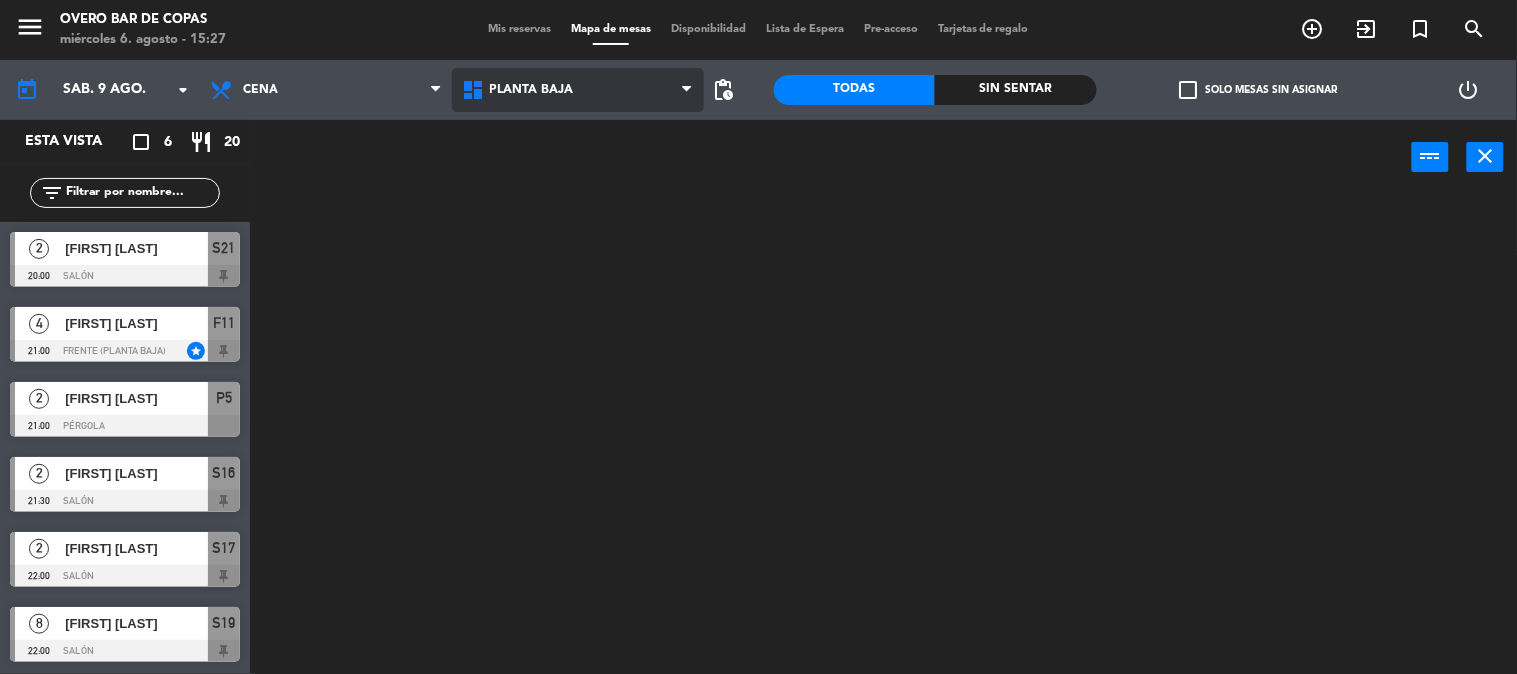 click on "menu  Overo Bar de Copas   miércoles 6. agosto - 15:27   Mis reservas   Mapa de mesas   Disponibilidad   Lista de Espera   Pre-acceso   Tarjetas de regalo  add_circle_outline exit_to_app turned_in_not search today    sáb. 9 ago. arrow_drop-down  Almuerzo  Cena  Cena  Almuerzo  Cena  Planta Alta   Planta Baja   Salones Privados   Planta Baja   Planta Alta   Planta Baja   Salones Privados  pending_actions  Todas  Sin sentar  check_box_outline_blank   Solo mesas sin asignar   power_settings_new   Esta vista   crop_square  6  restaurant  20 filter_list  2   [FIRST] [LAST]   20:00   Salón  S21  4   [FIRST] [LAST]   21:00   Frente (Planta baja)  star F11  2   [FIRST] [LAST]   21:00   Pérgola  P5  2   [FIRST] [LAST]   21:30   Salón  S16  2   [FIRST] [LAST]   22:00   Salón  S17  8   [FIRST] [LAST]   22:00   Salón  S19 power_input close" 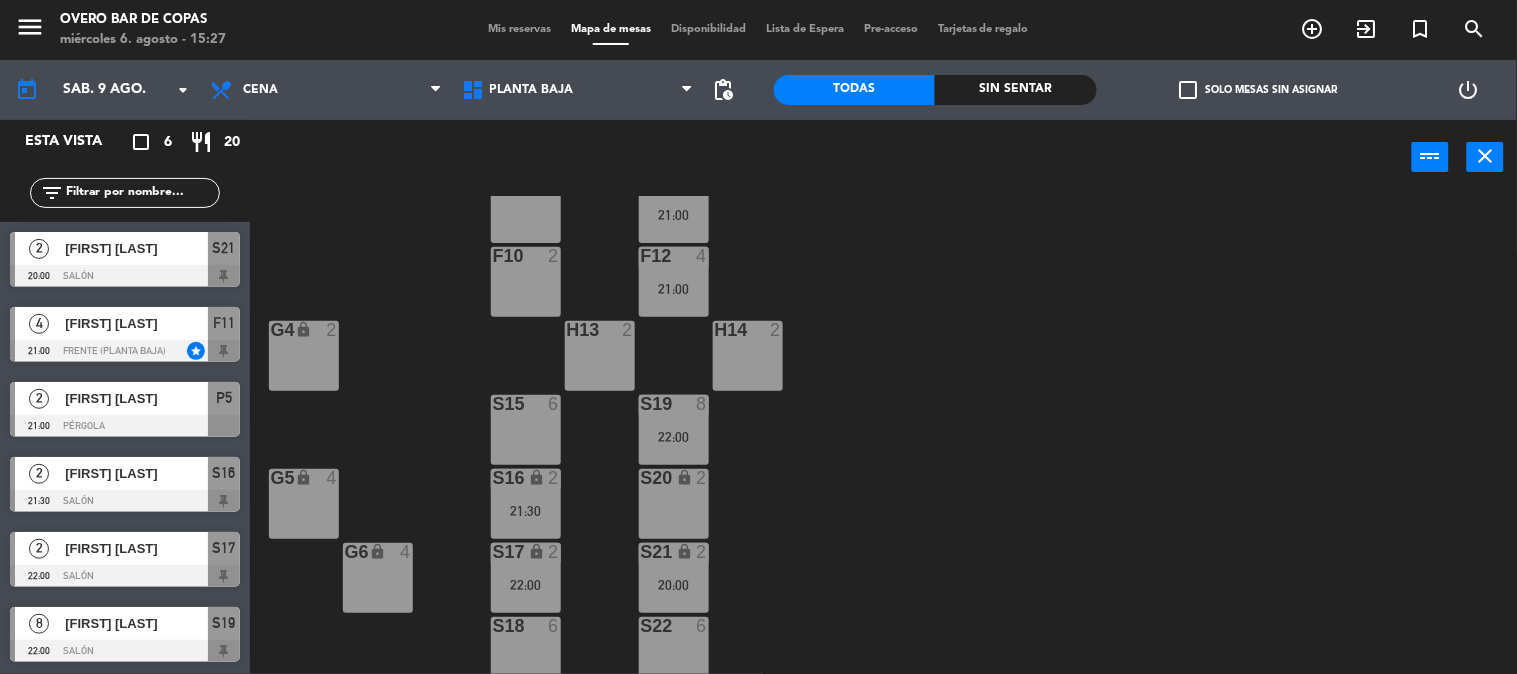 scroll, scrollTop: 221, scrollLeft: 0, axis: vertical 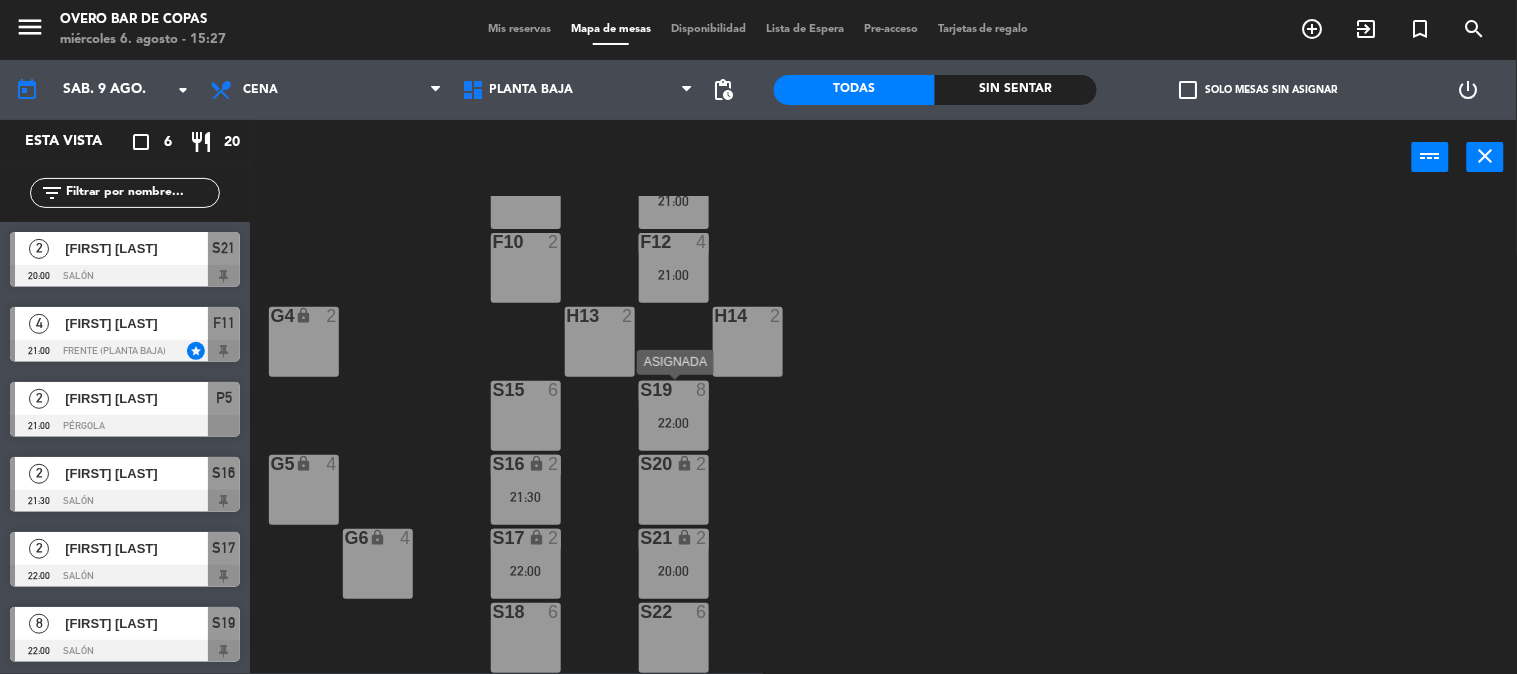 click on "S19  8   22:00" at bounding box center [674, 416] 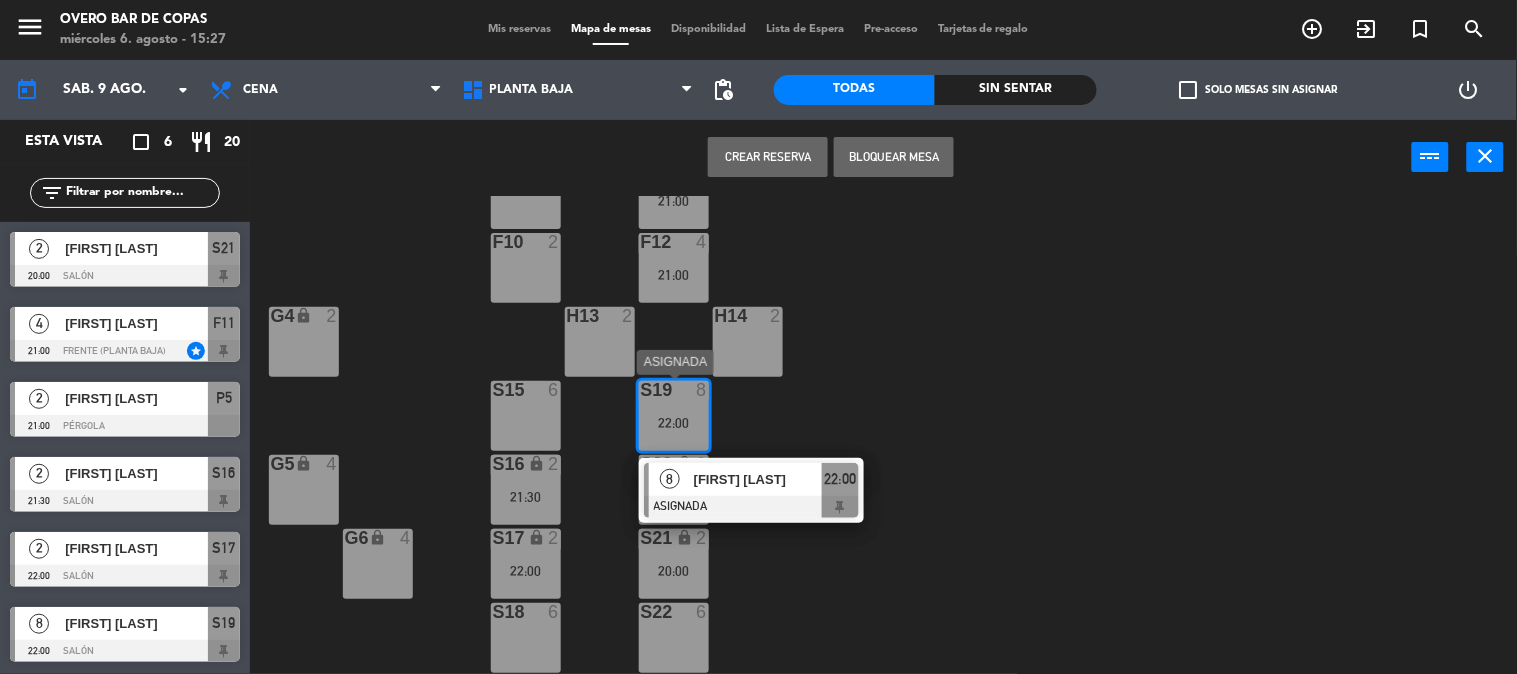click on "[FIRST] [LAST]" at bounding box center [758, 479] 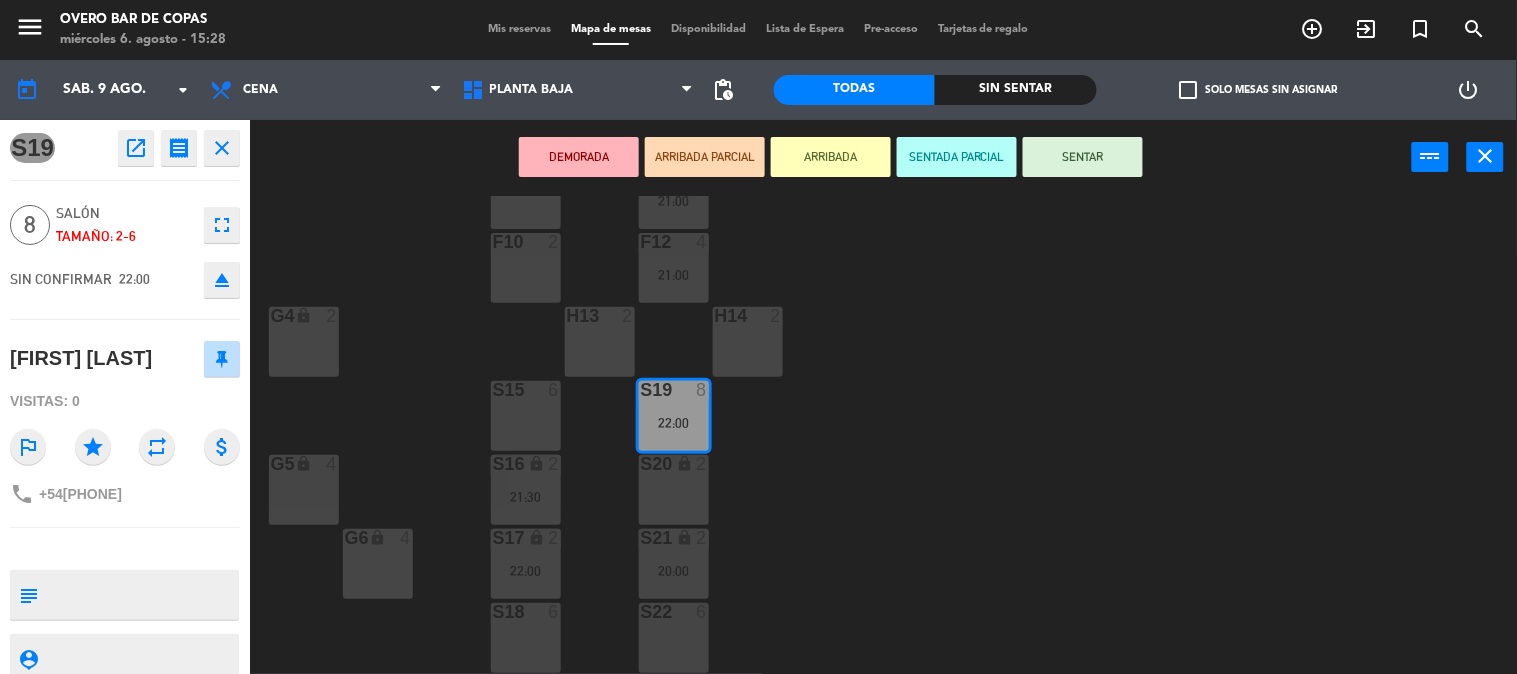 click on "S20 lock  2" at bounding box center [674, 490] 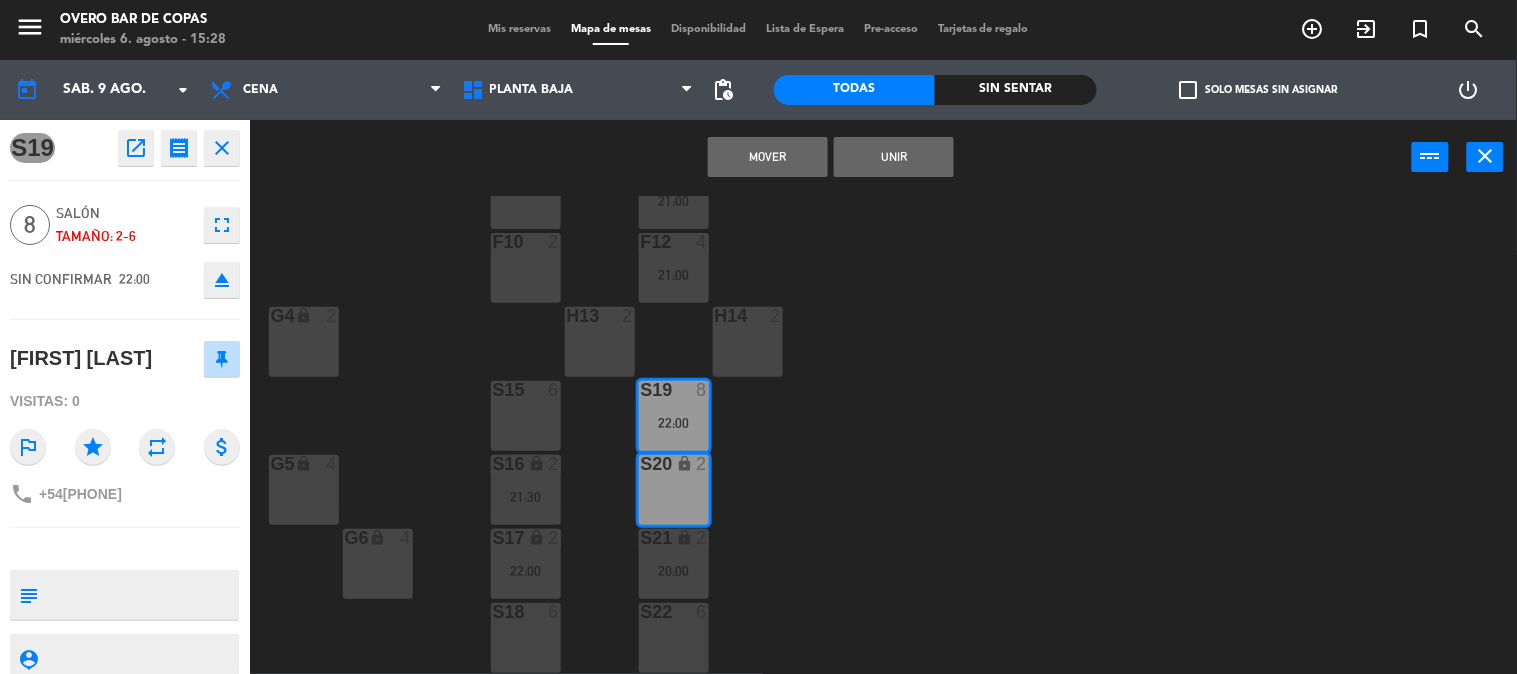 click on "Unir" at bounding box center (894, 157) 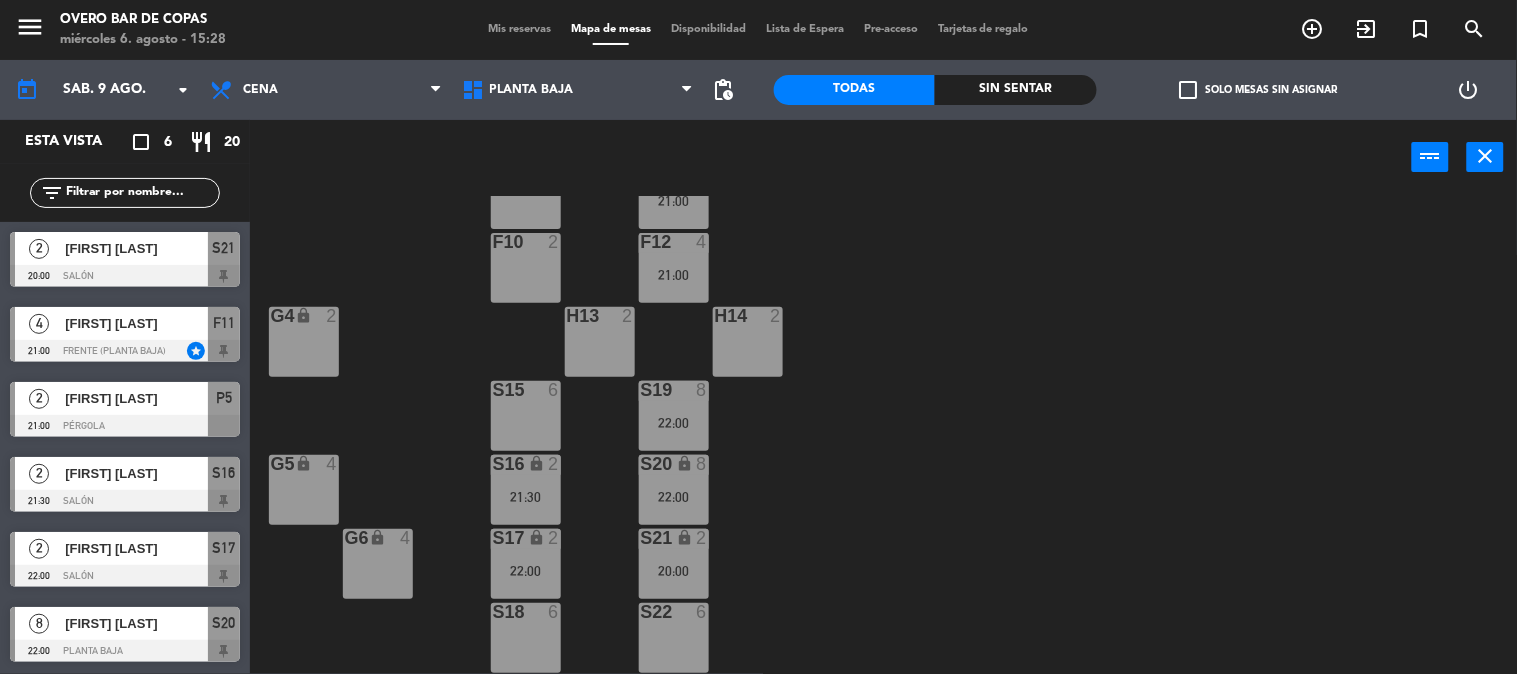 click on "V1 lock  4  V2 lock  4  V3 lock  4  F8  2  F9  4  F11  4   21:00  F10  2  F12  4   21:00  G4 lock  2  H13  2  H14  2  S15  6  S19  8   22:00  G5 lock  4  S16 lock  2   21:30  S20 lock  8   22:00  G6 lock  4  S17 lock  2   22:00  S21 lock  2   20:00  S22  6  S18  6  G7 lock  2  B23  2  B24 lock  2" 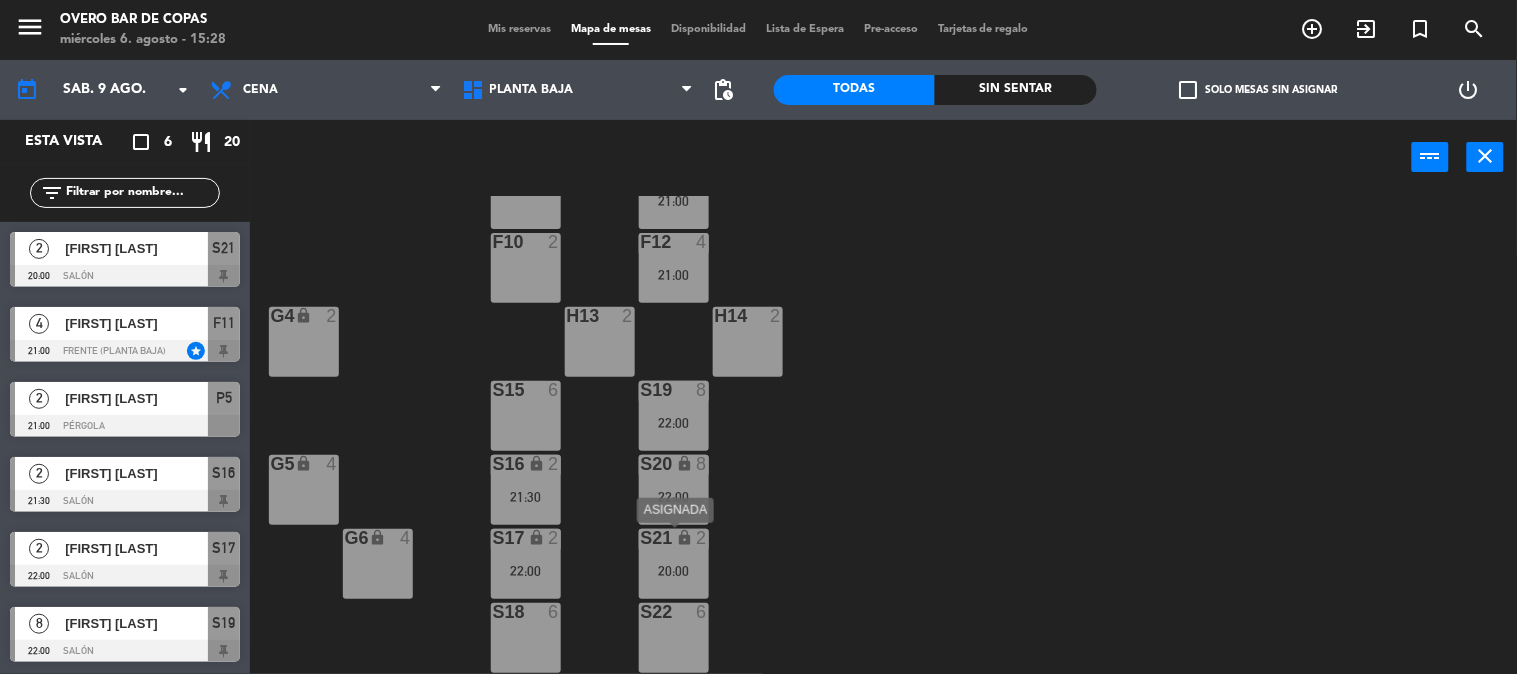 click on "S21 lock  2   20:00" at bounding box center (674, 564) 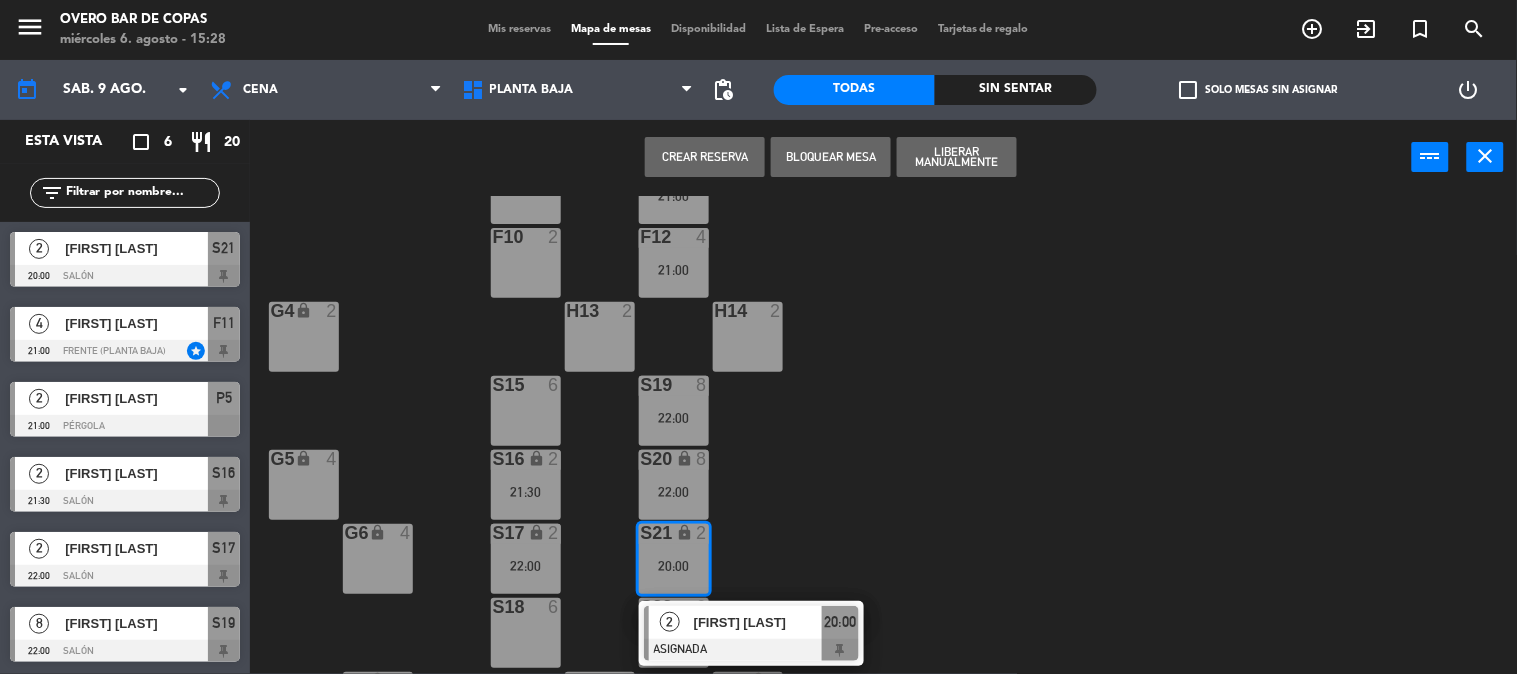 scroll, scrollTop: 227, scrollLeft: 0, axis: vertical 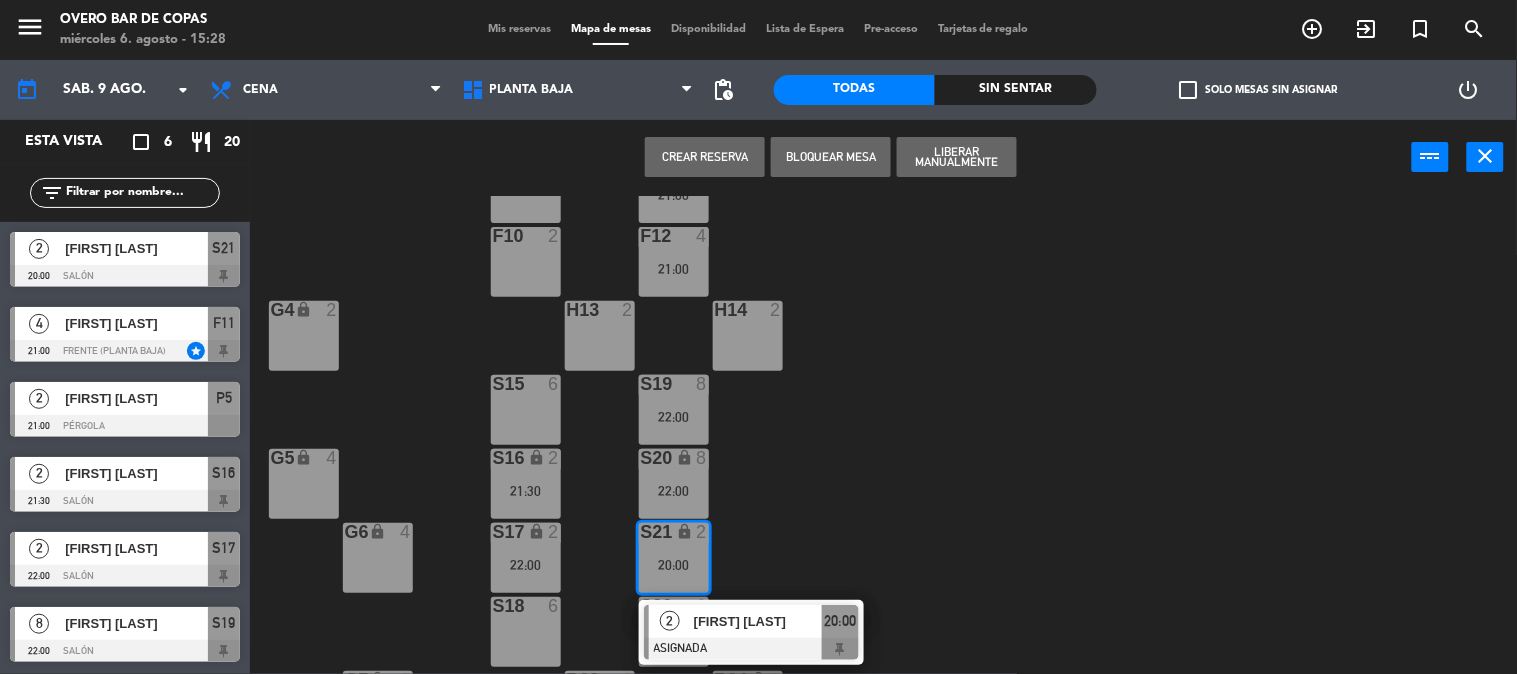 click on "V1 lock  4  V2 lock  4  V3 lock  4  F8  2  F9  4  F11  4   21:00  F10  2  F12  4   21:00  G4 lock  2  H13  2  H14  2  S15  6  S19  8   22:00  G5 lock  4  S16 lock  2   21:30  S20 lock  8   22:00  G6 lock  4  S17 lock  2   22:00  S21 lock  2   20:00   2   [FIRST] [LAST]   ASIGNADA  20:00 S22  6  S18  6  G7 lock  2  B23  2  B24 lock  2" 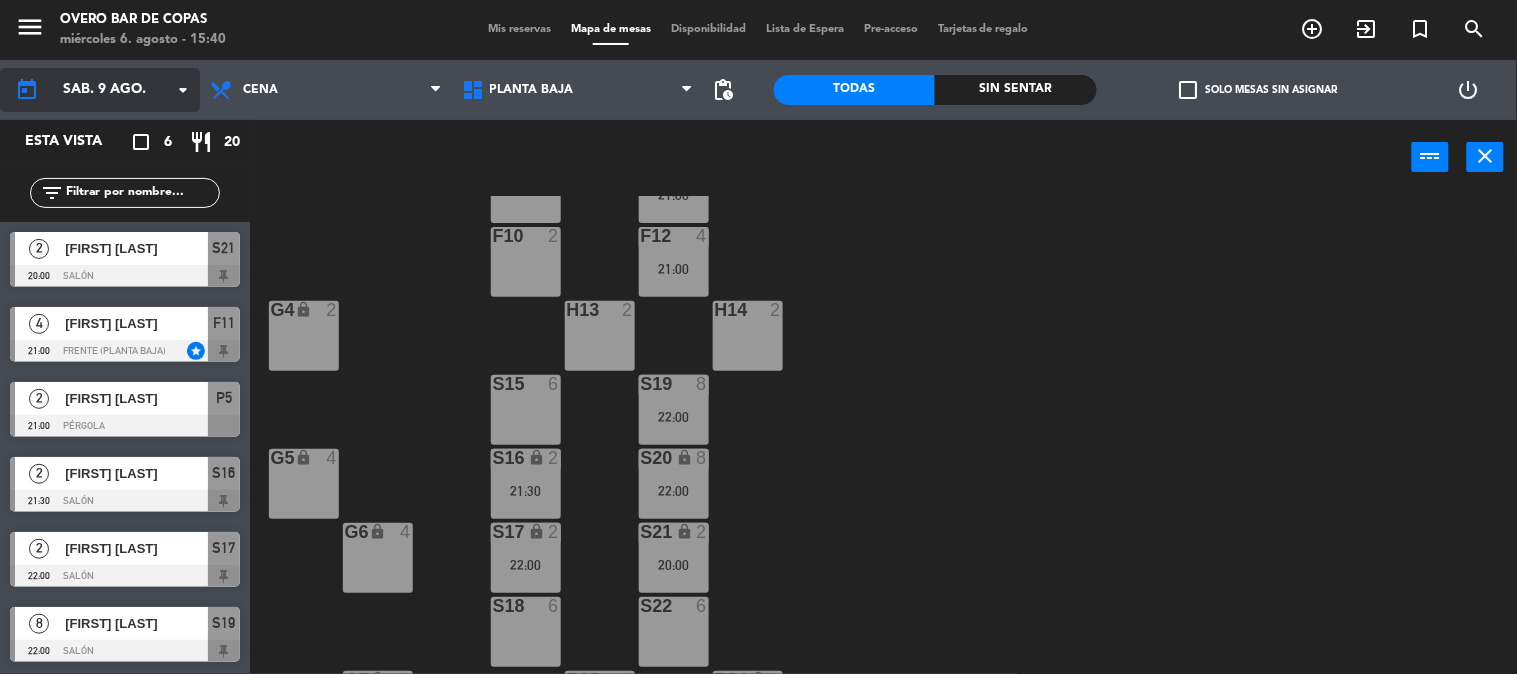 click on "sáb. 9 ago." 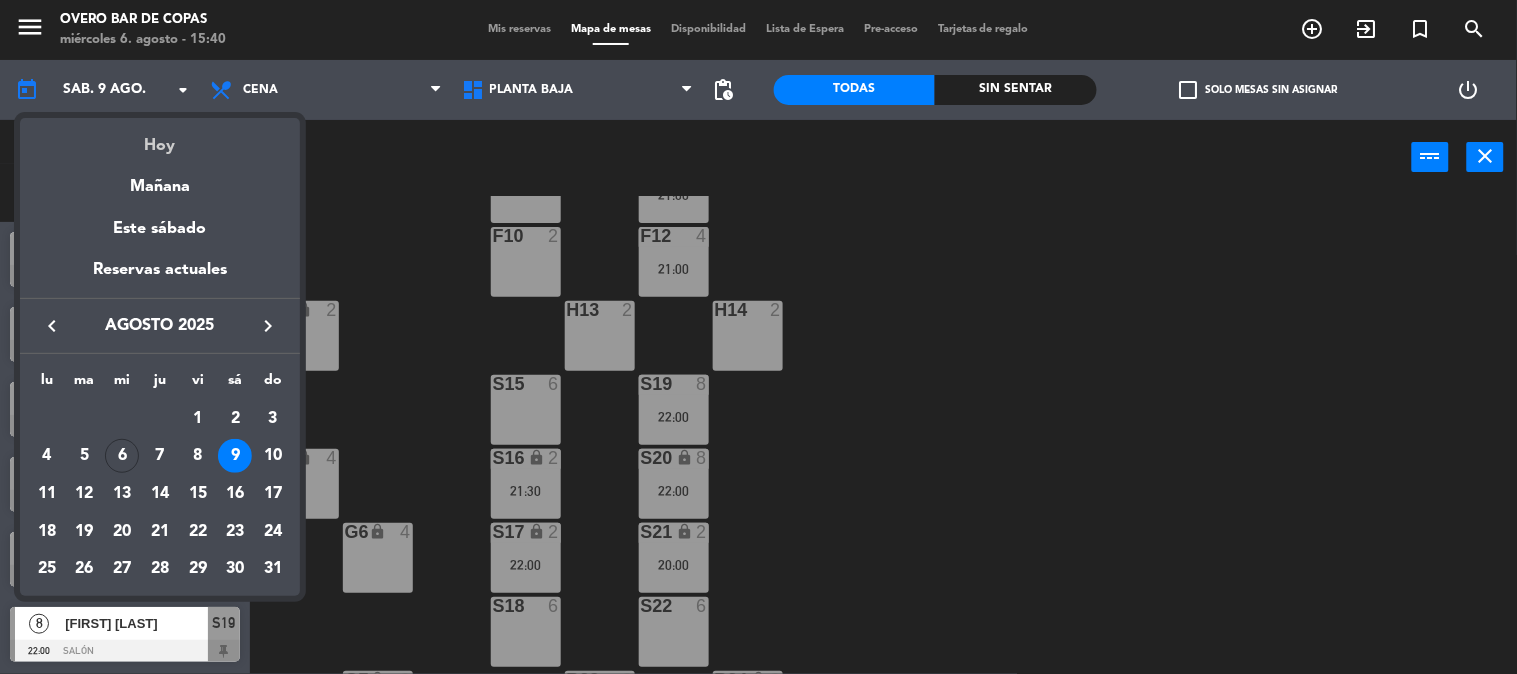 click on "Hoy" at bounding box center (160, 138) 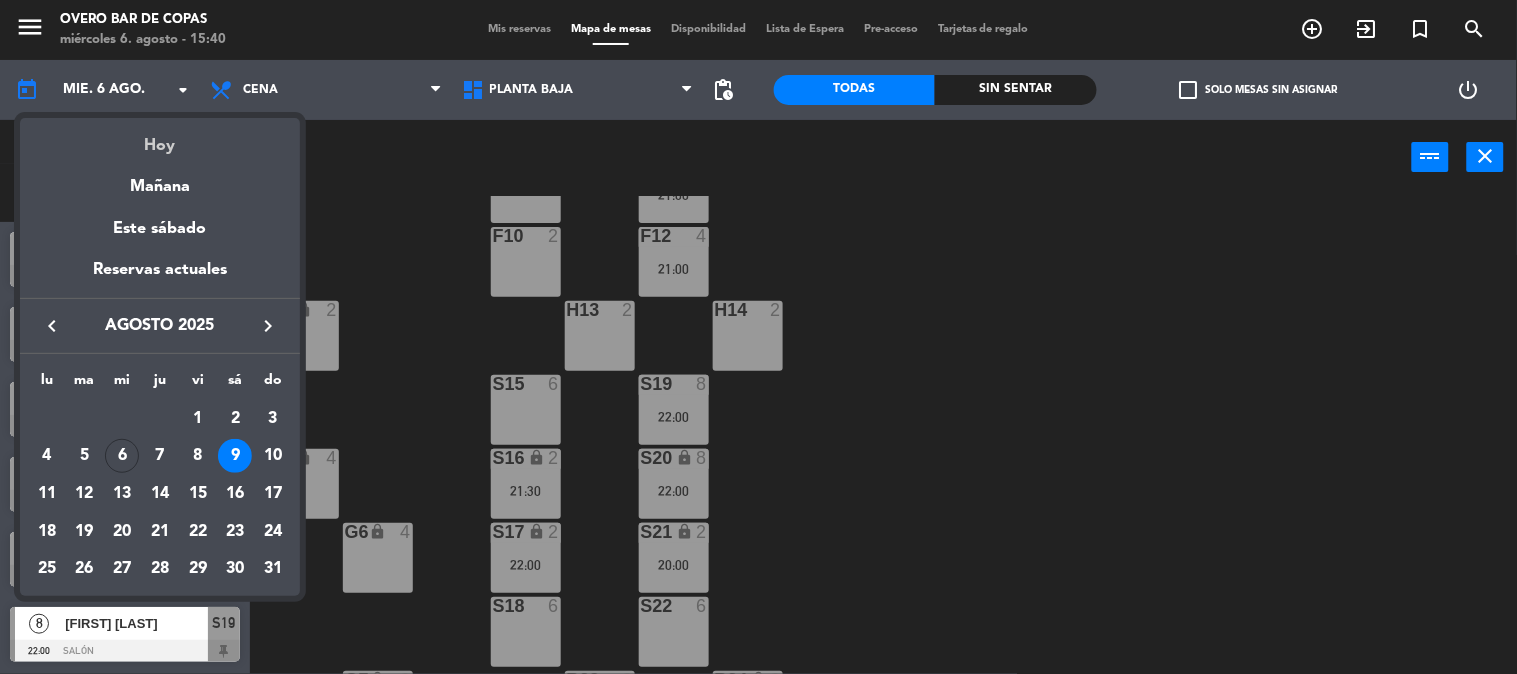scroll, scrollTop: 0, scrollLeft: 0, axis: both 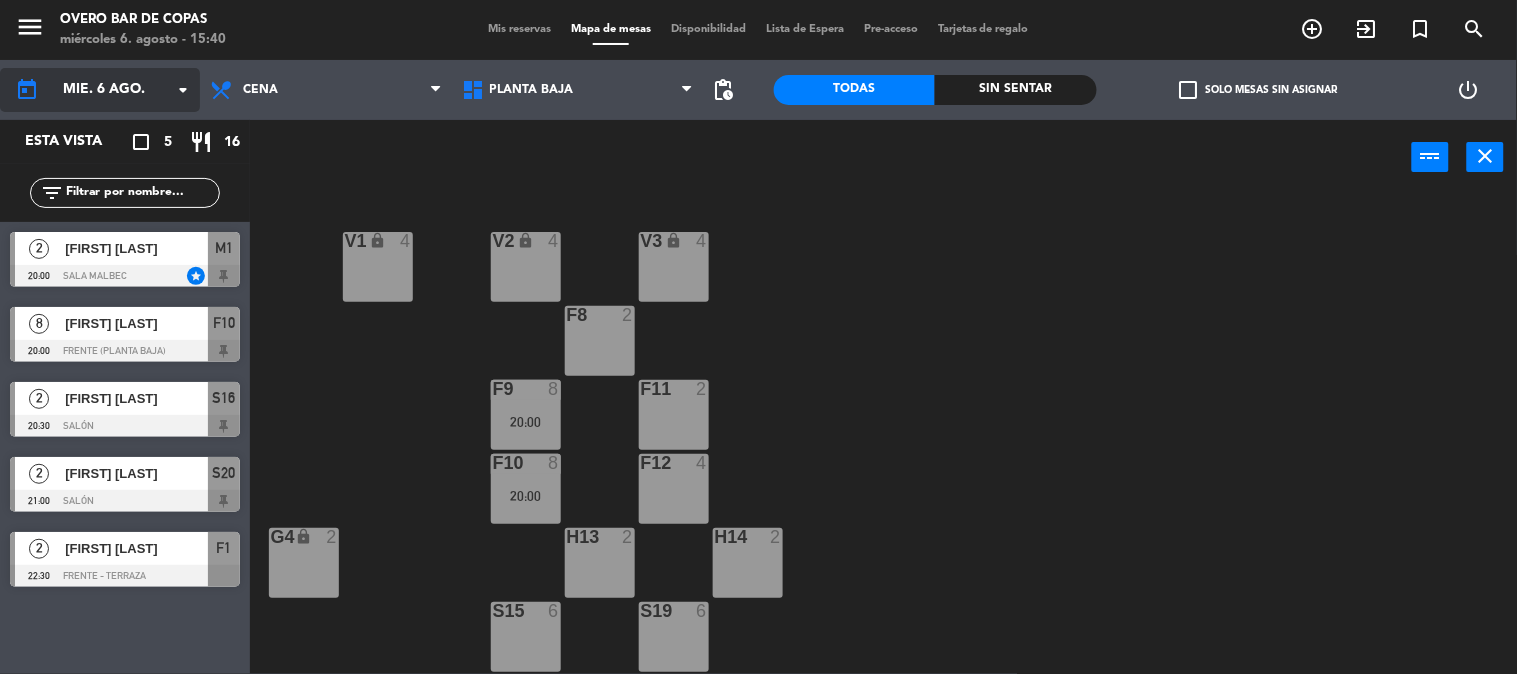 click on "mié. 6 ago." 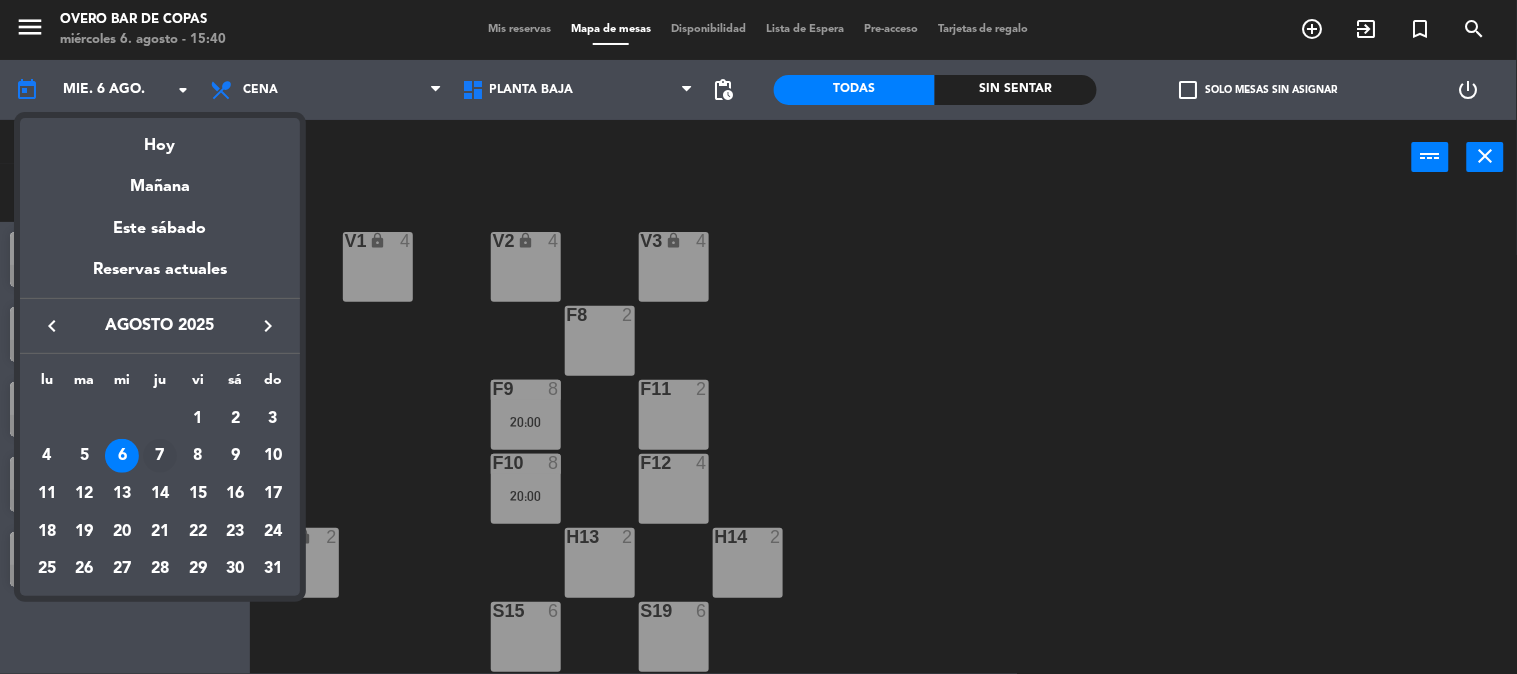 click on "7" at bounding box center (160, 456) 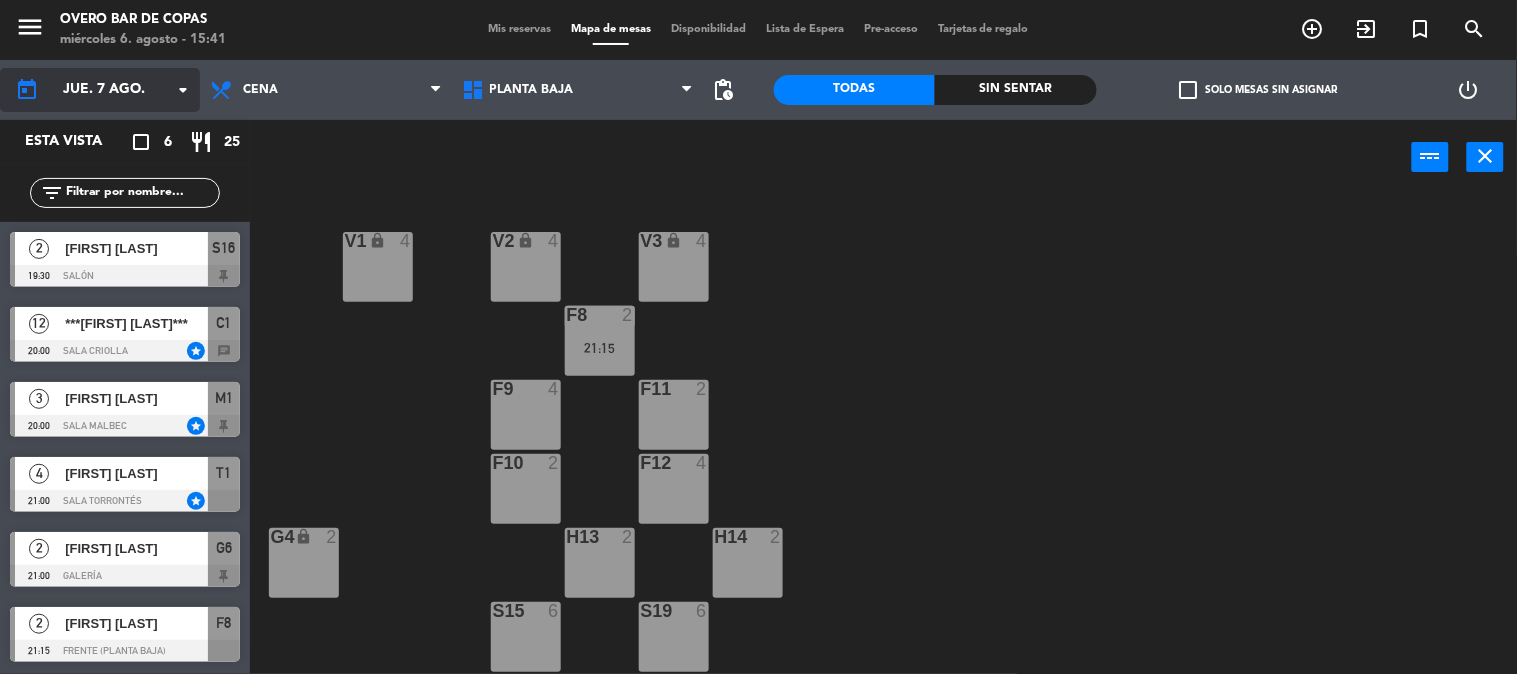 click on "jue. 7 ago." 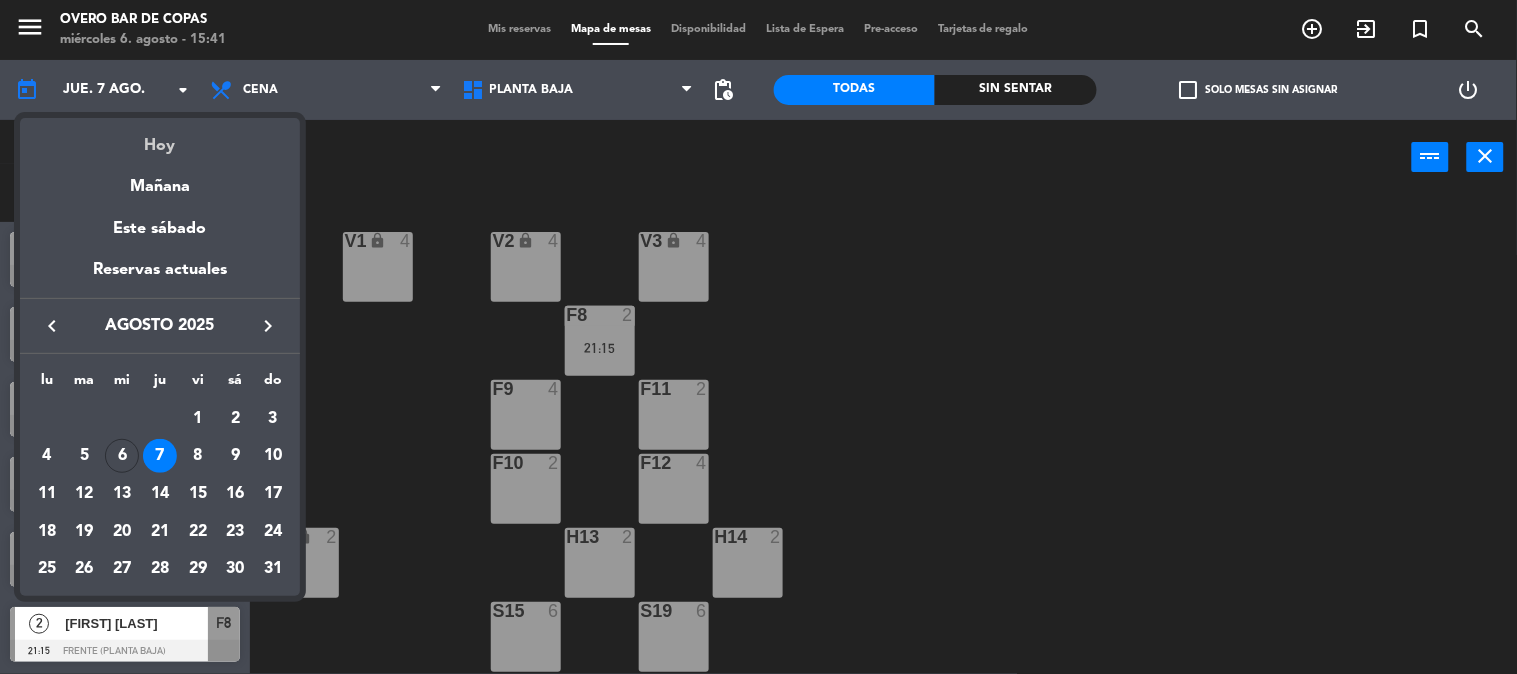 click on "Hoy" at bounding box center (160, 138) 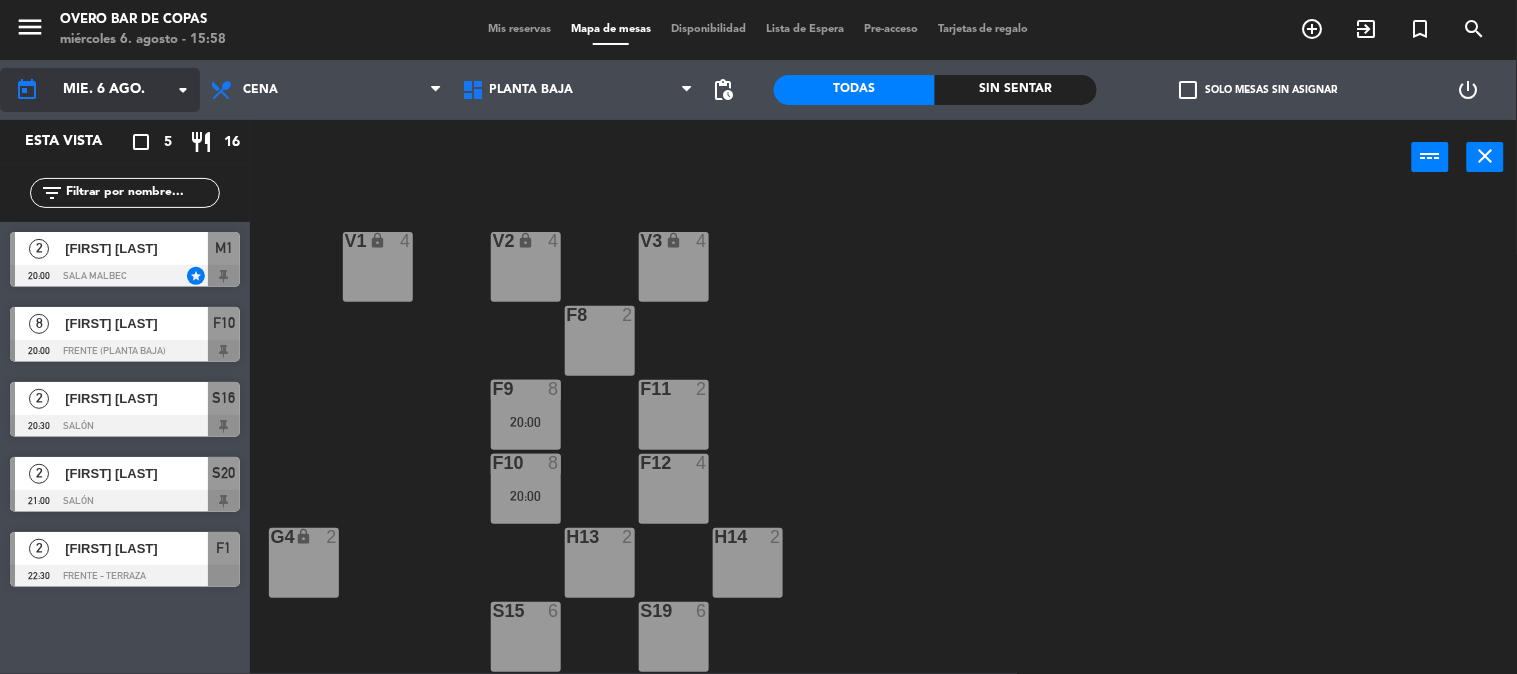 click on "mié. 6 ago." 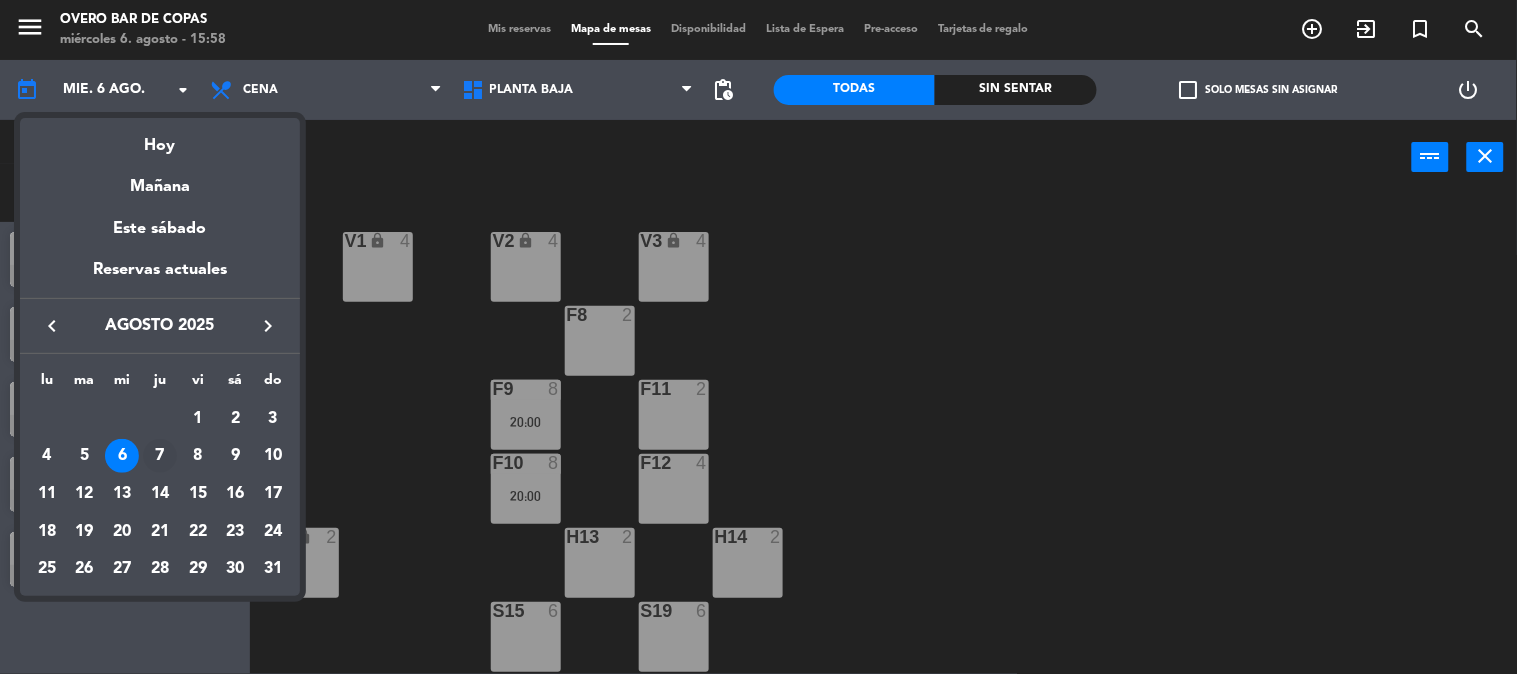 click on "7" at bounding box center [160, 456] 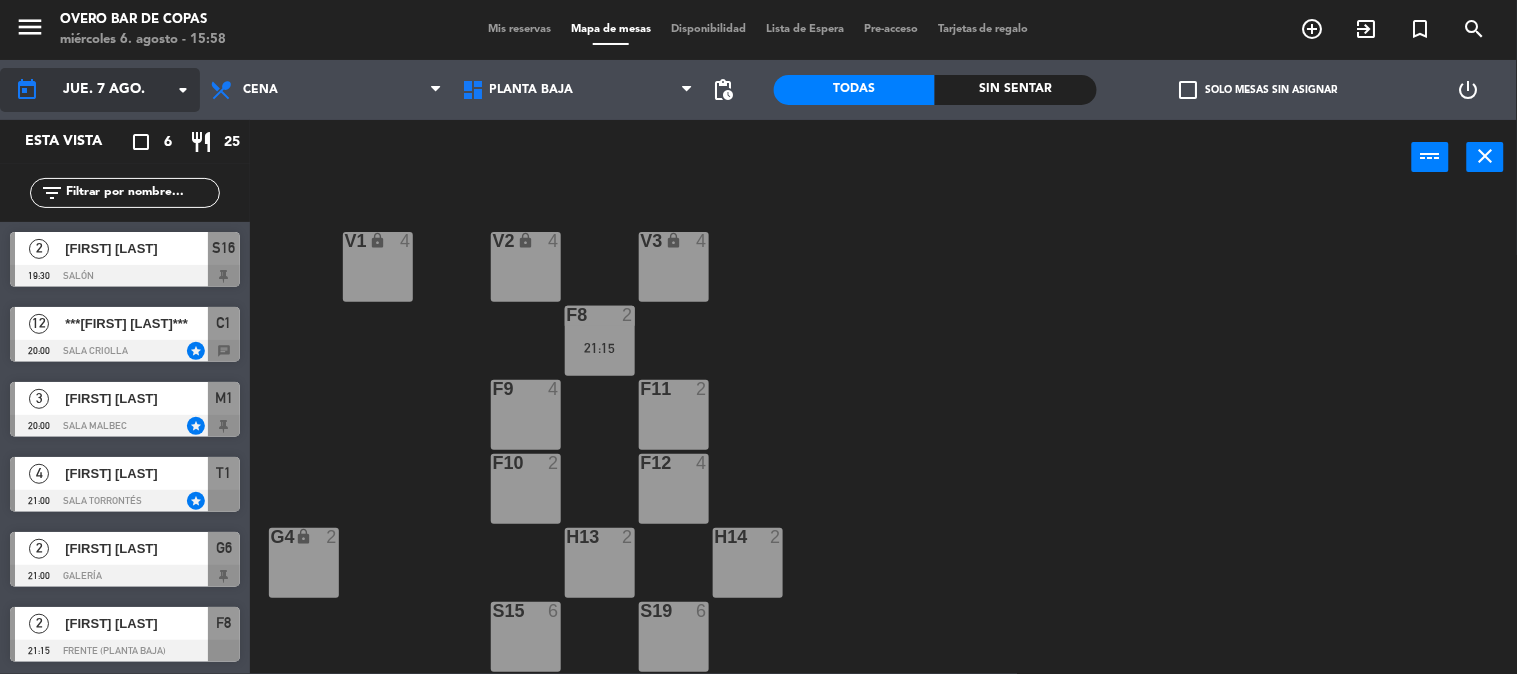 click on "jue. 7 ago." 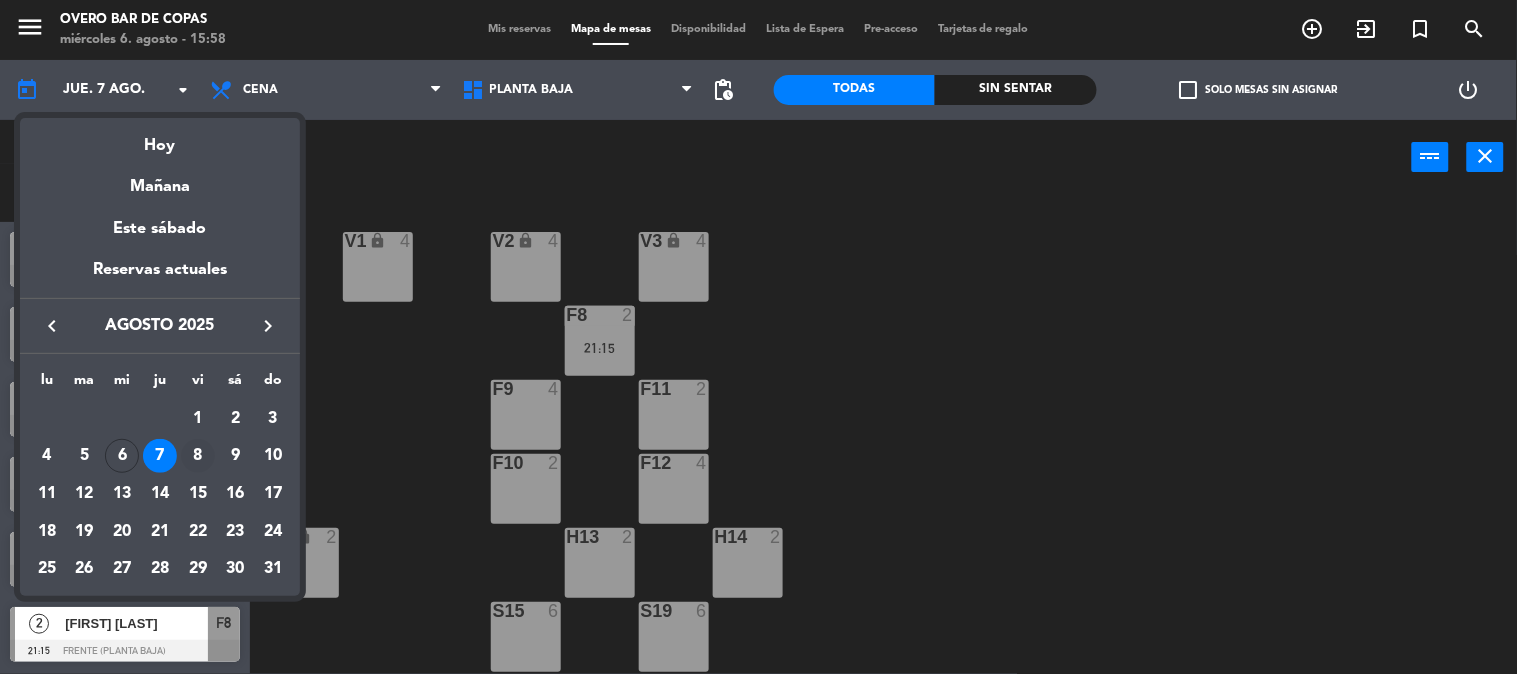 click on "8" at bounding box center [198, 456] 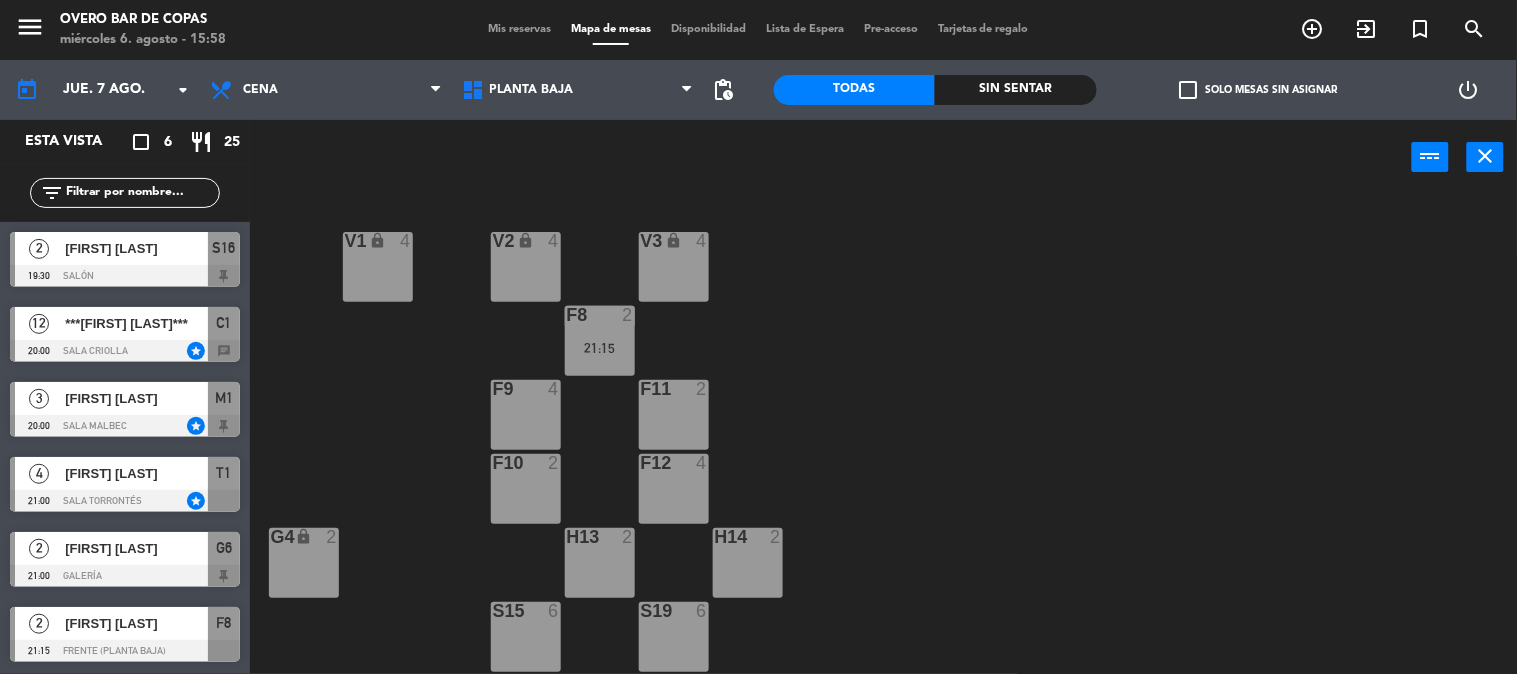 type on "vie. 8 ago." 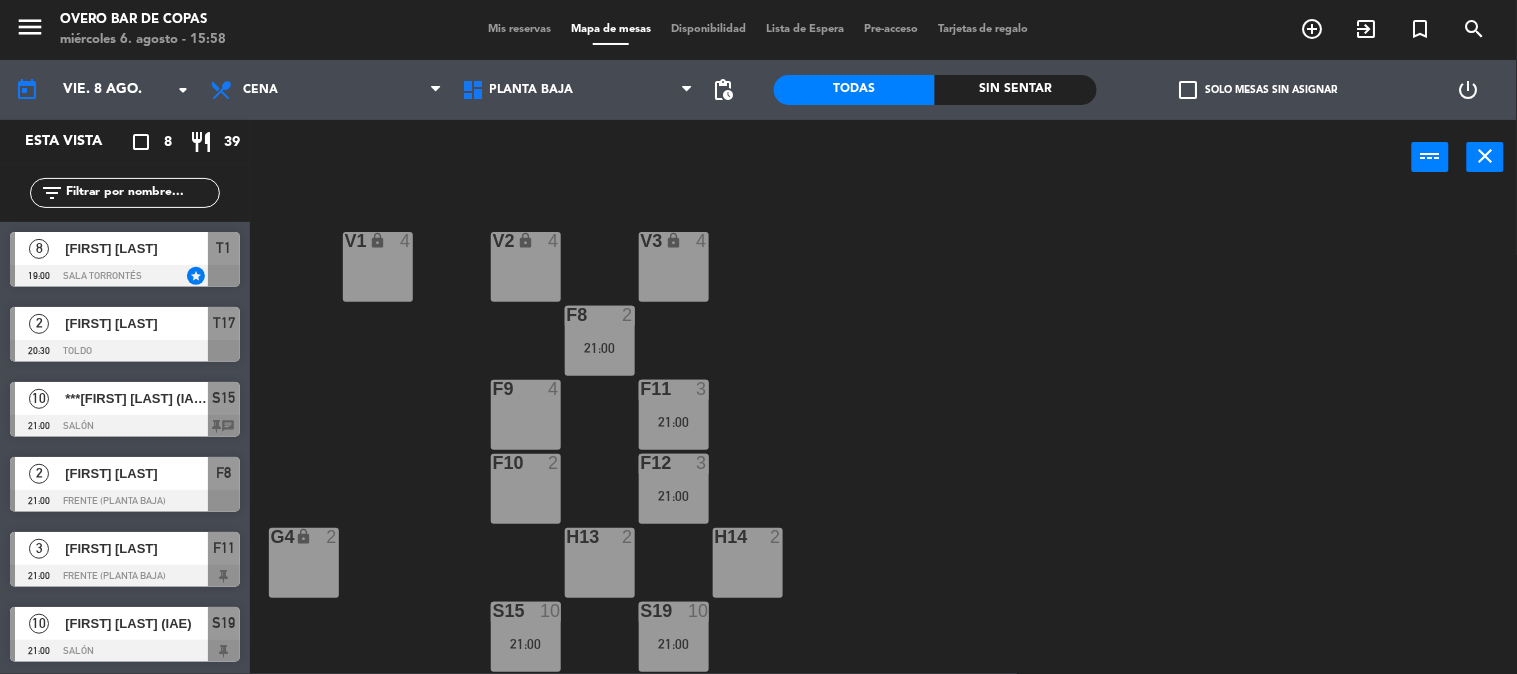 click on "[FIRST] [LAST]" at bounding box center [135, 248] 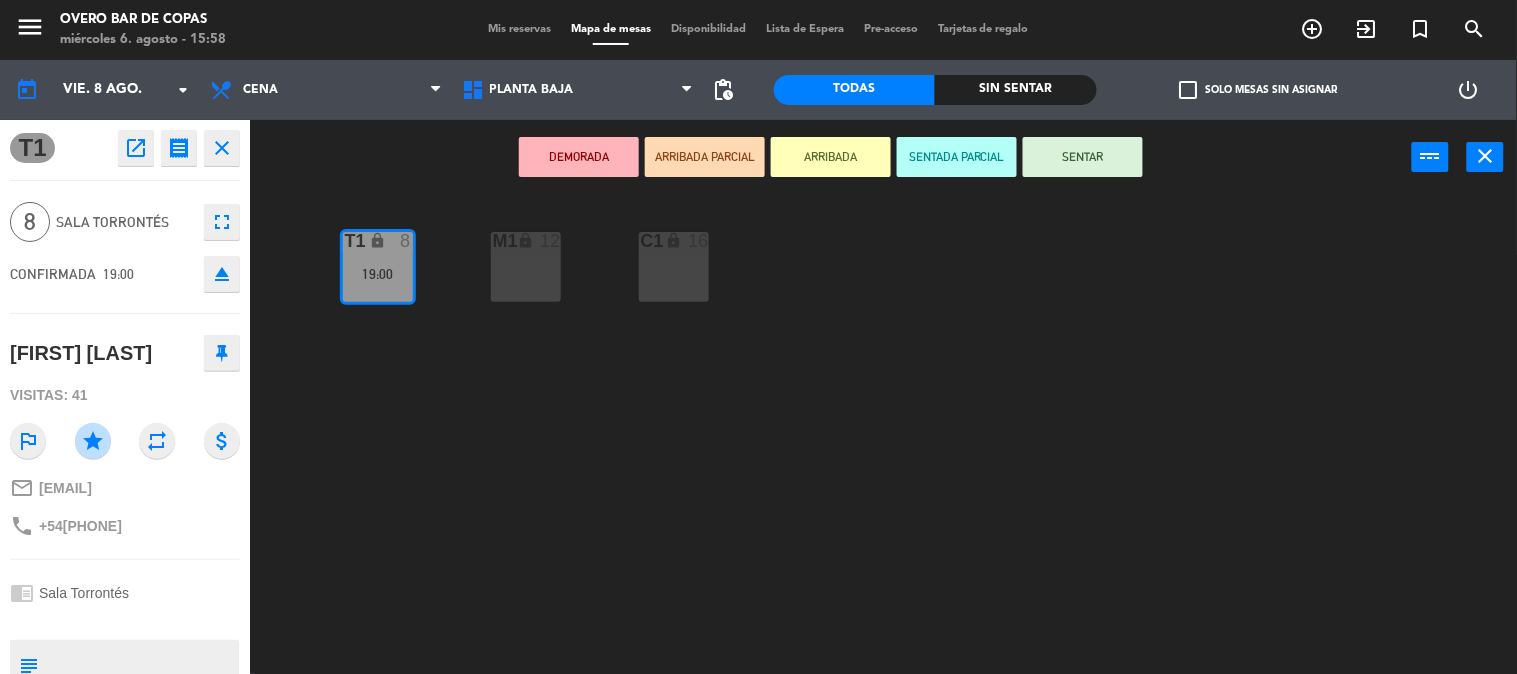 click on "close" 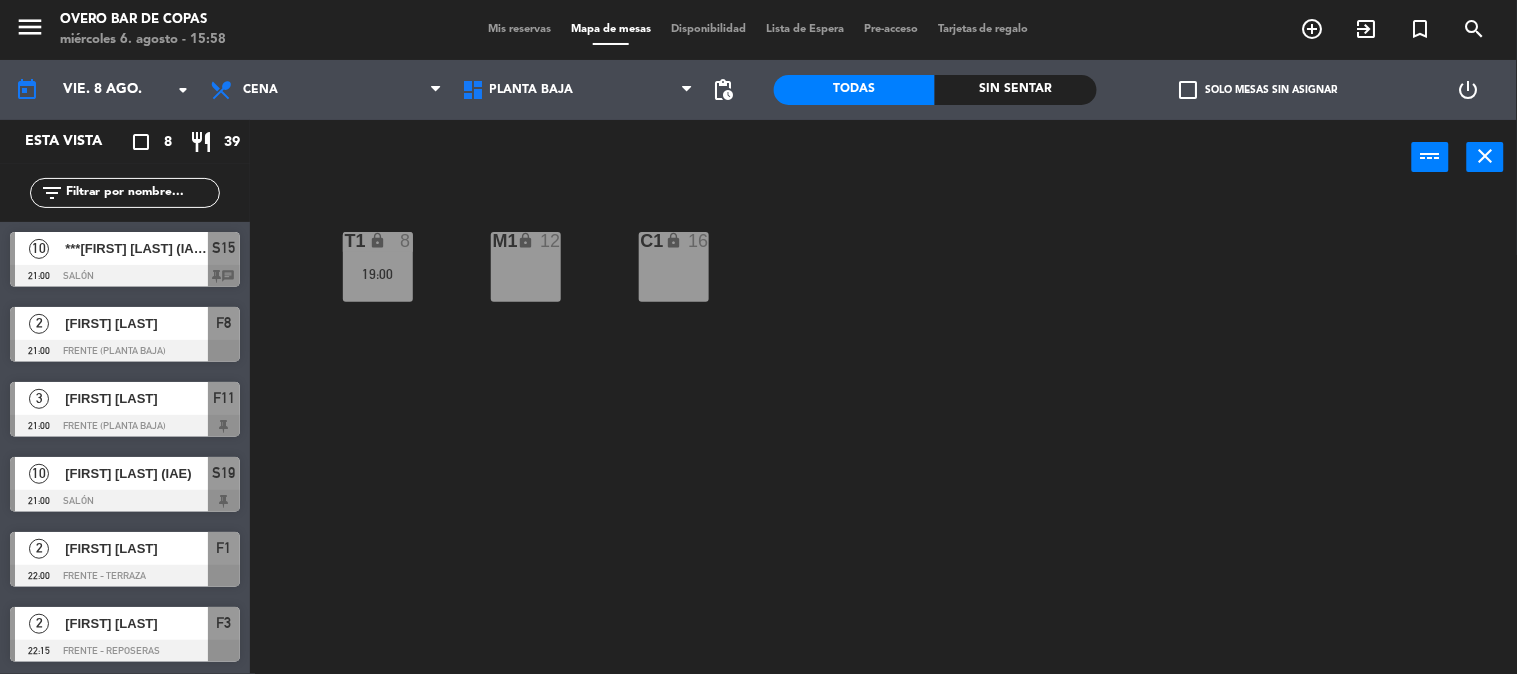 scroll, scrollTop: 0, scrollLeft: 0, axis: both 